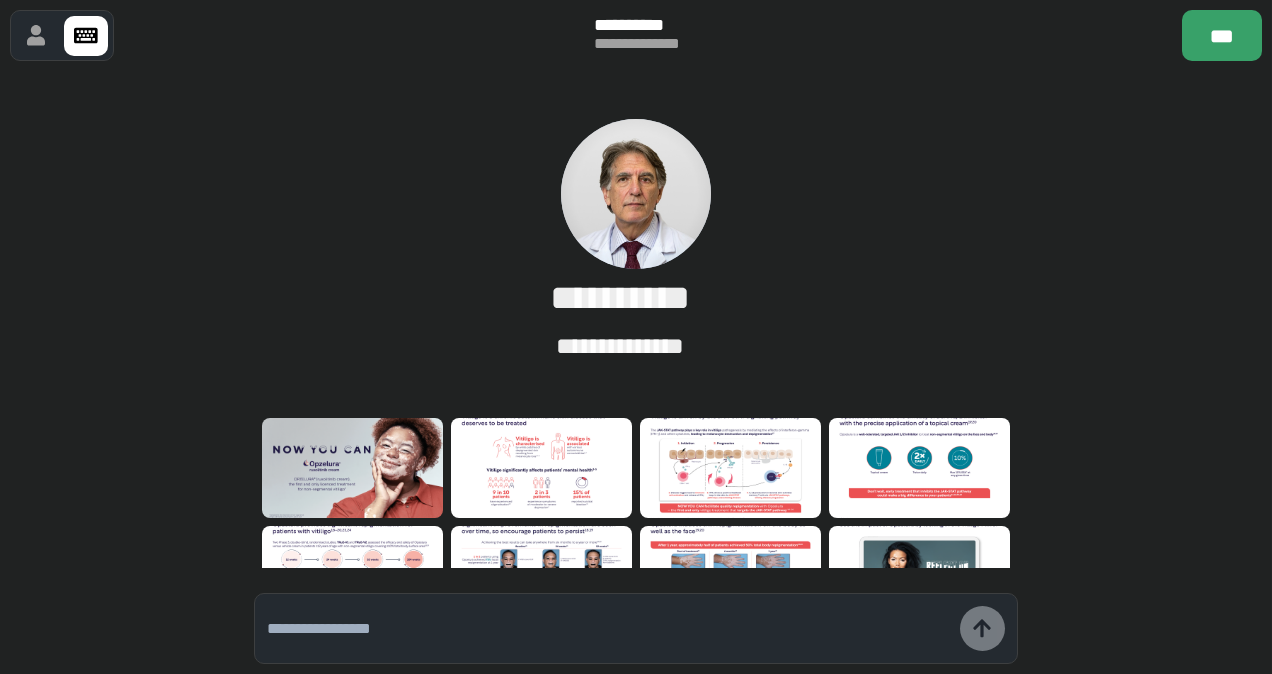 scroll, scrollTop: 0, scrollLeft: 0, axis: both 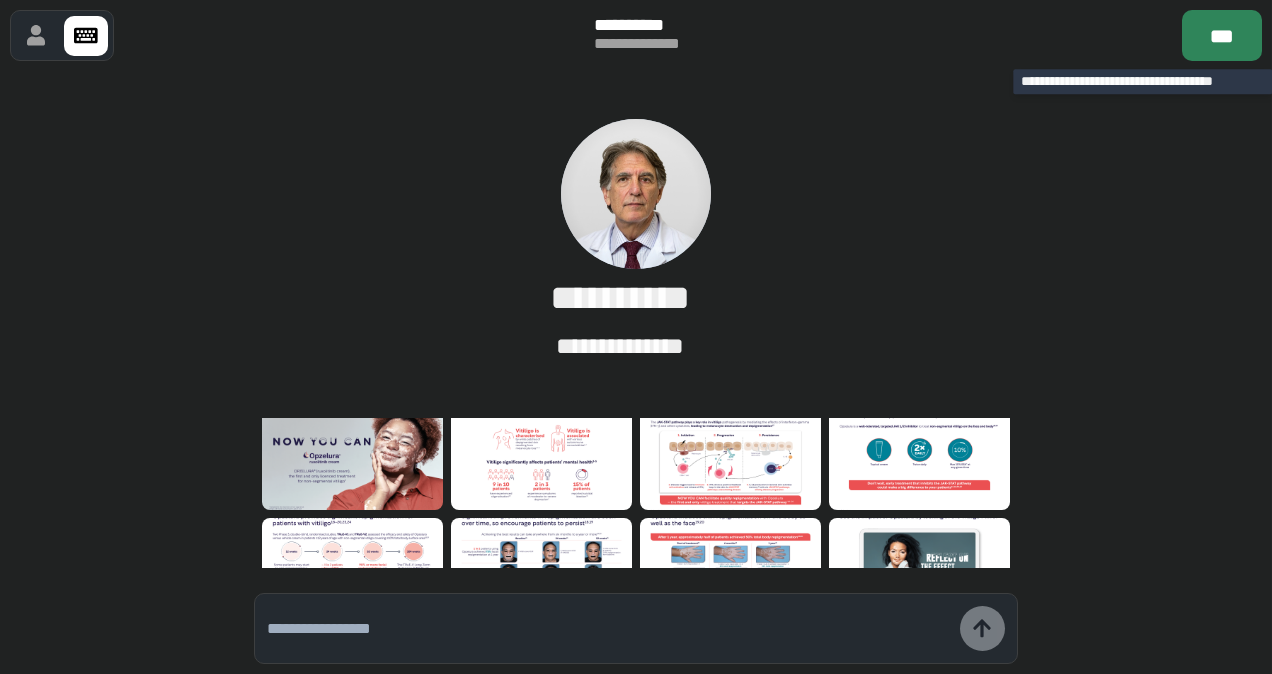click on "***" at bounding box center (1222, 35) 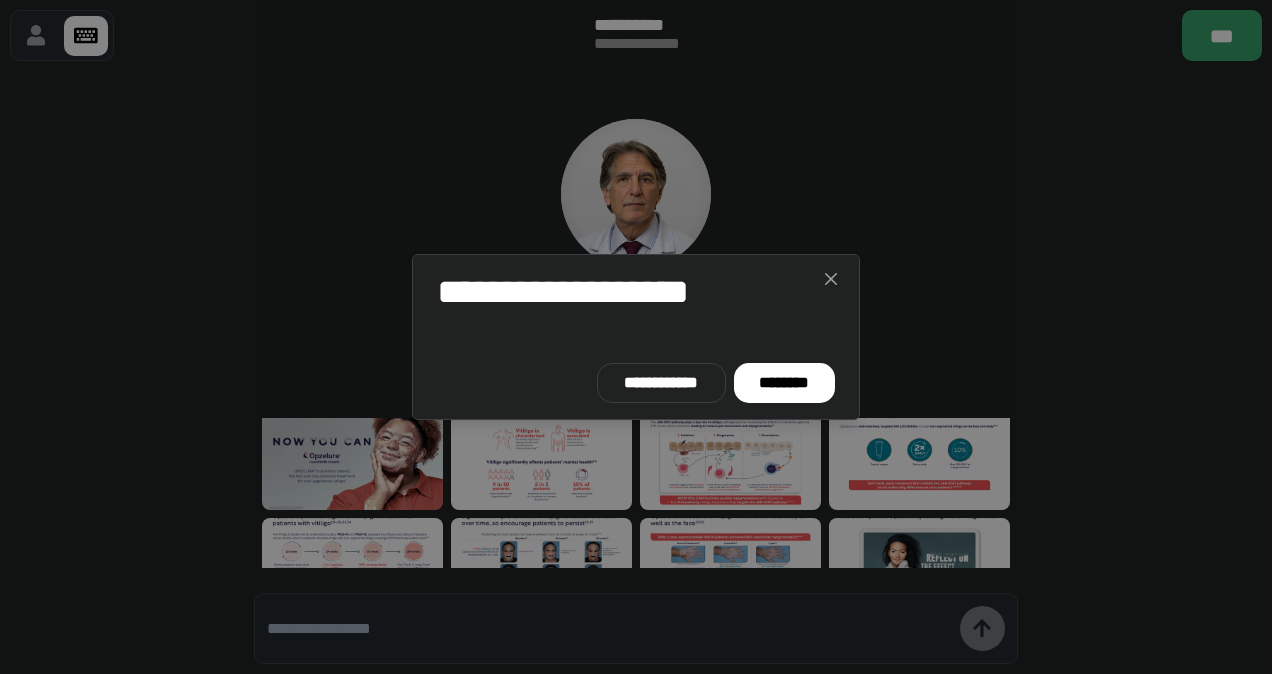 click on "**********" at bounding box center (636, 292) 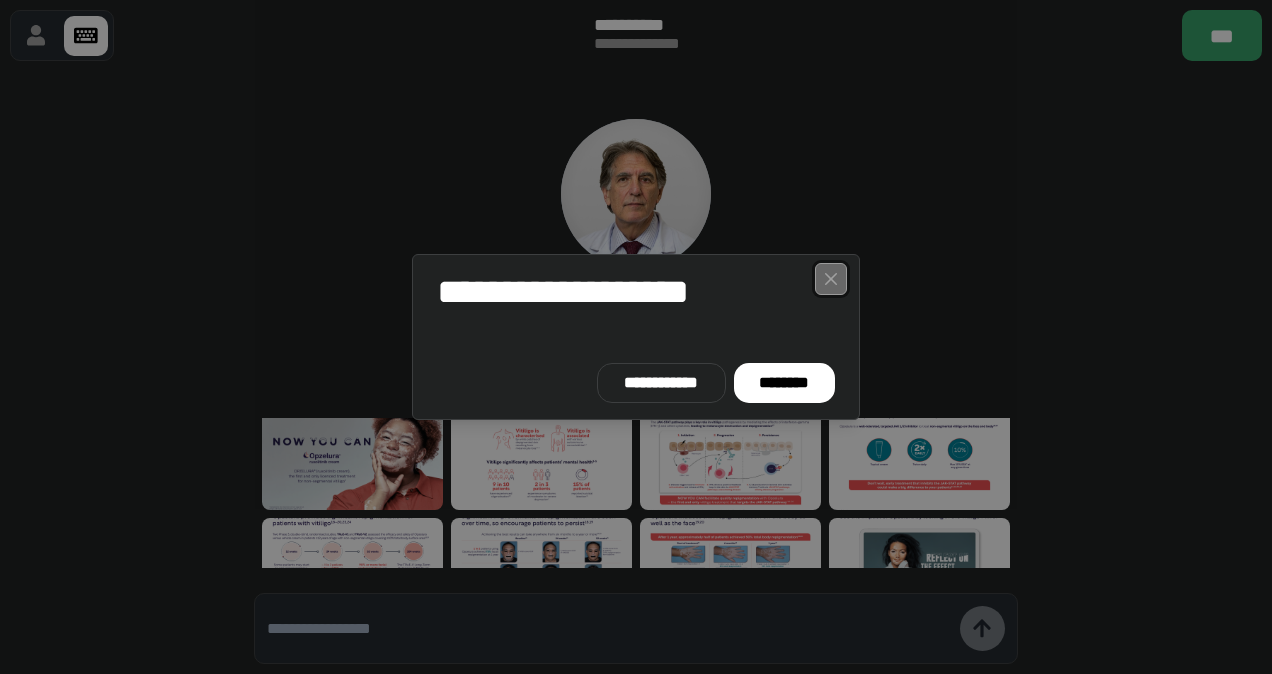 click at bounding box center [831, 279] 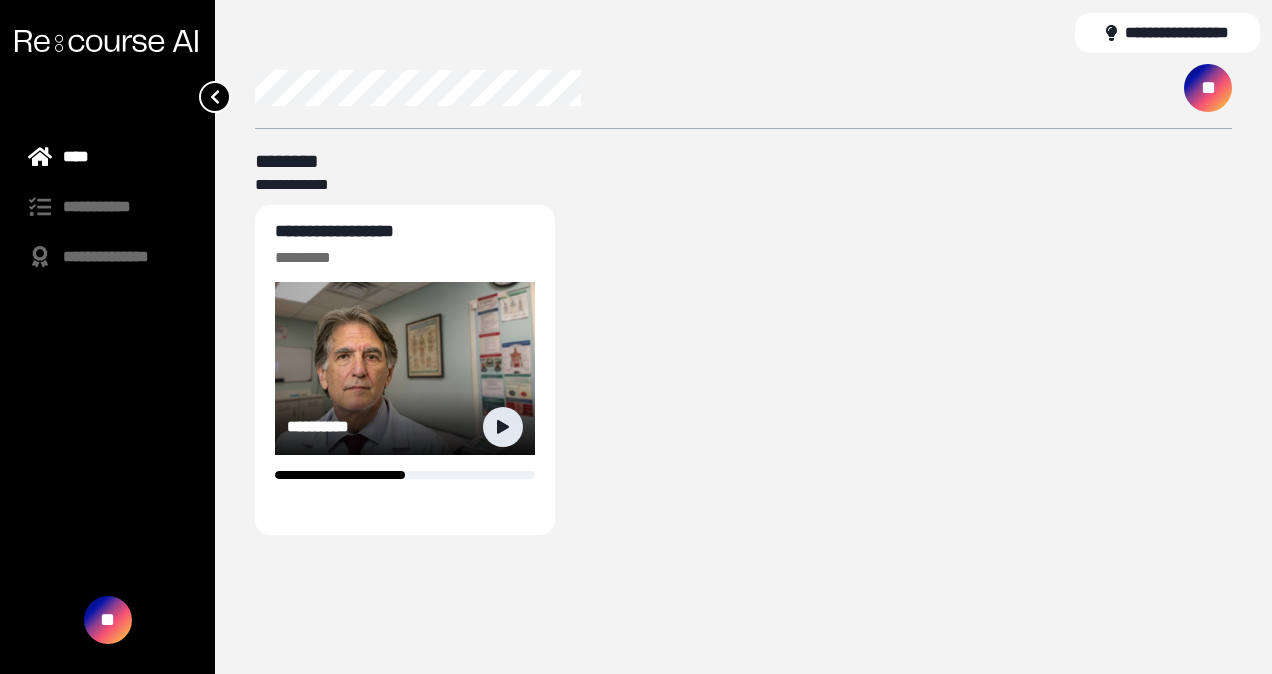 click at bounding box center [503, 427] 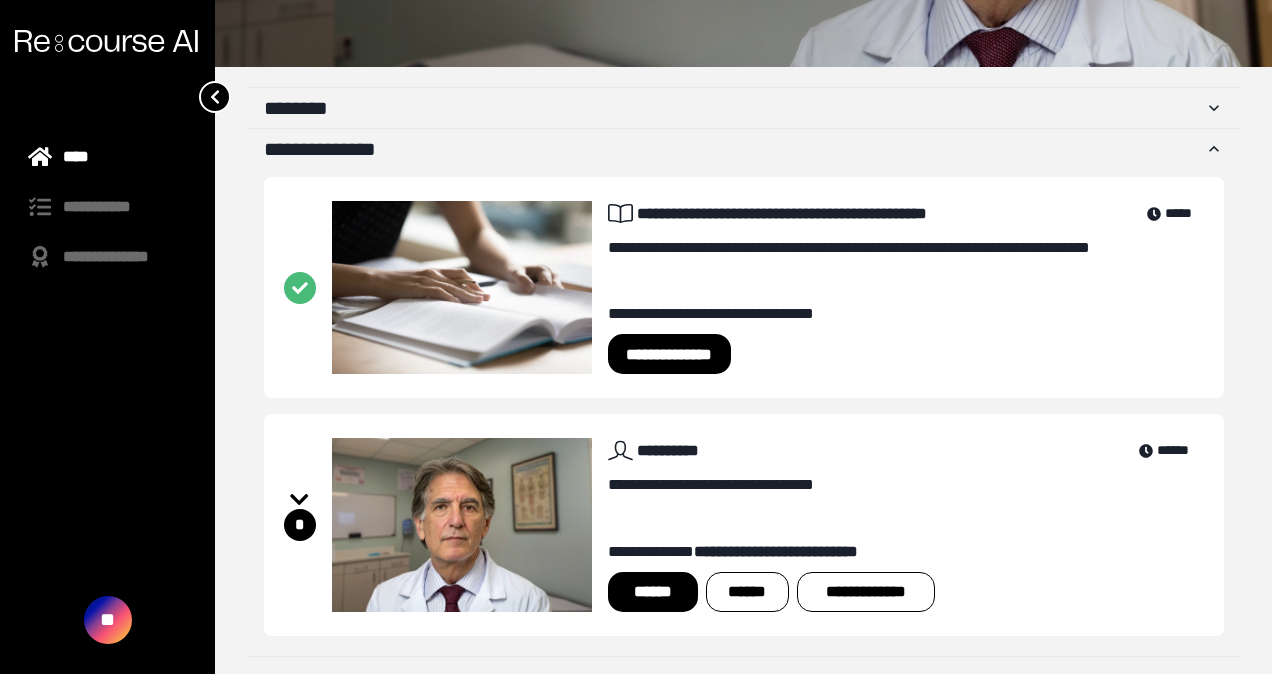 scroll, scrollTop: 319, scrollLeft: 0, axis: vertical 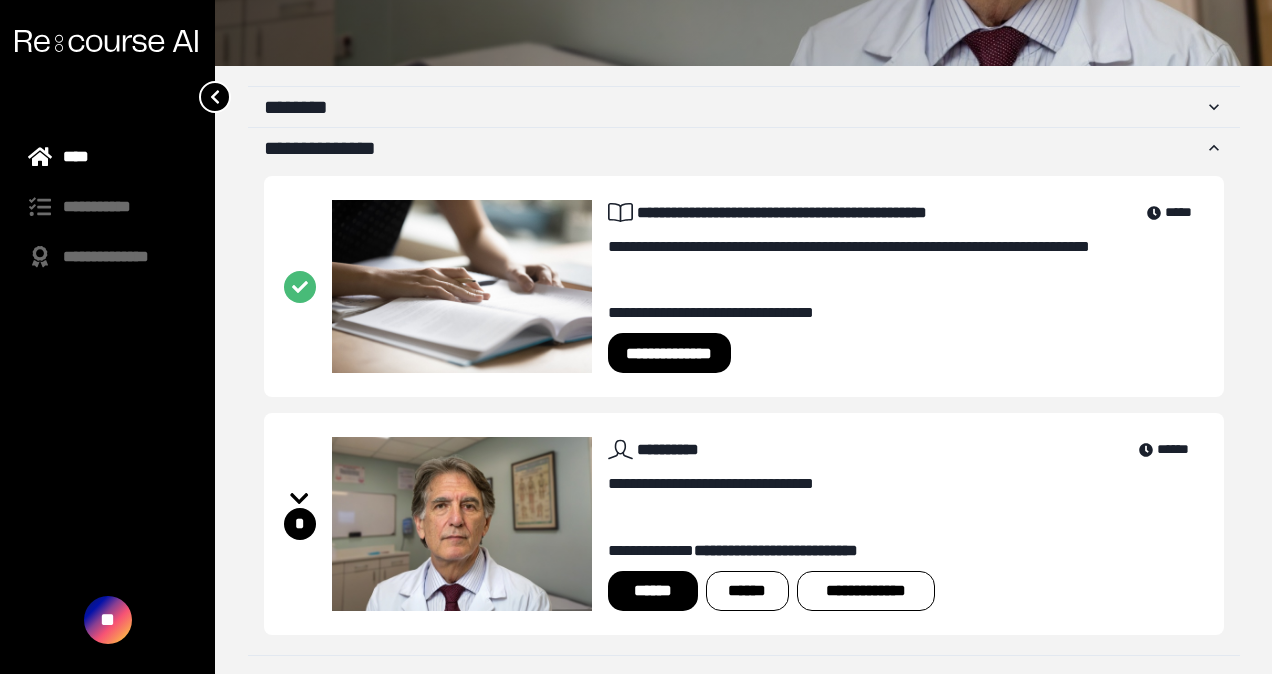 click on "******" at bounding box center (653, 591) 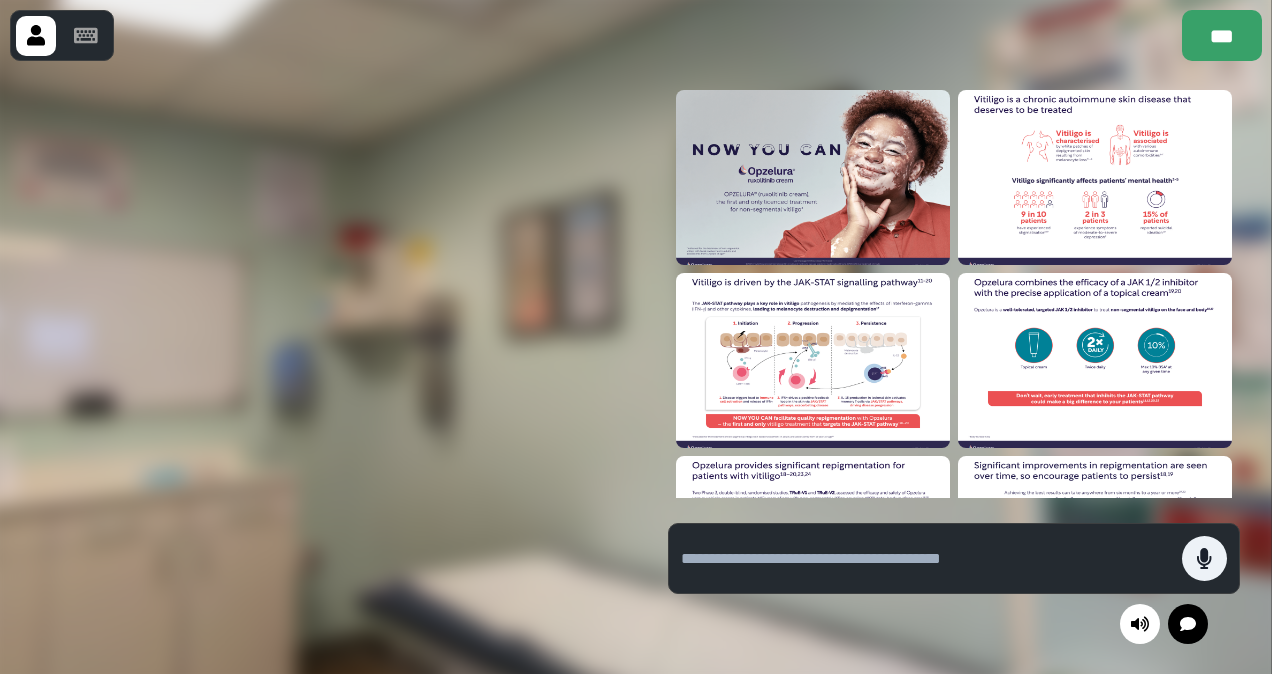 click at bounding box center (926, 559) 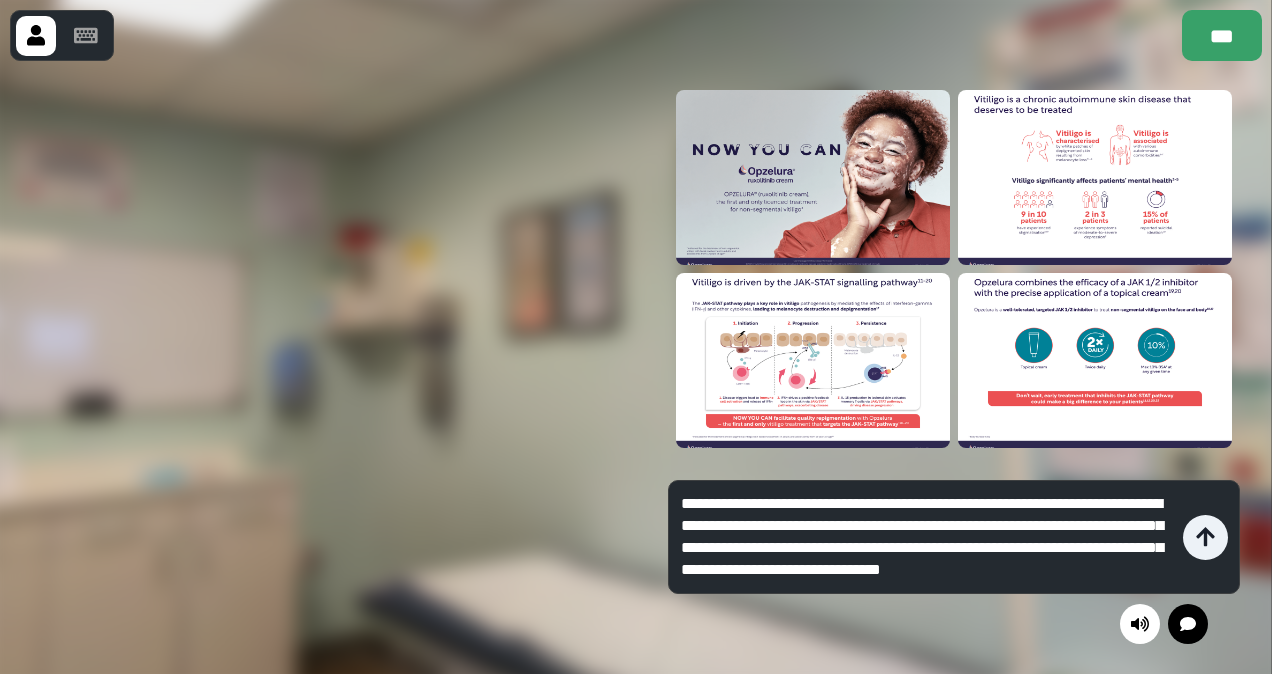 scroll, scrollTop: 20, scrollLeft: 0, axis: vertical 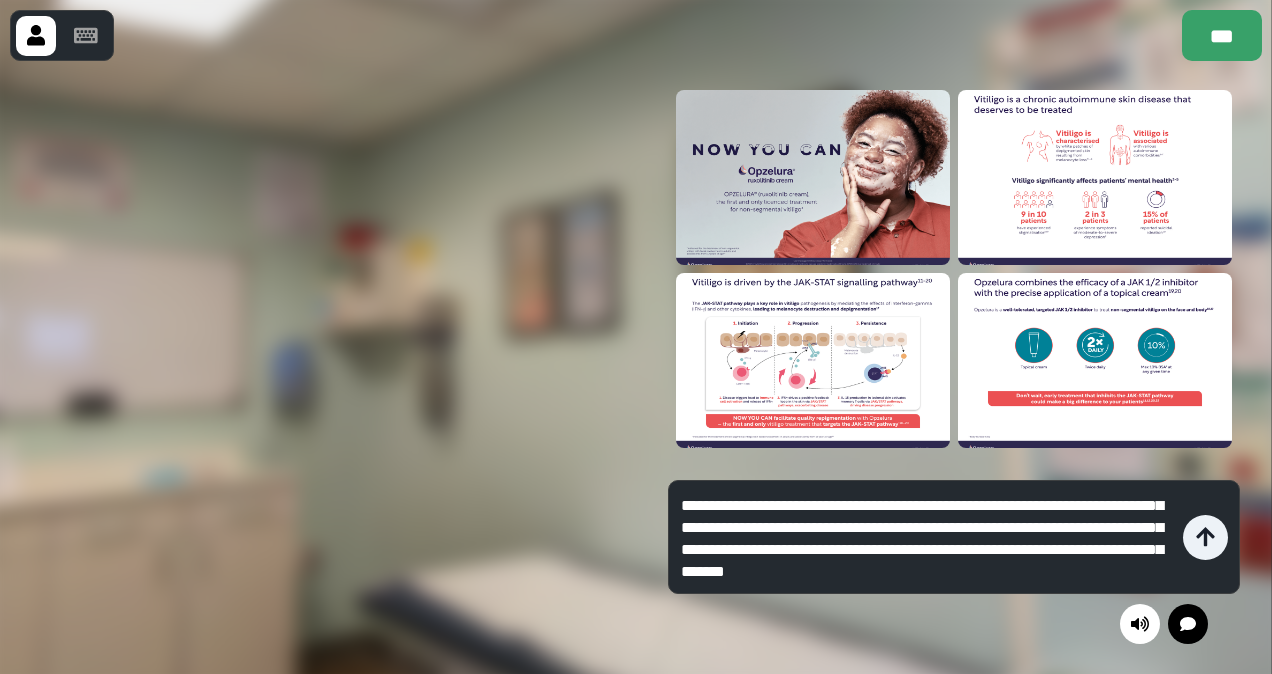 type on "**********" 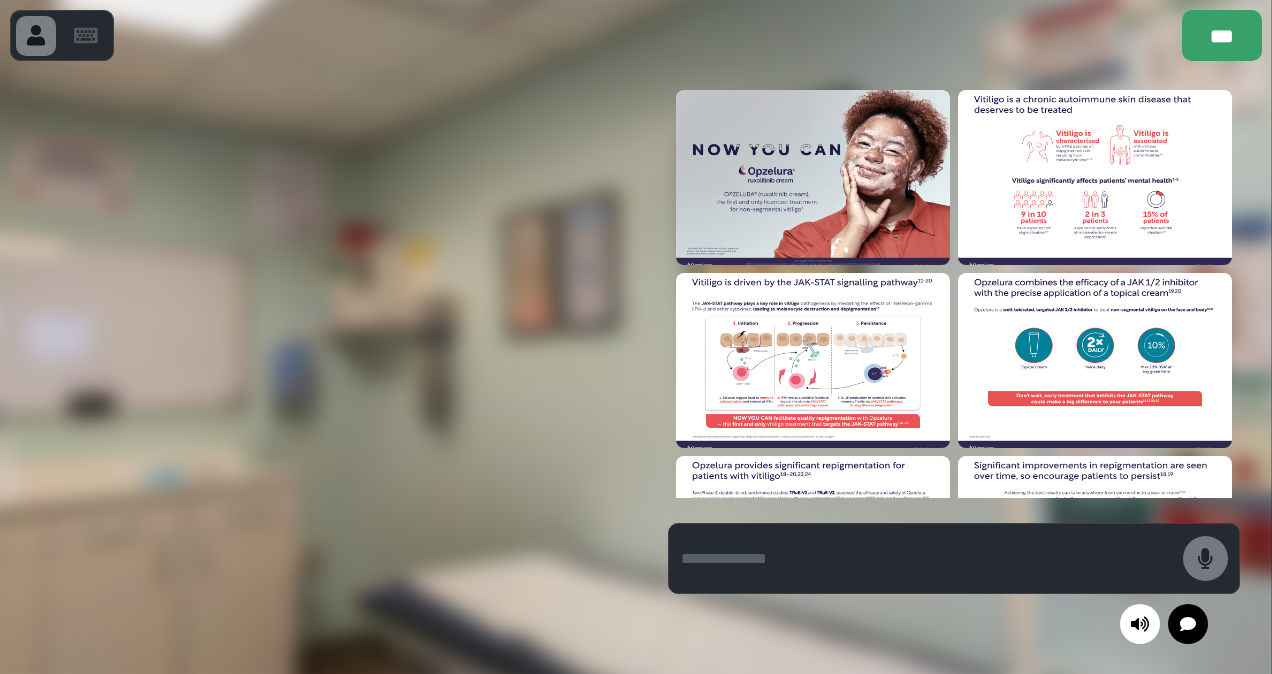 scroll, scrollTop: 0, scrollLeft: 0, axis: both 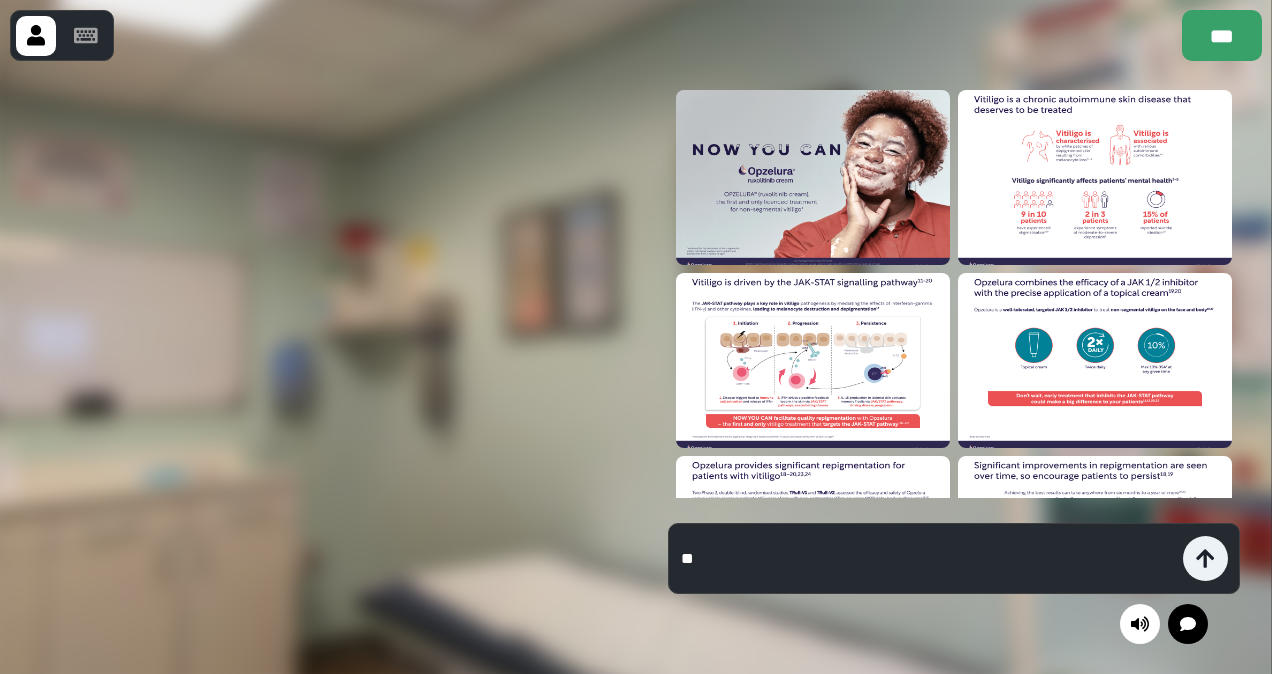 type on "*" 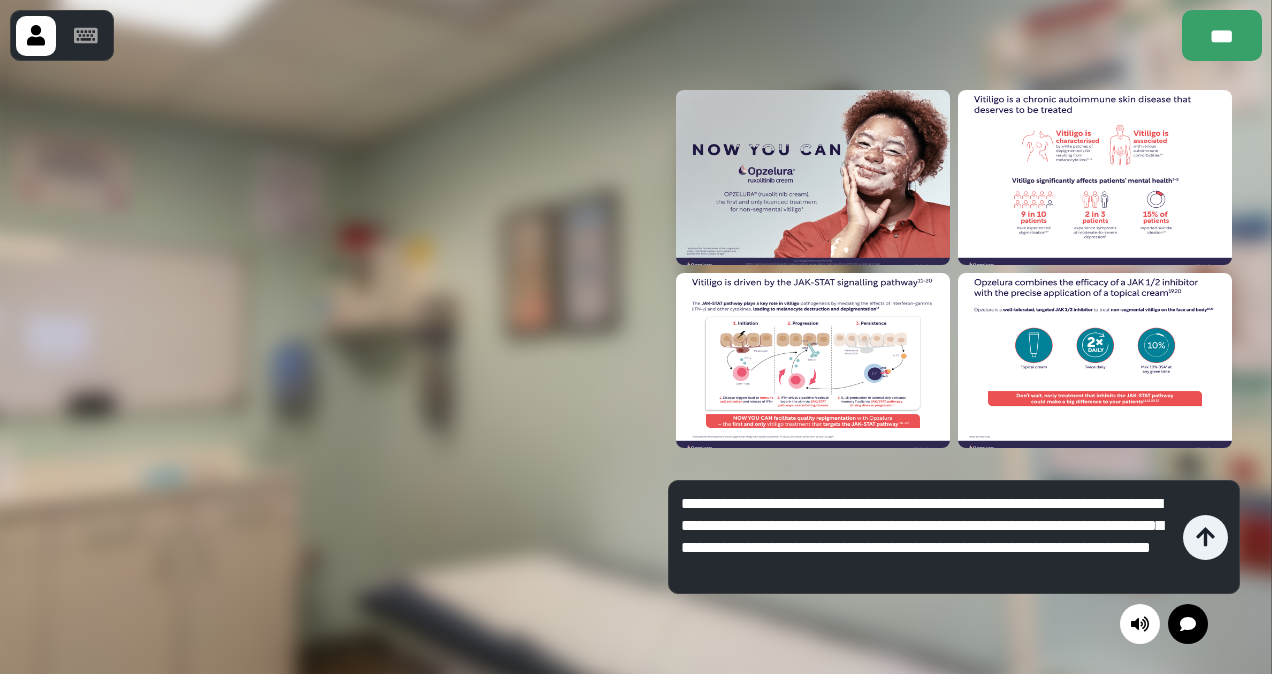 type on "**********" 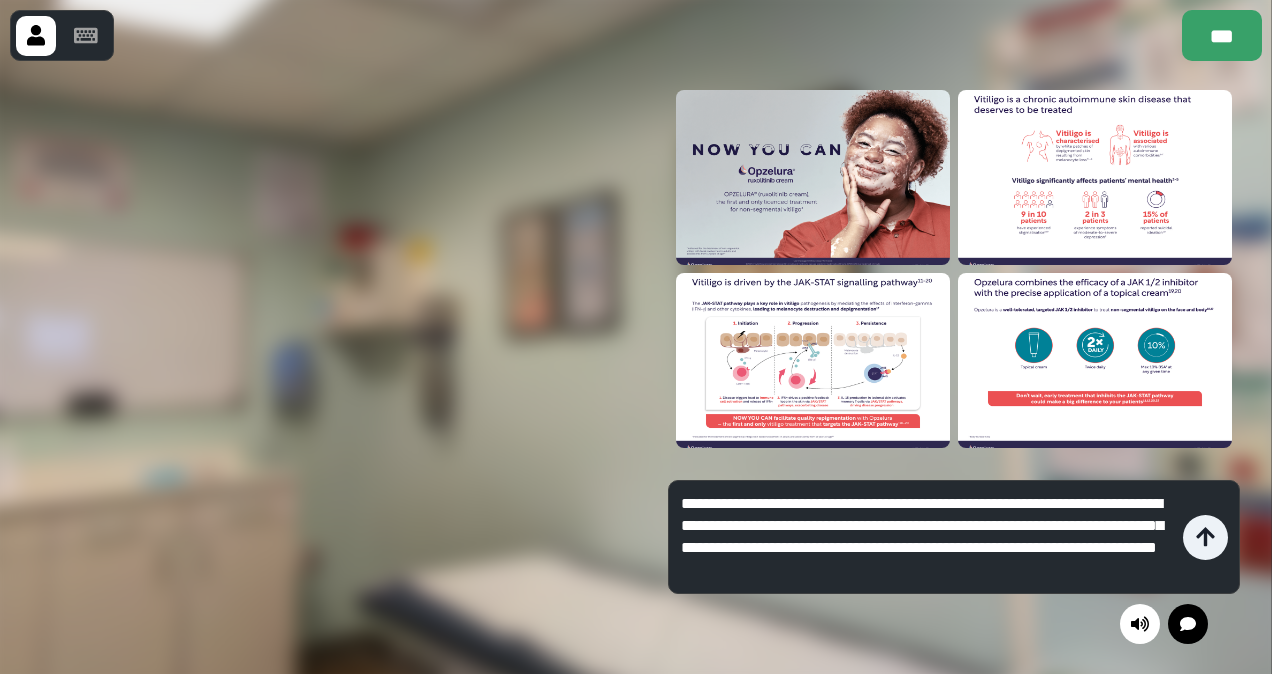 type 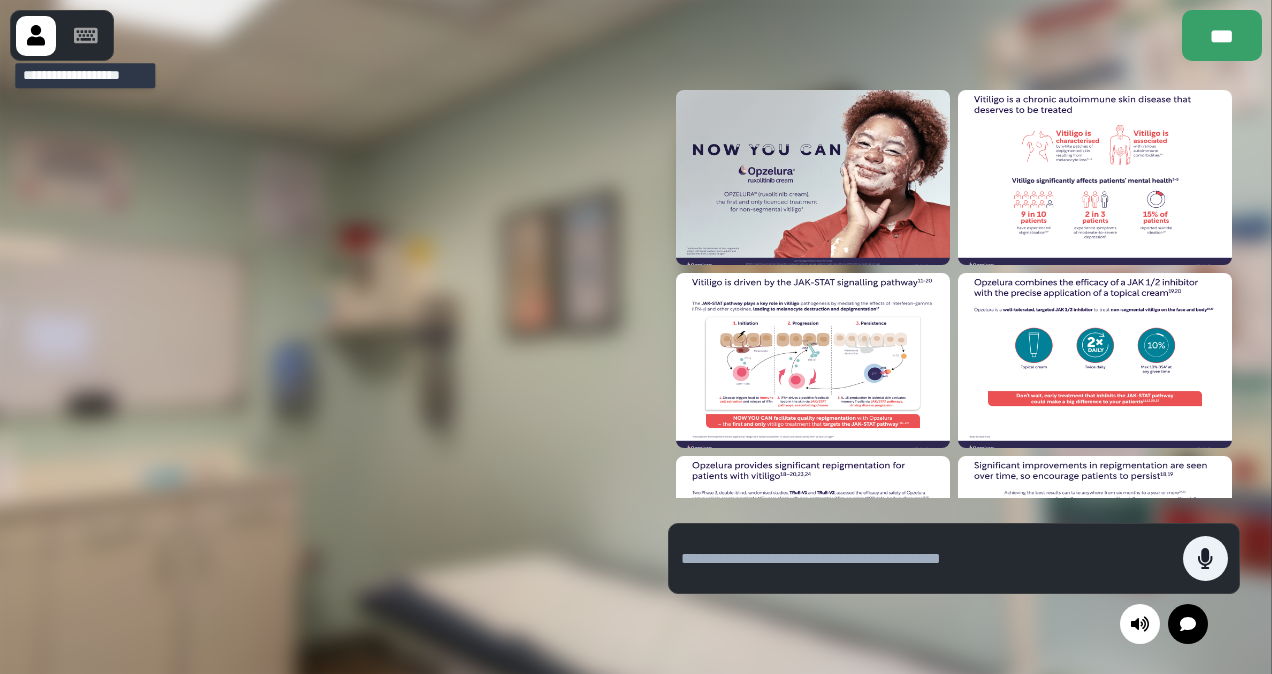 click 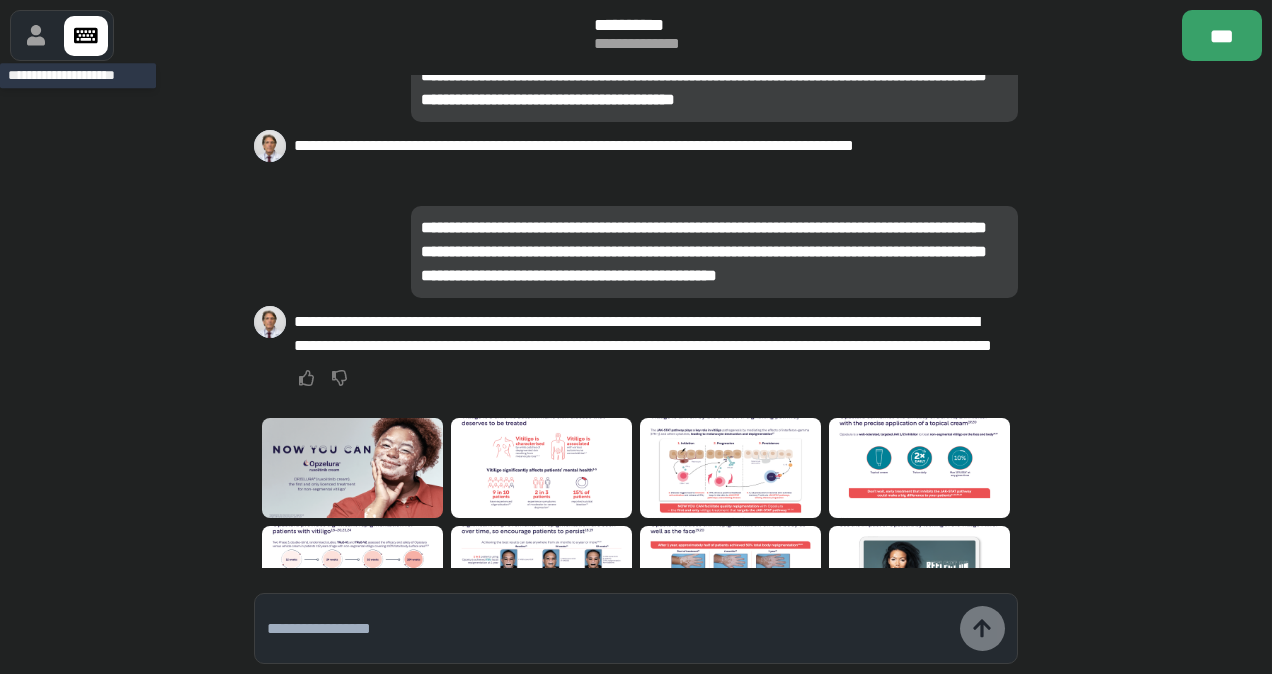 click at bounding box center [36, 36] 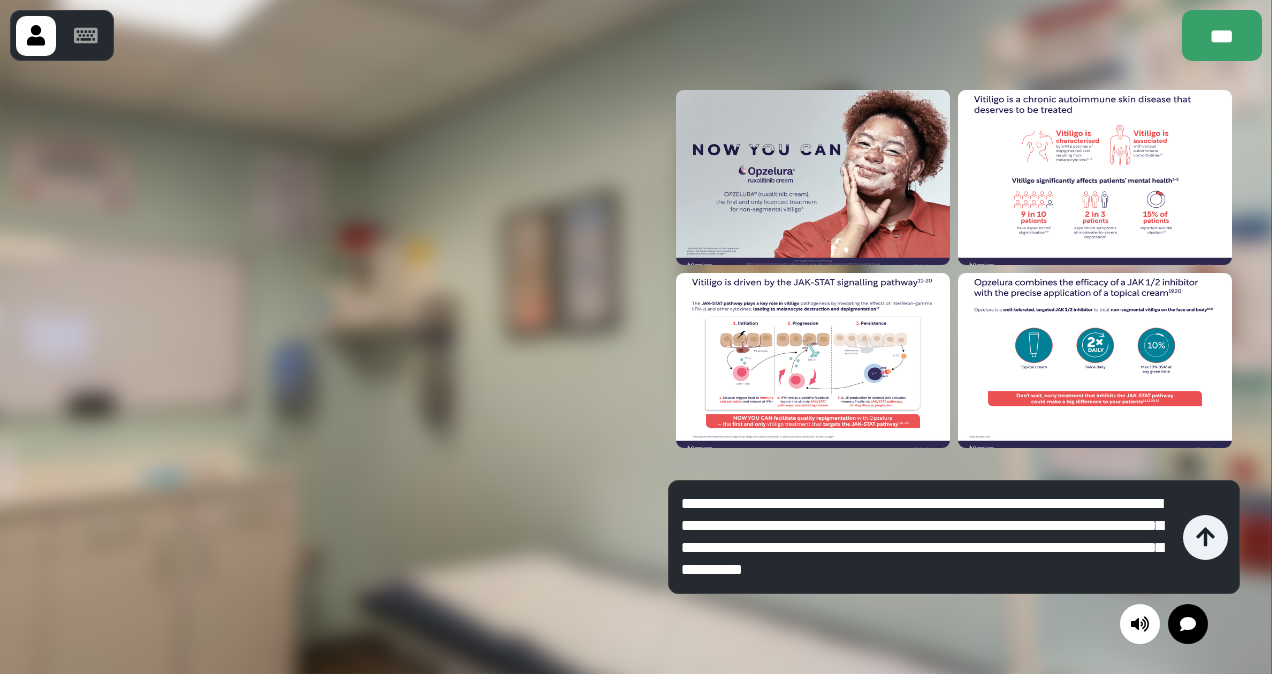 click on "**********" at bounding box center [927, 537] 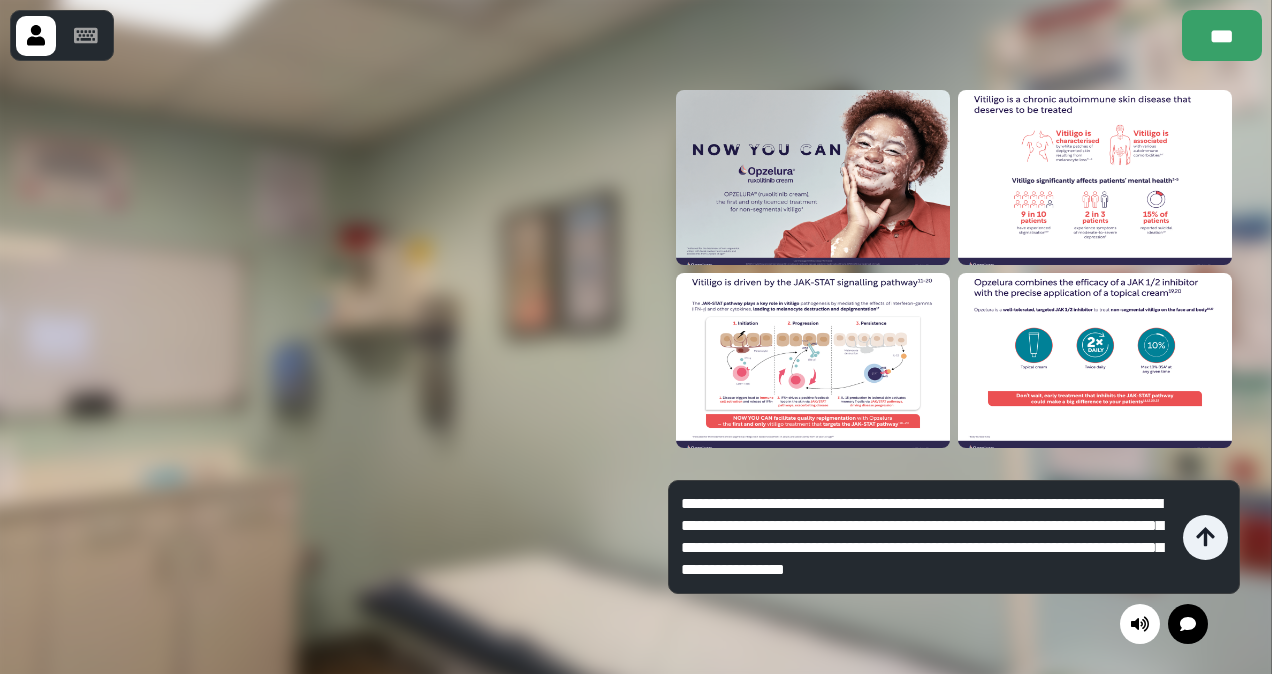 click on "**********" at bounding box center [927, 537] 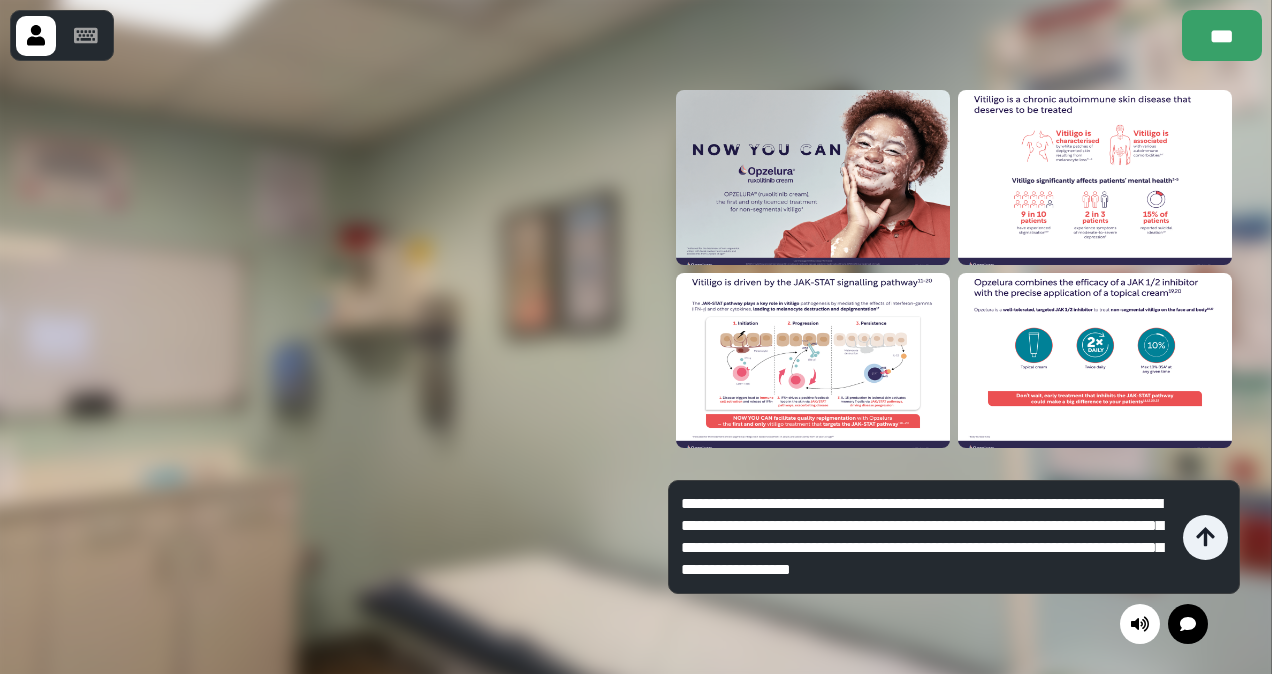 click on "**********" at bounding box center [927, 537] 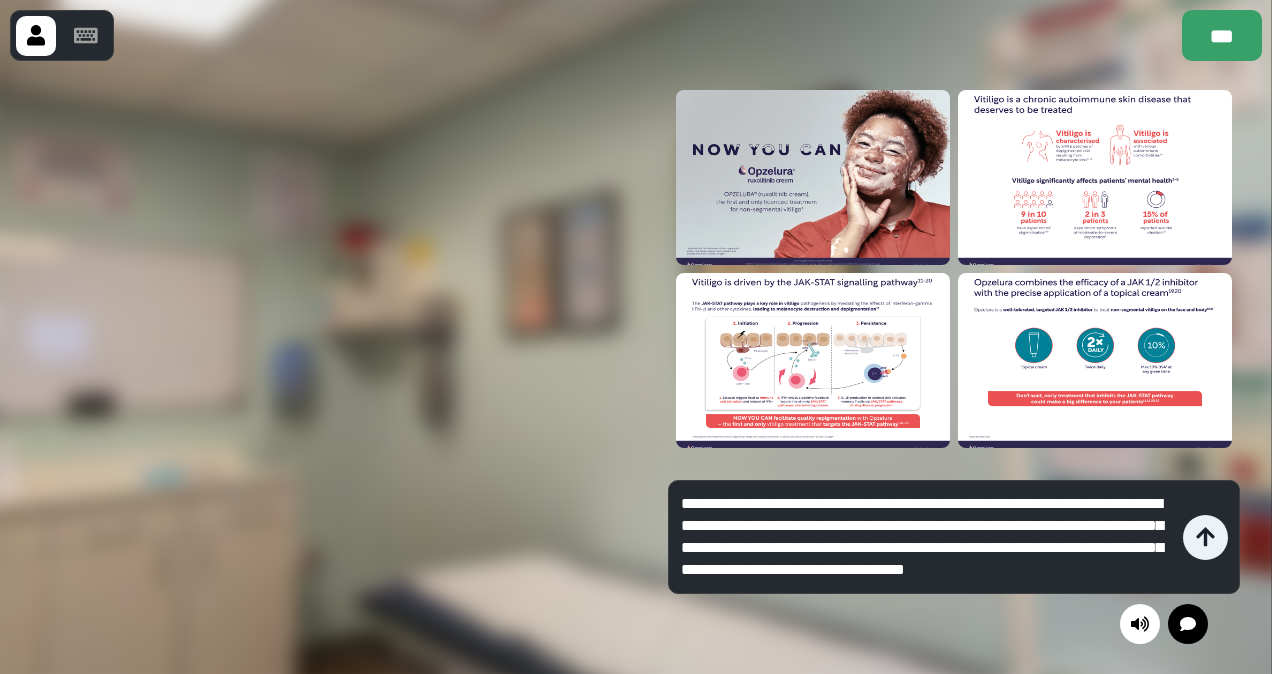 scroll, scrollTop: 20, scrollLeft: 0, axis: vertical 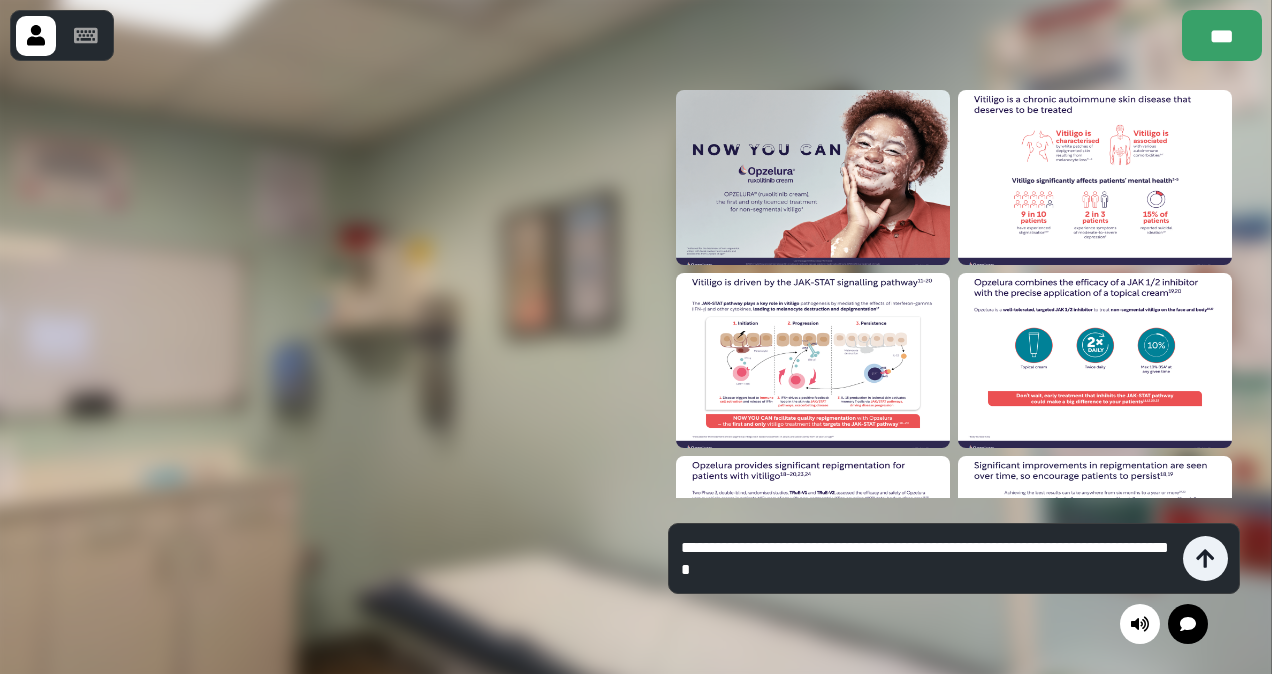 type on "[NAME] [LAST]'s phone number is [PHONE]." 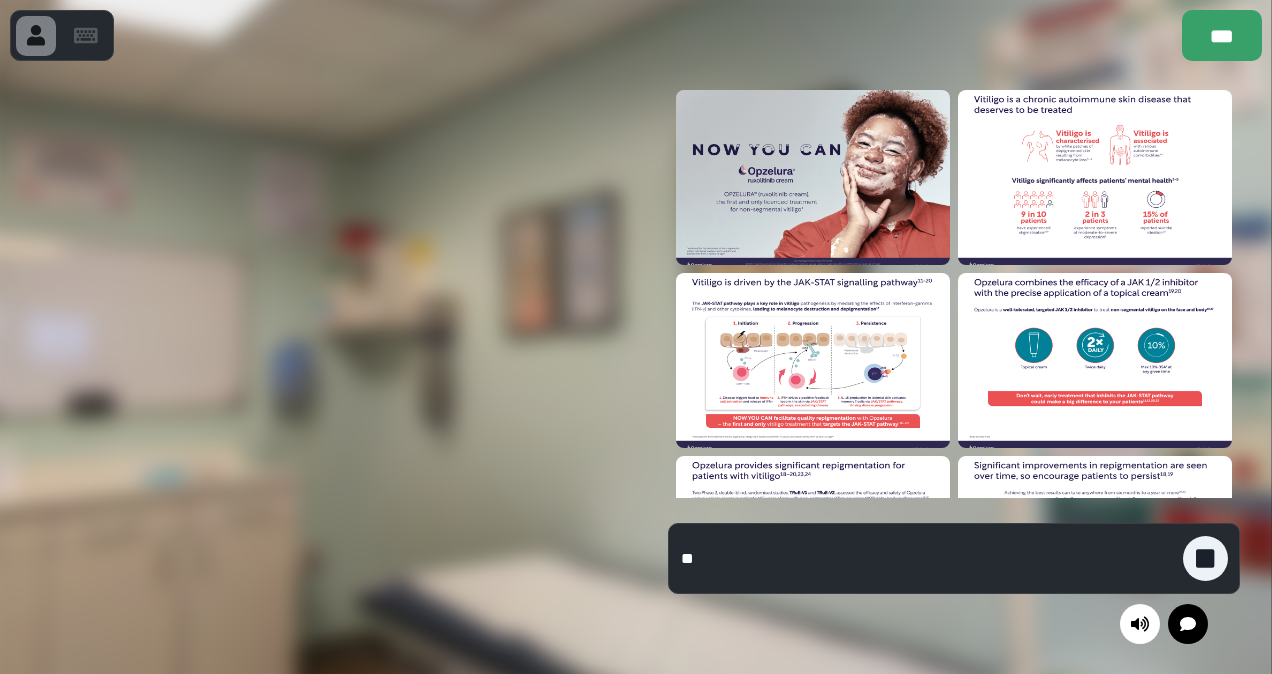 type on "*" 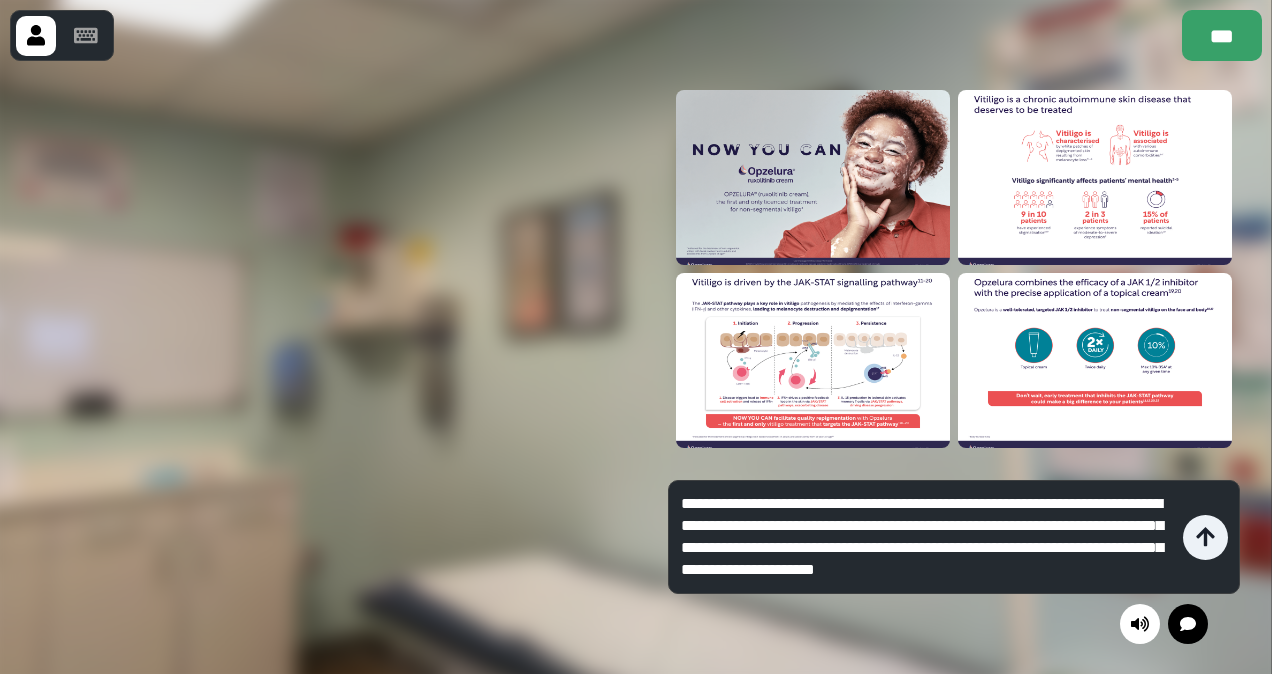 scroll, scrollTop: 20, scrollLeft: 0, axis: vertical 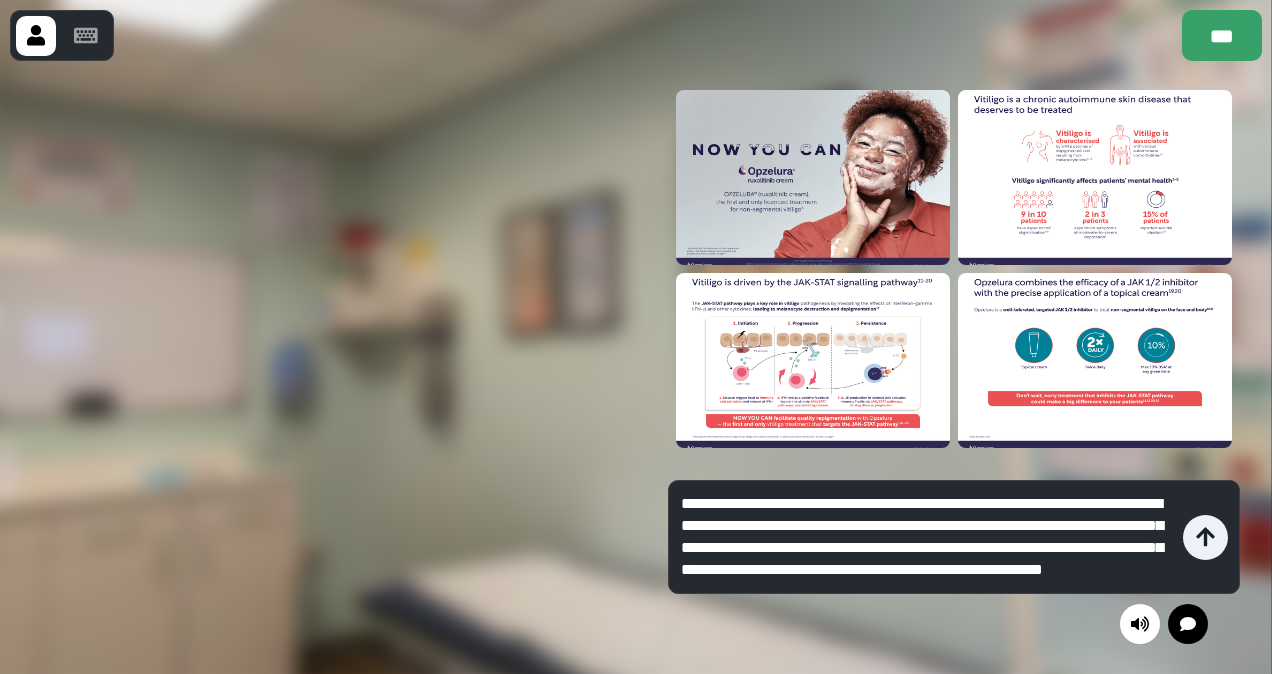 click on "**********" at bounding box center (927, 537) 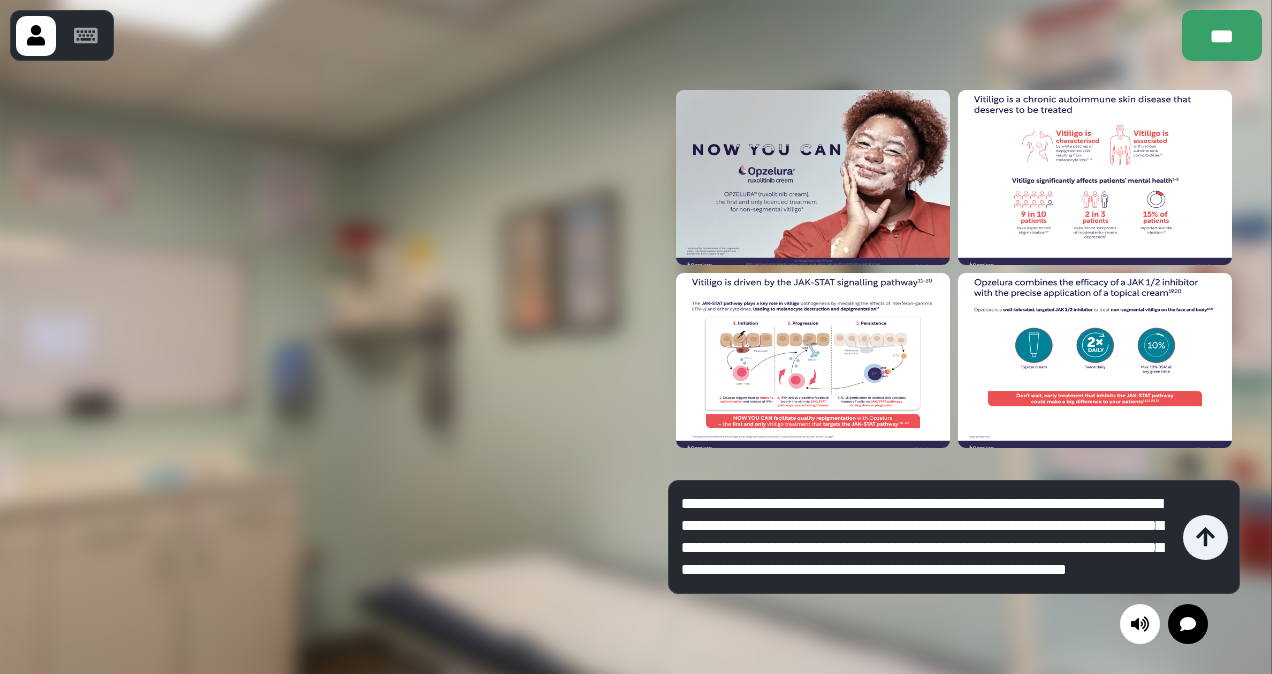 click on "**********" at bounding box center [927, 537] 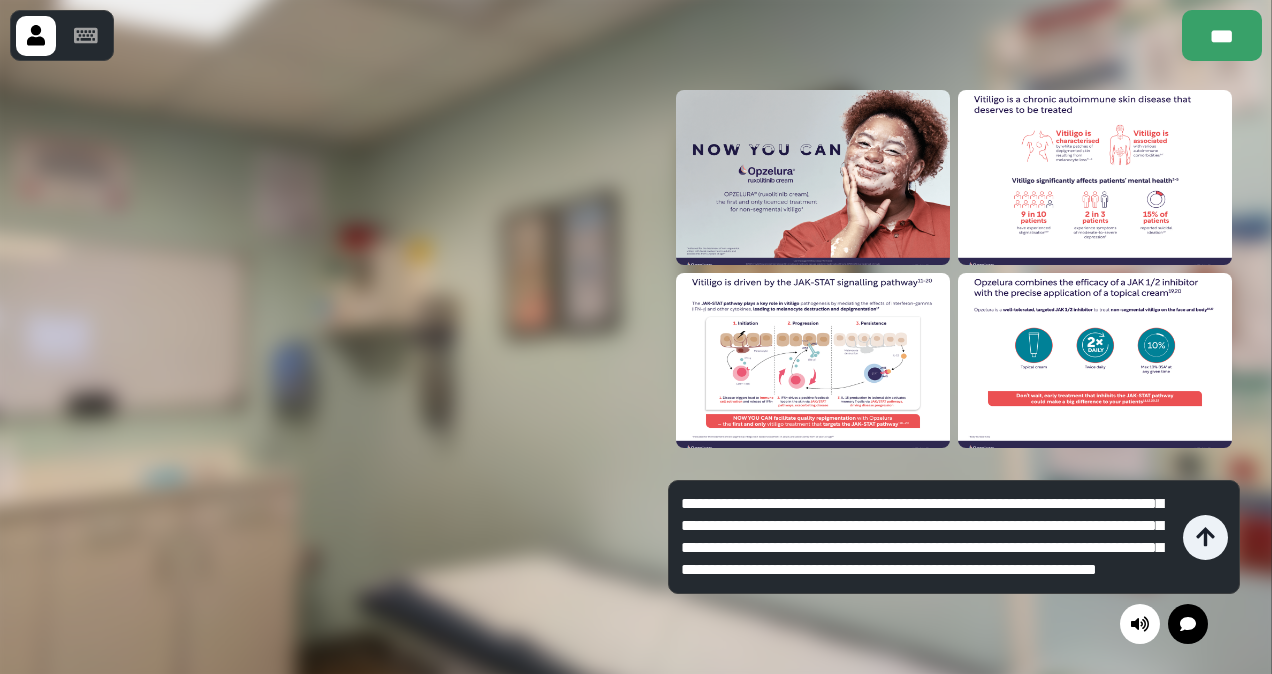 scroll, scrollTop: 64, scrollLeft: 0, axis: vertical 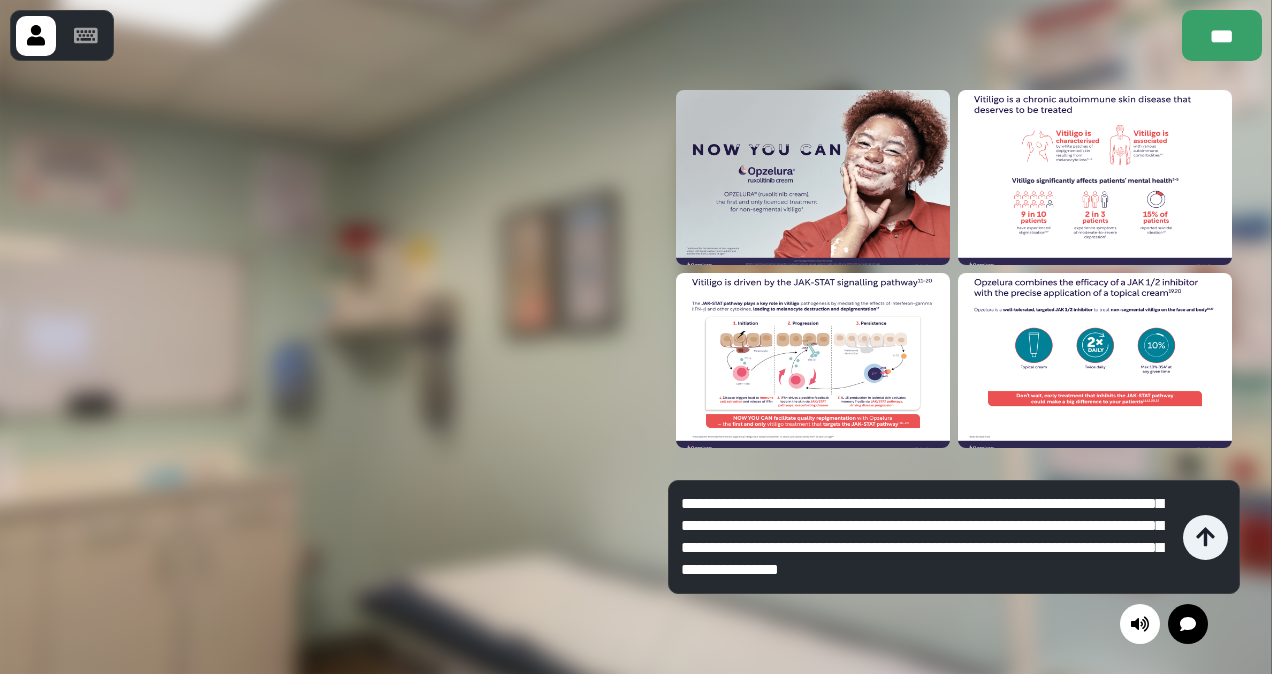 type on "**********" 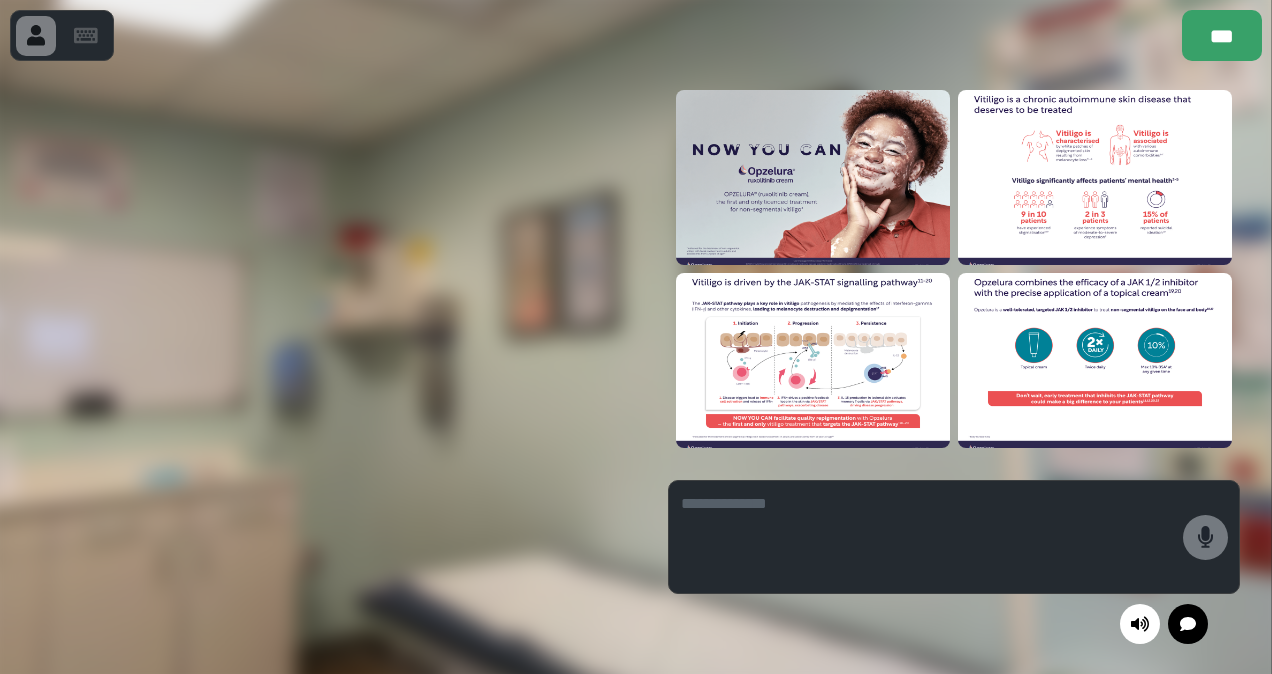 scroll, scrollTop: 0, scrollLeft: 0, axis: both 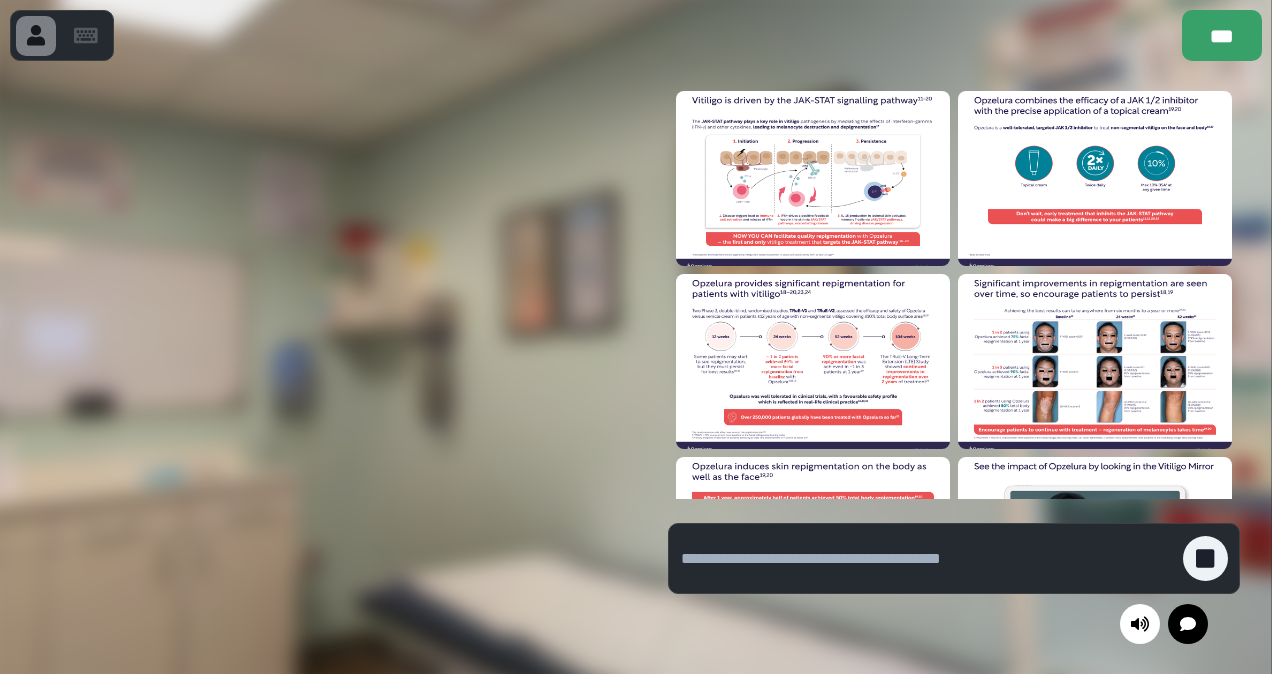 click at bounding box center [813, 361] 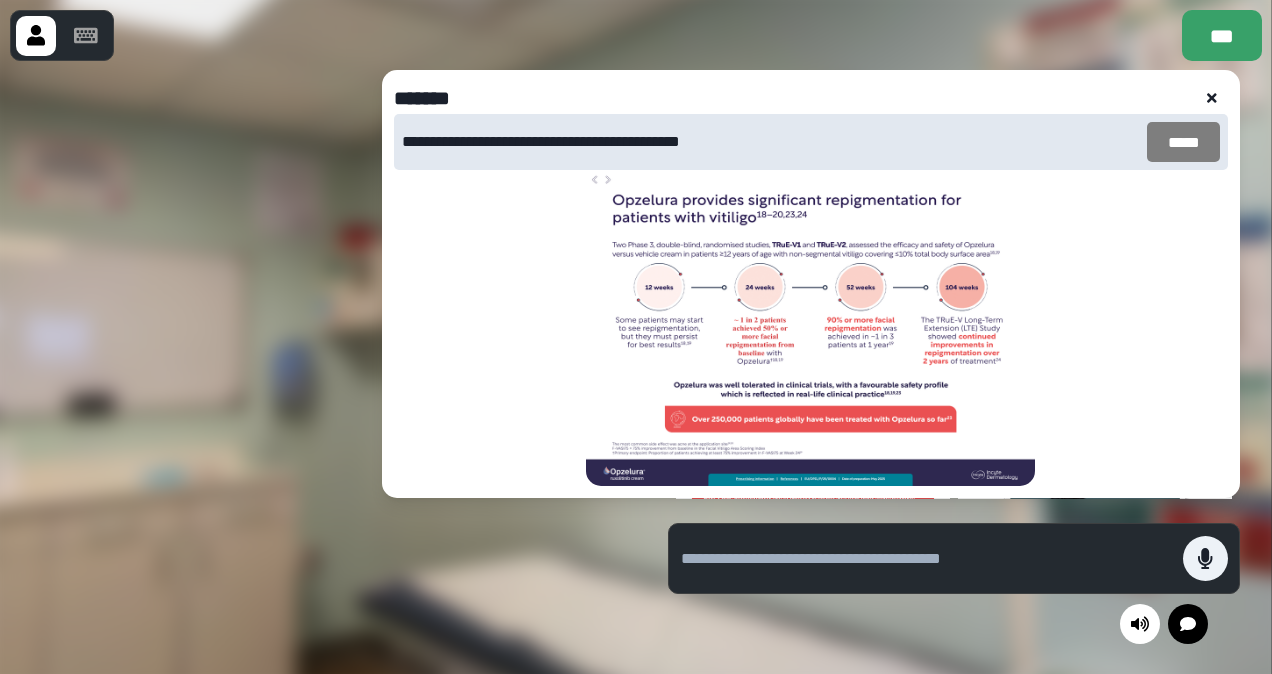 click on "*****" at bounding box center [1183, 142] 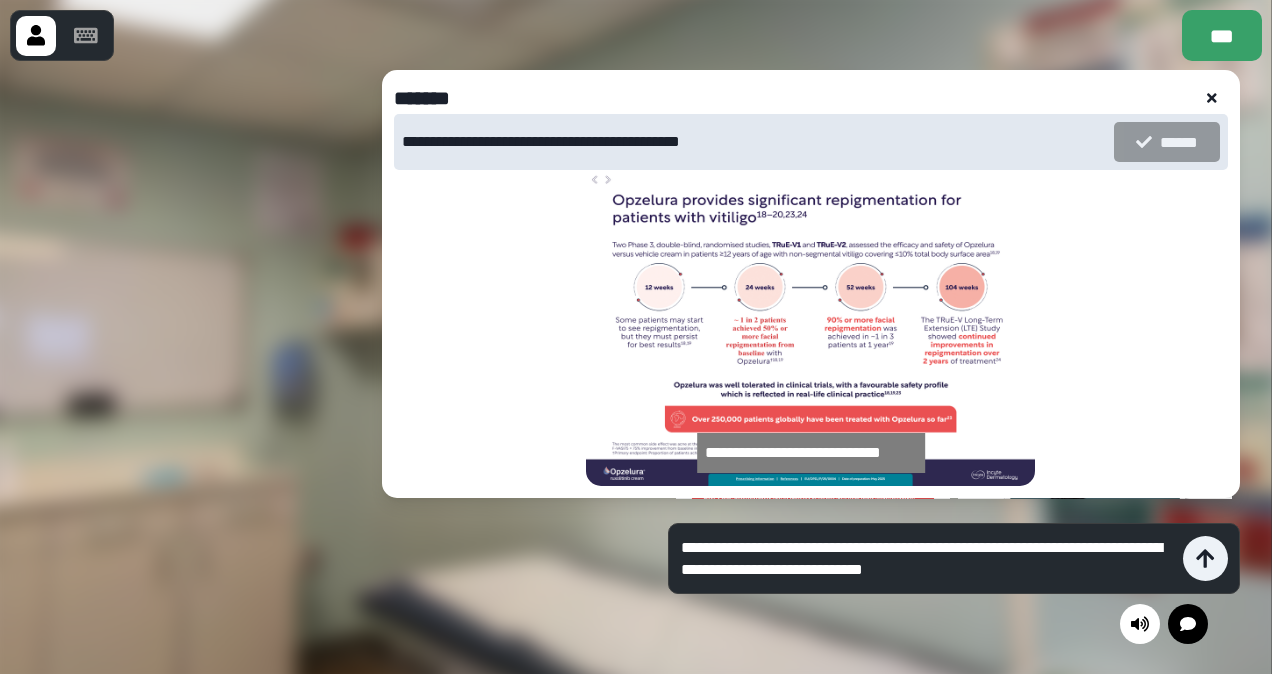 type on "**********" 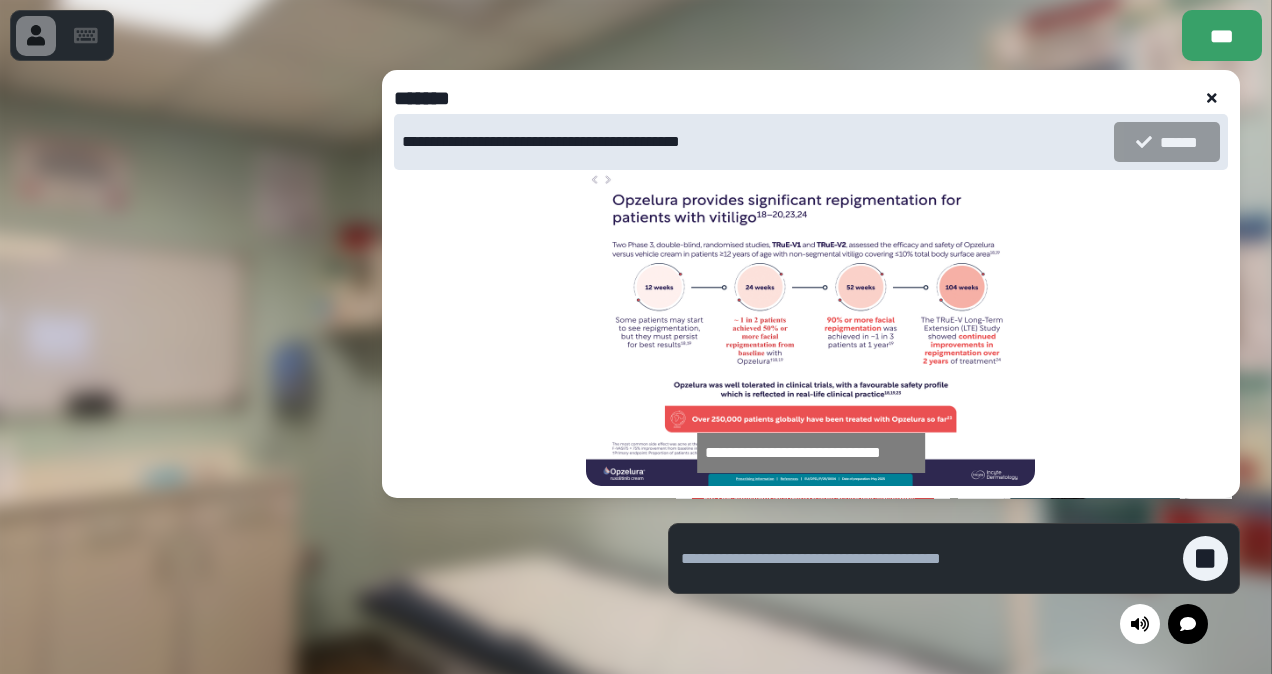 click 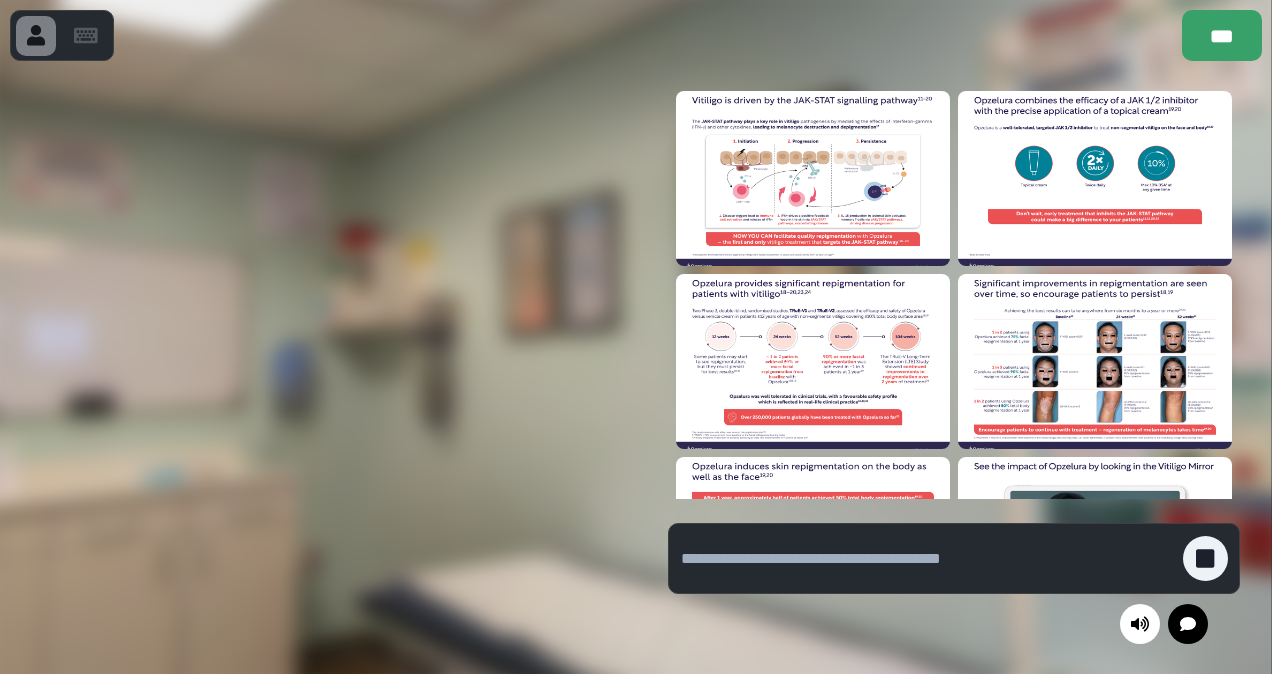 click at bounding box center (927, 559) 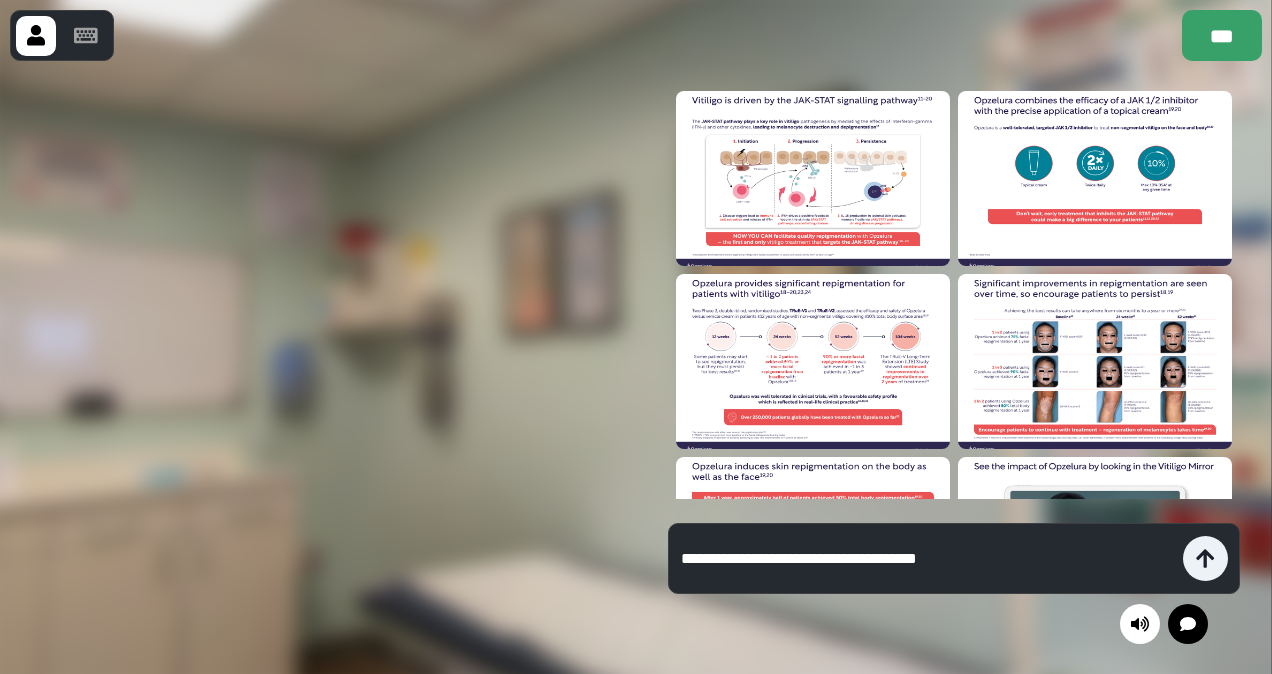 type on "**********" 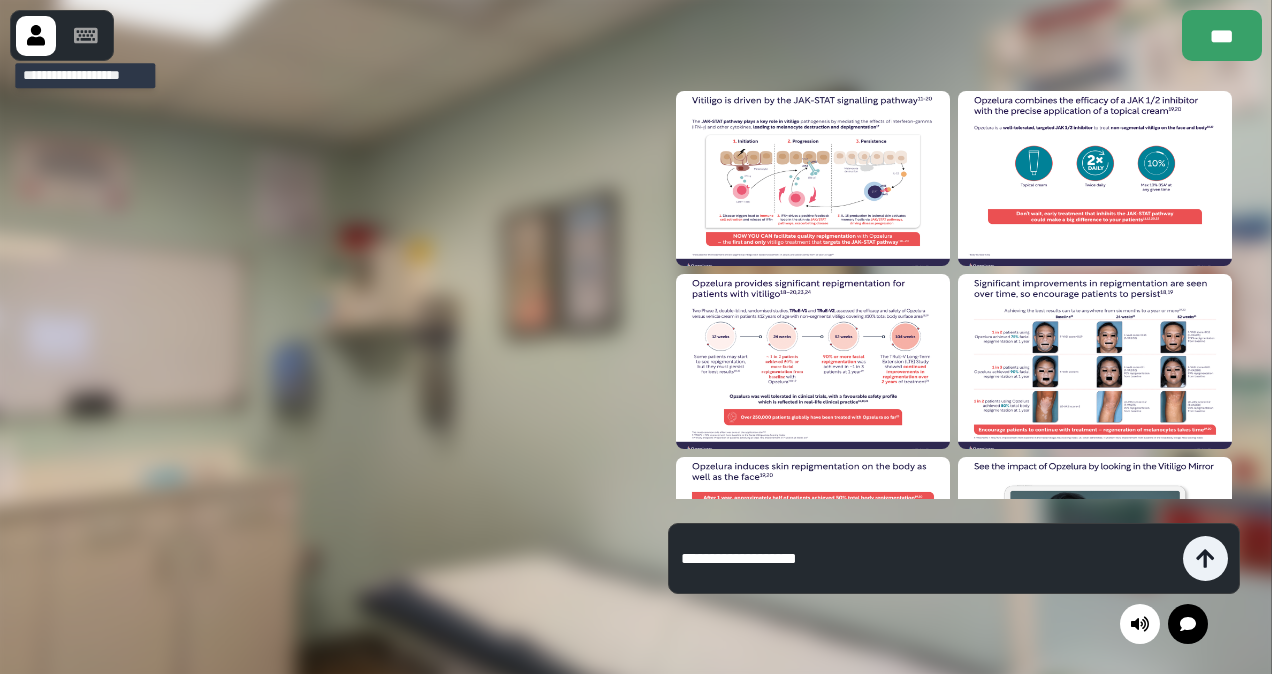 type on "**********" 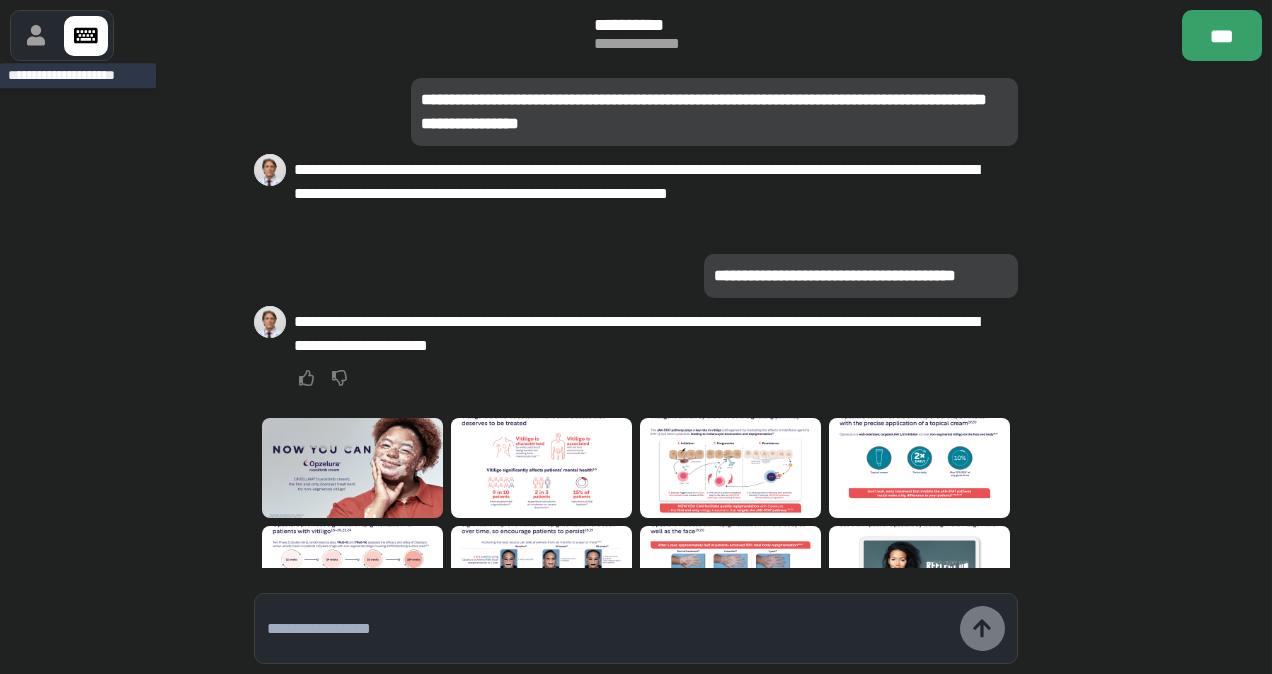 click 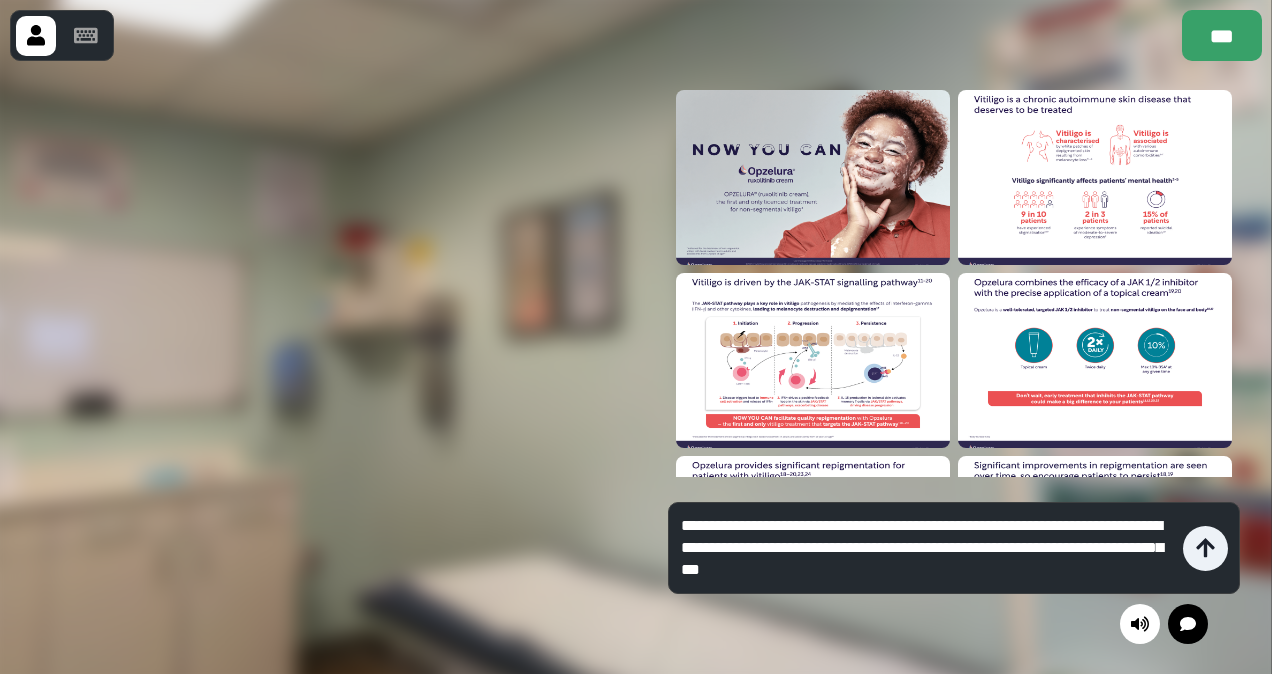 type on "**********" 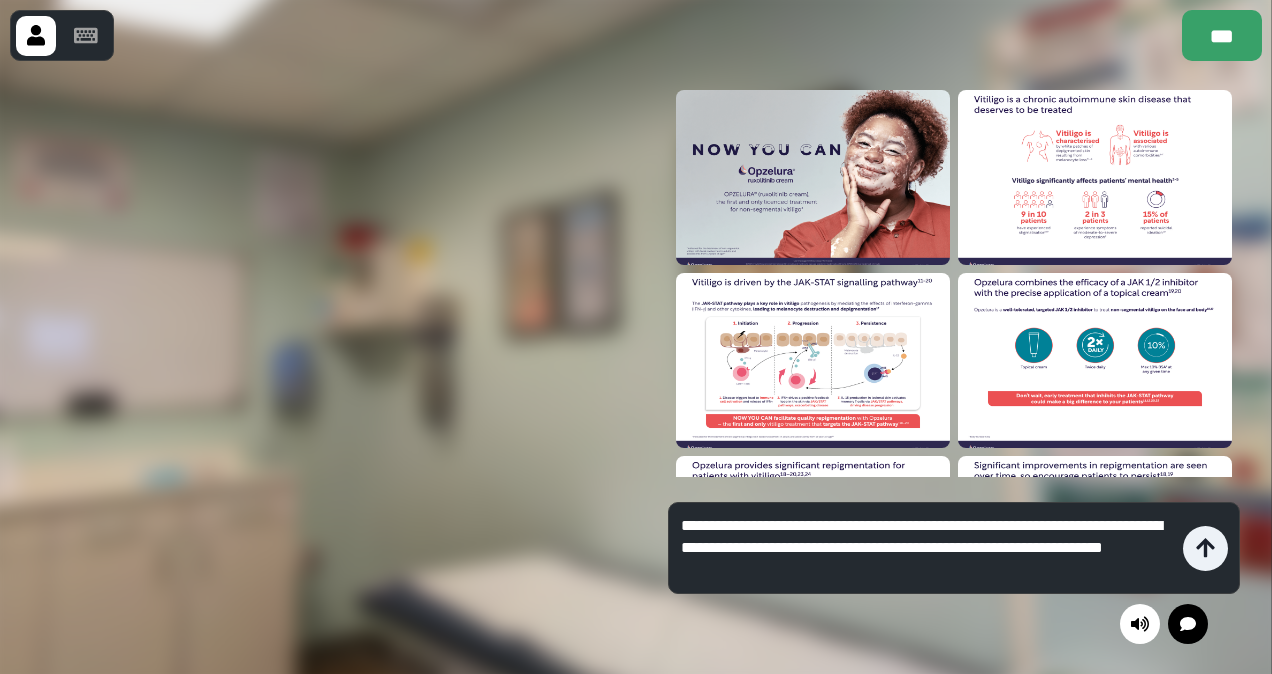 type on "This is a regular sentence without PII." 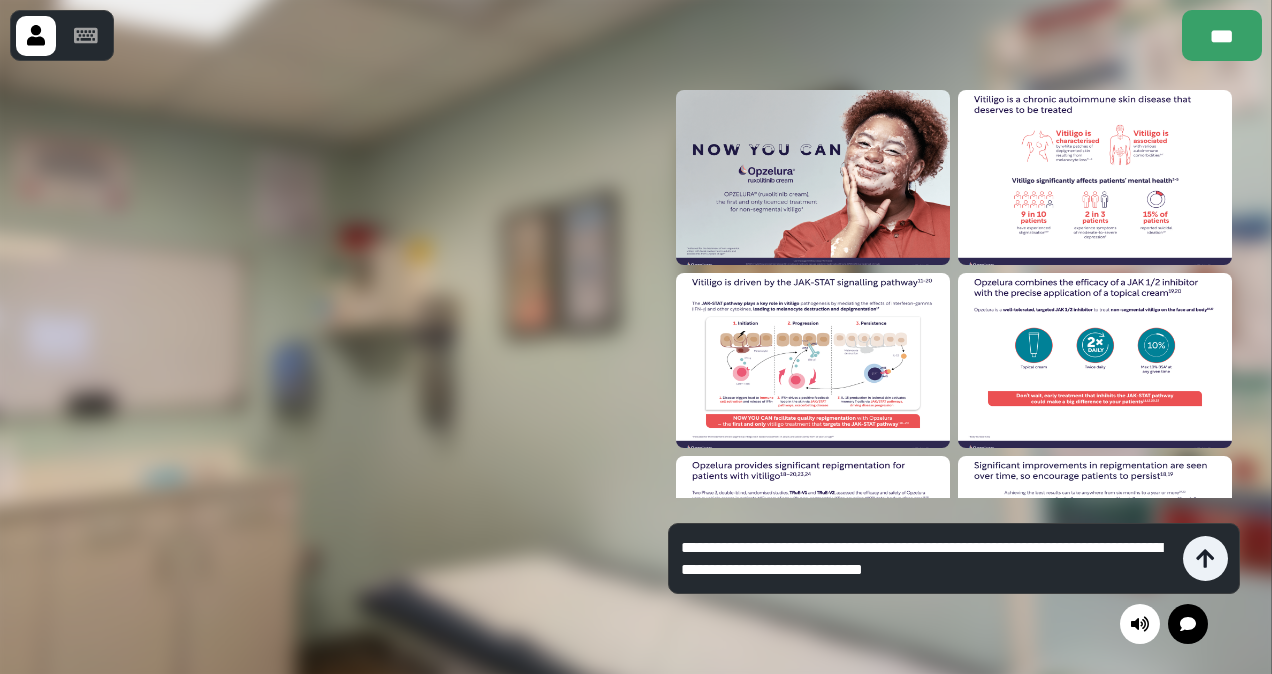 drag, startPoint x: 790, startPoint y: 568, endPoint x: 824, endPoint y: 571, distance: 34.132095 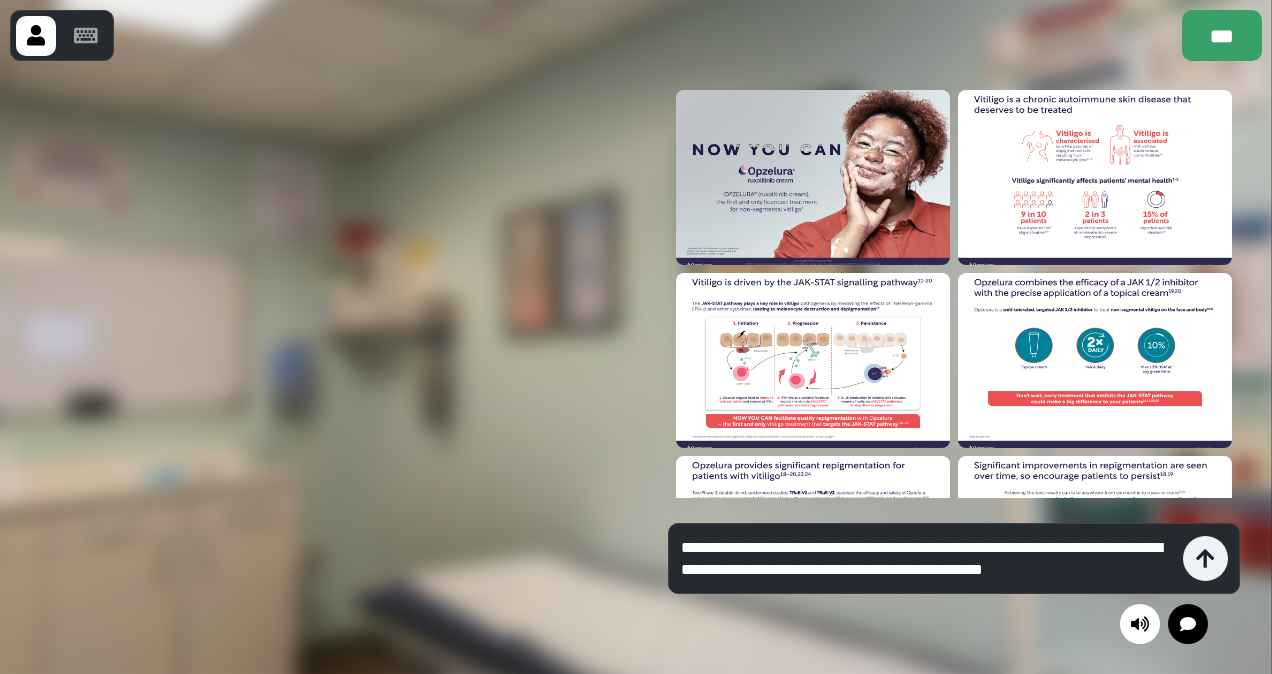 click on "**********" at bounding box center (927, 559) 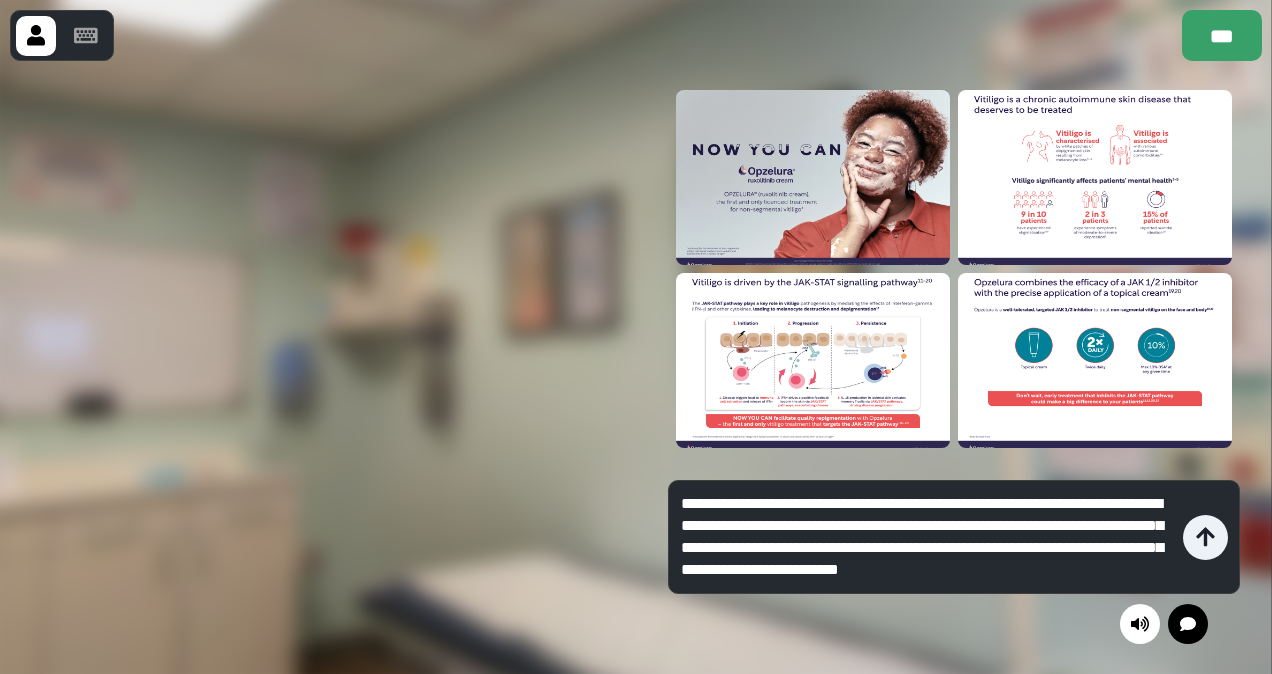 scroll, scrollTop: 20, scrollLeft: 0, axis: vertical 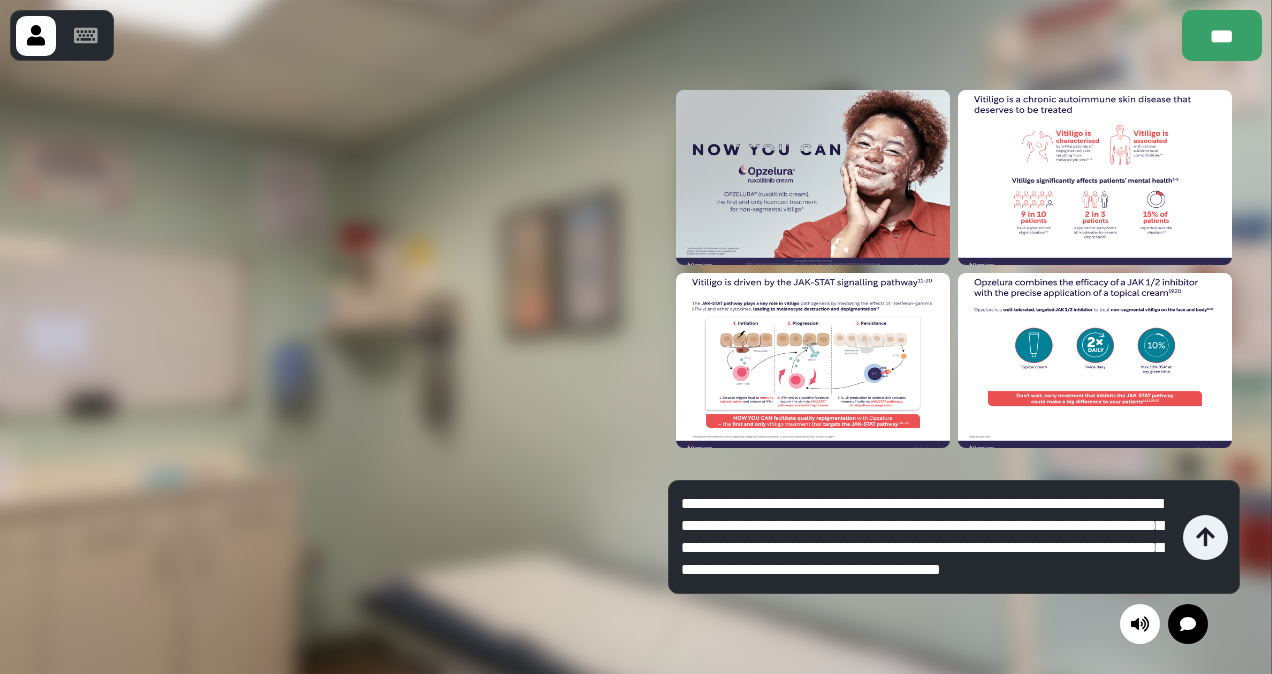 type on "**********" 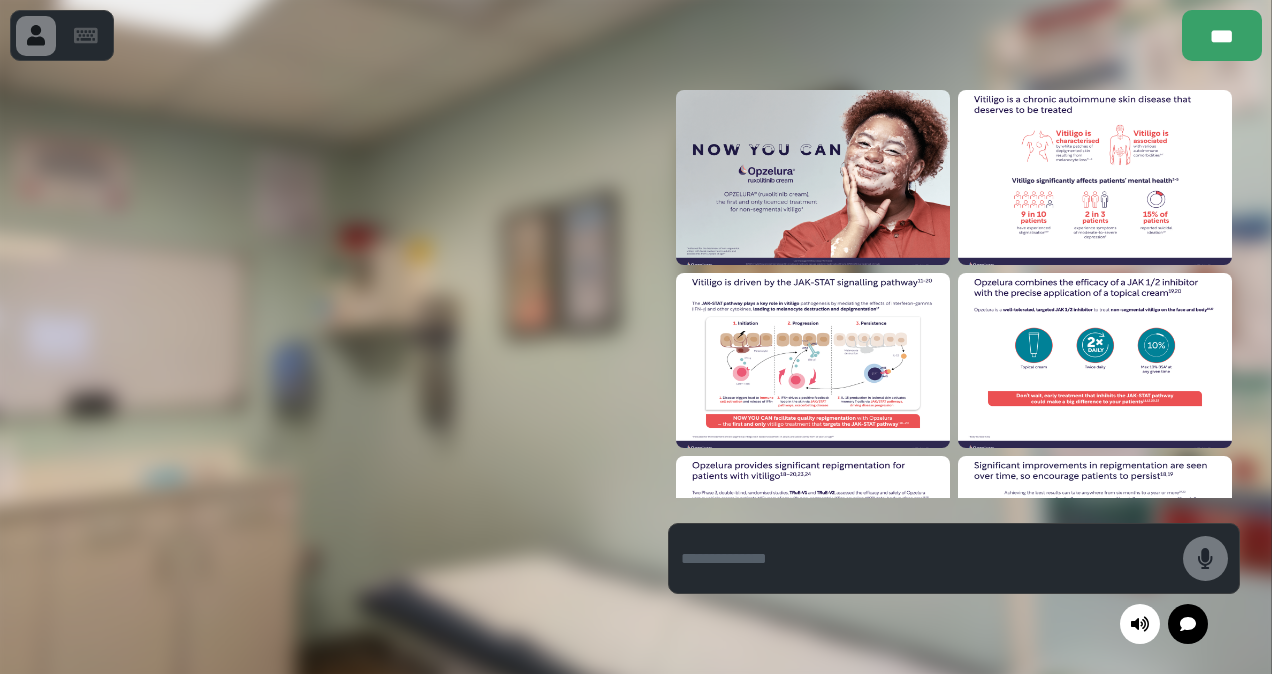 scroll, scrollTop: 0, scrollLeft: 0, axis: both 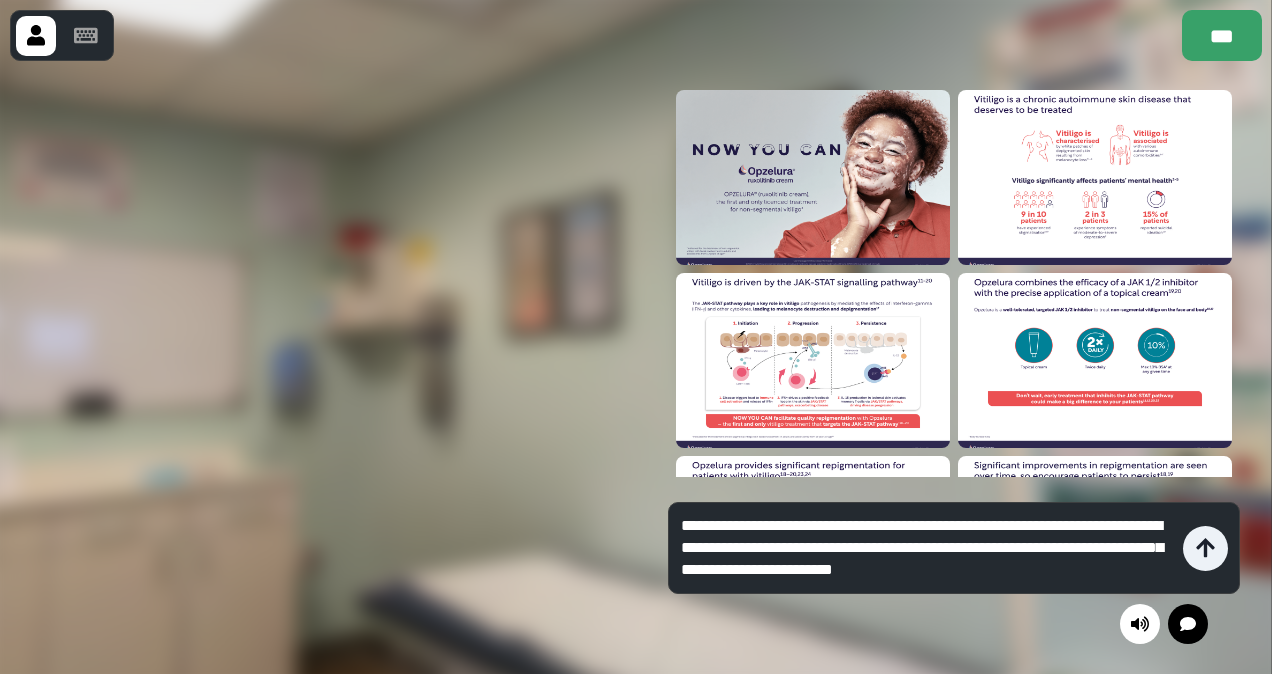 type on "**********" 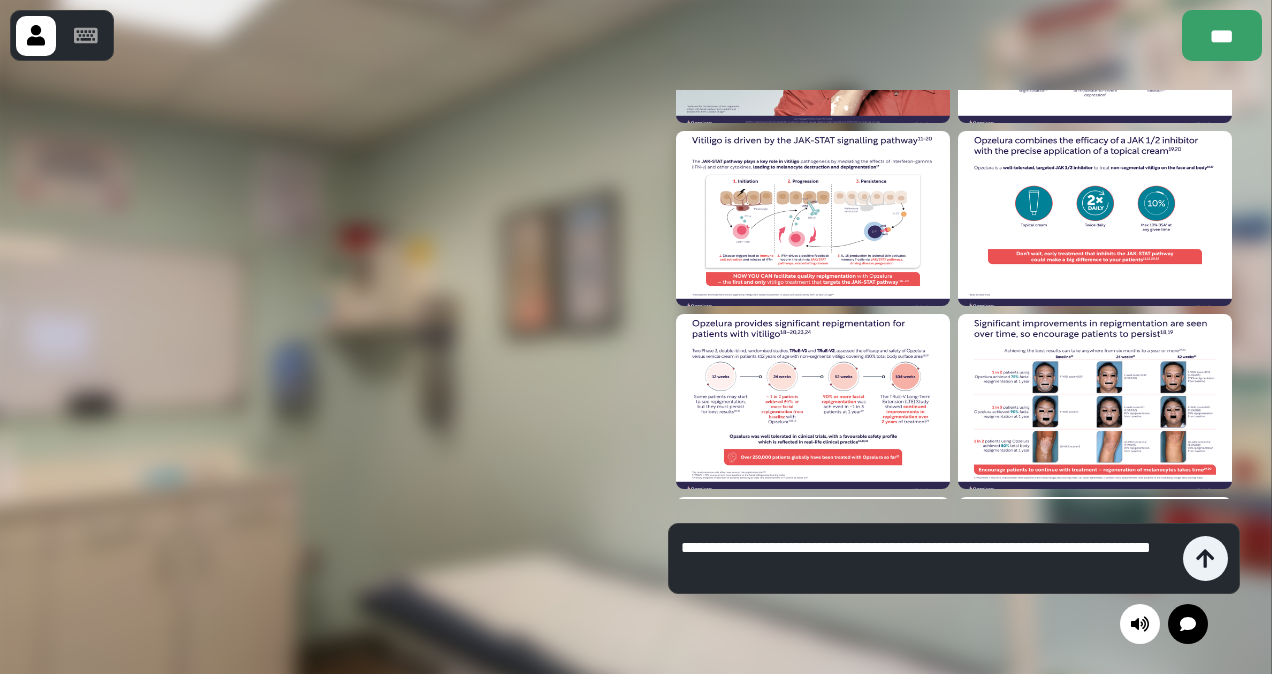 scroll, scrollTop: 0, scrollLeft: 0, axis: both 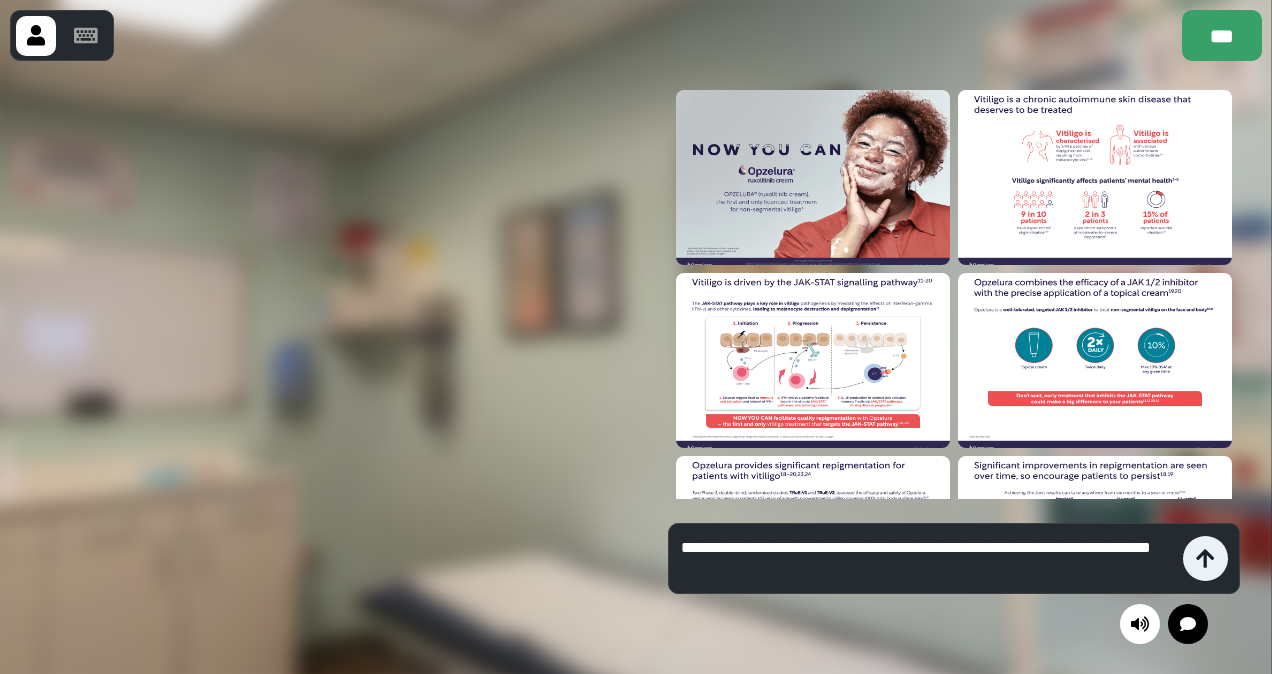 click on "**********" at bounding box center [927, 559] 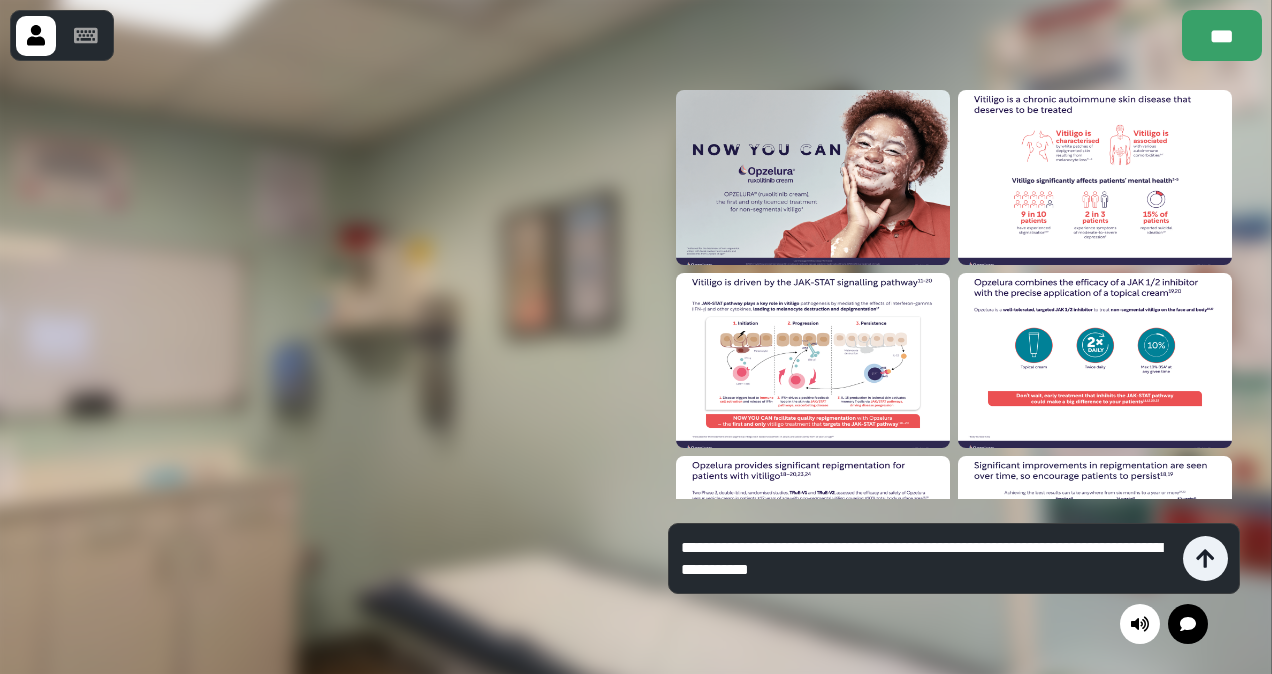 click on "**********" at bounding box center (927, 559) 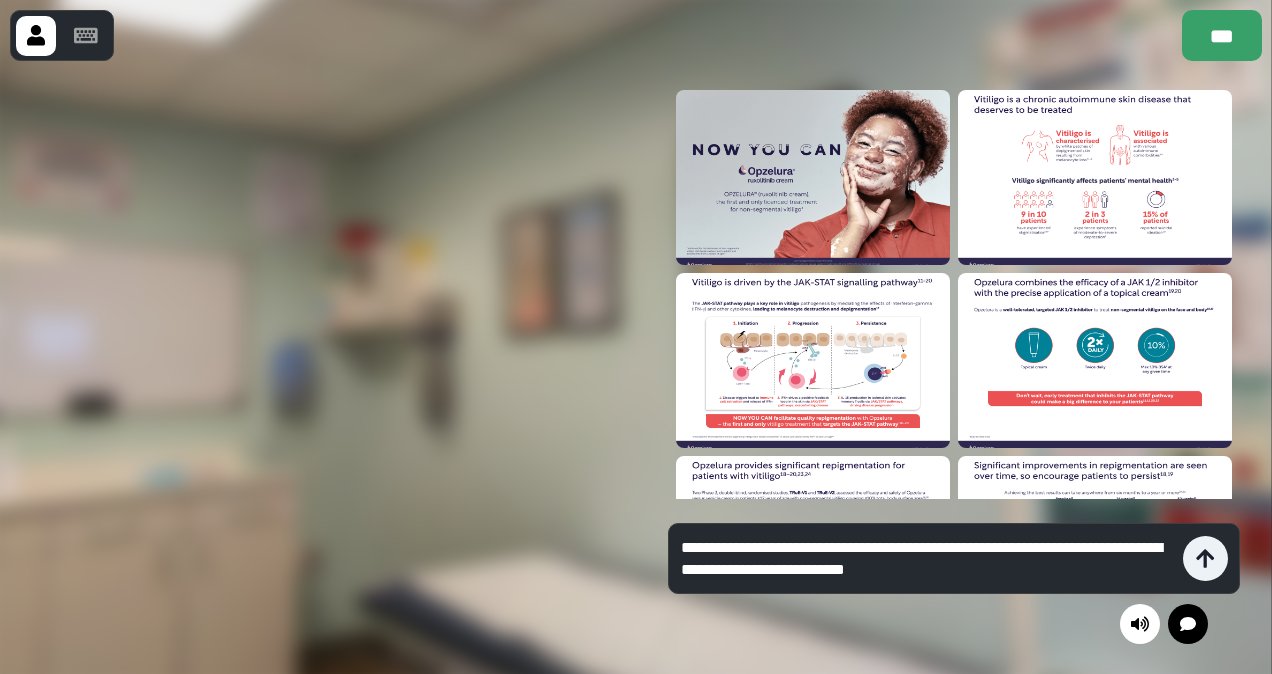 click on "**********" at bounding box center (927, 559) 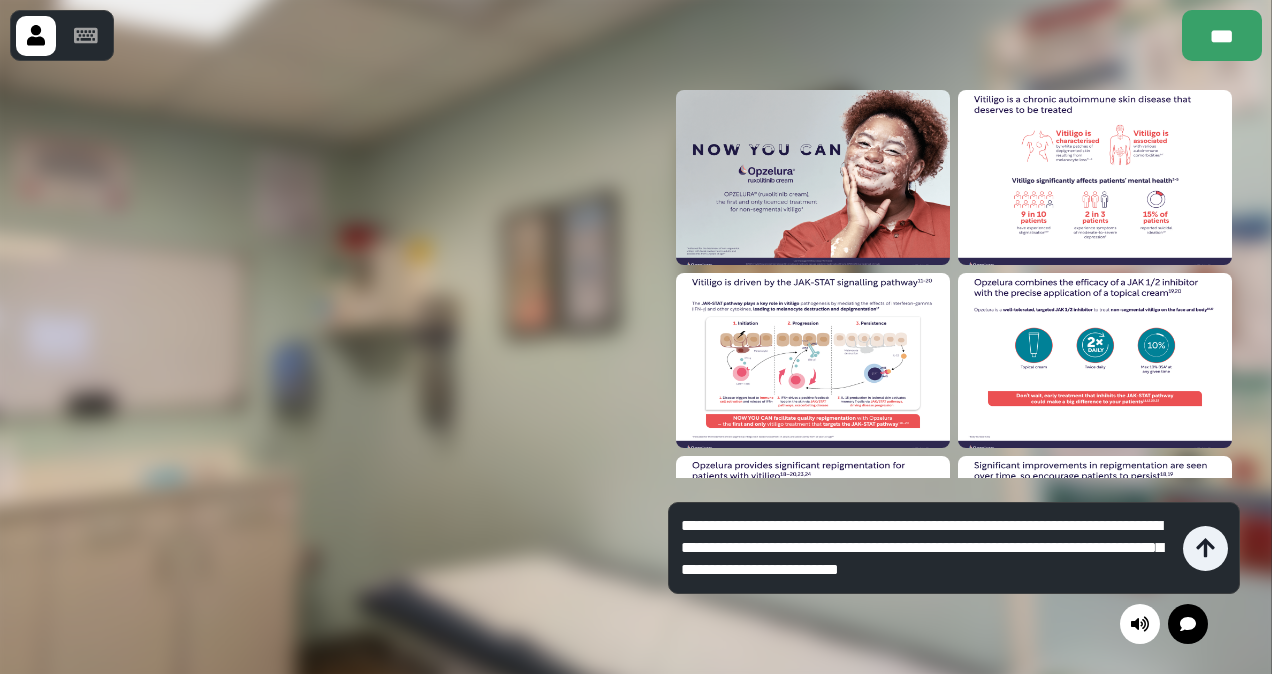 type on "**********" 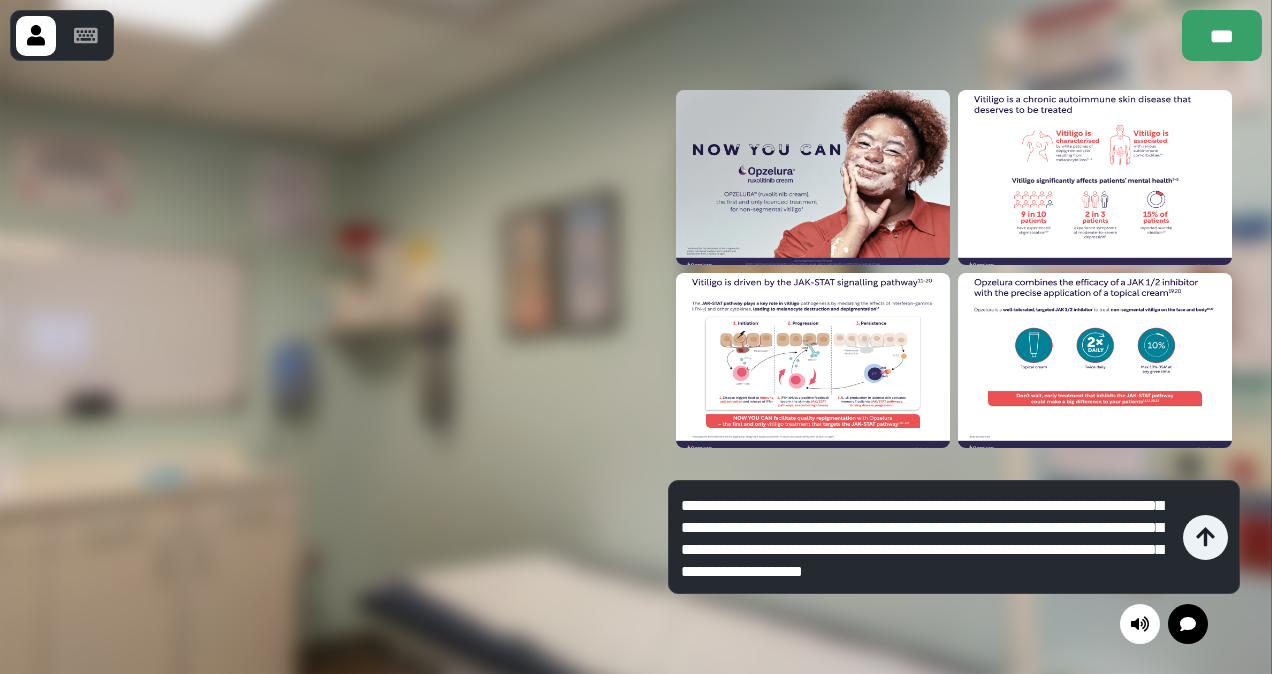 scroll, scrollTop: 42, scrollLeft: 0, axis: vertical 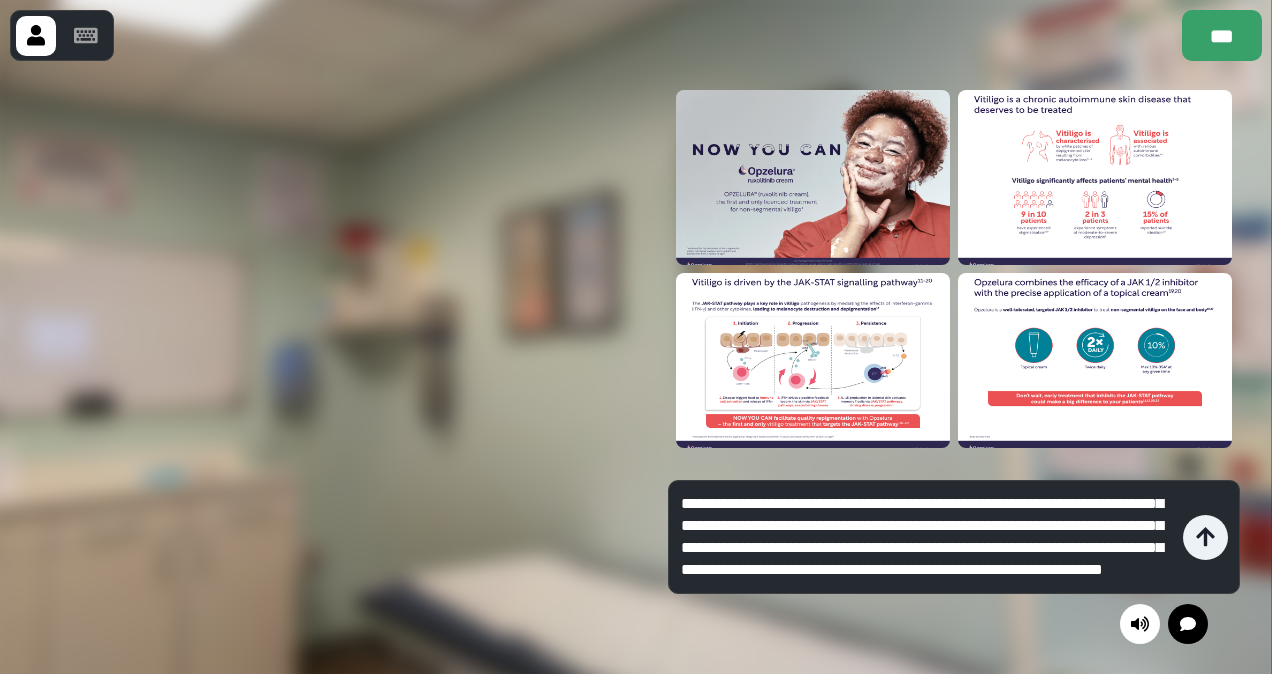 type on "**********" 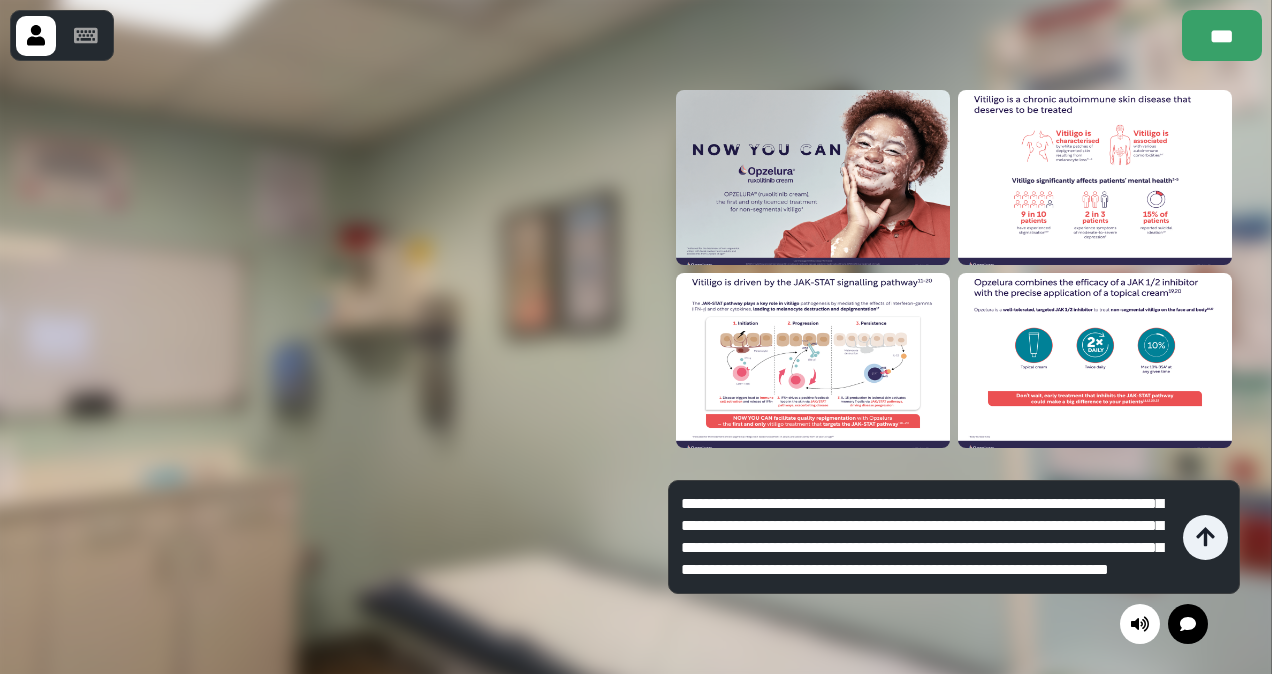 type 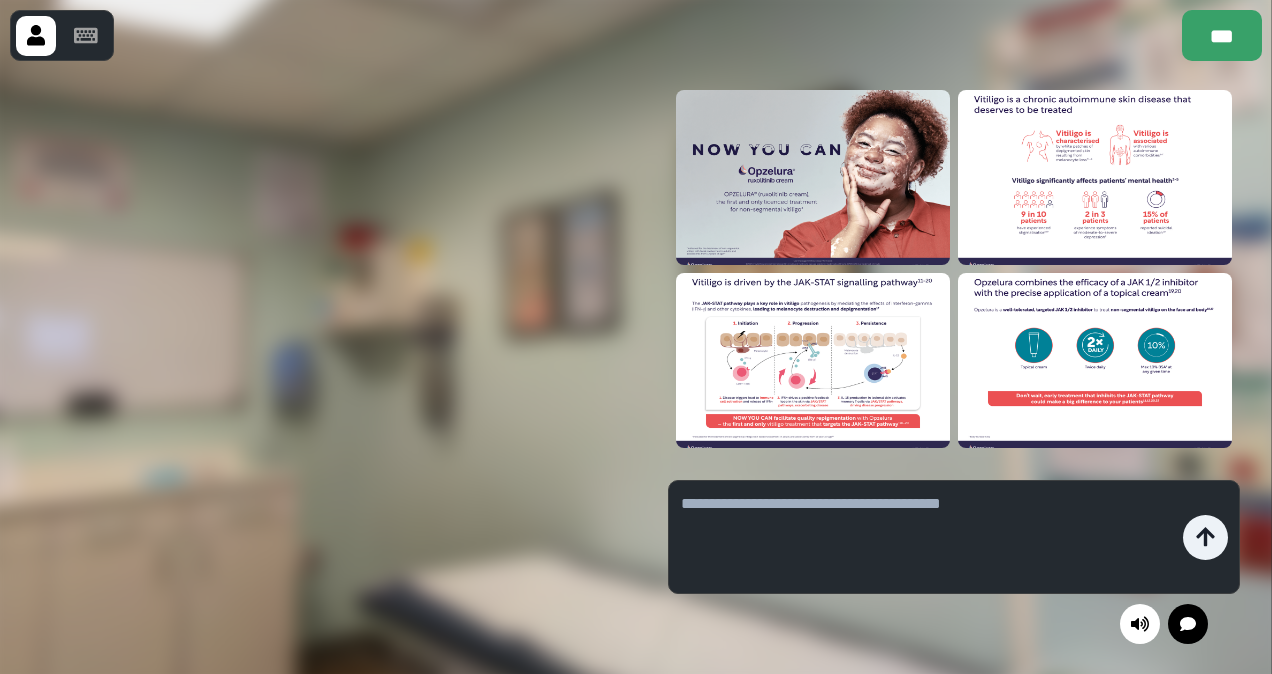 scroll, scrollTop: 0, scrollLeft: 0, axis: both 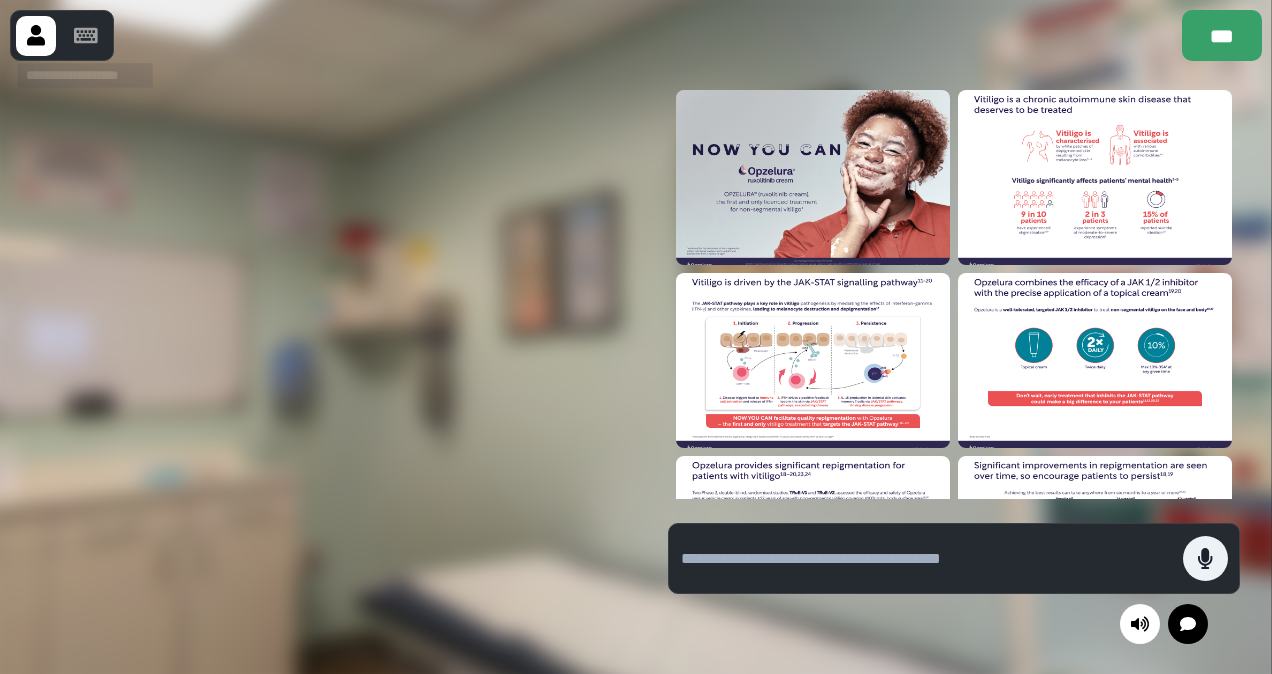 click 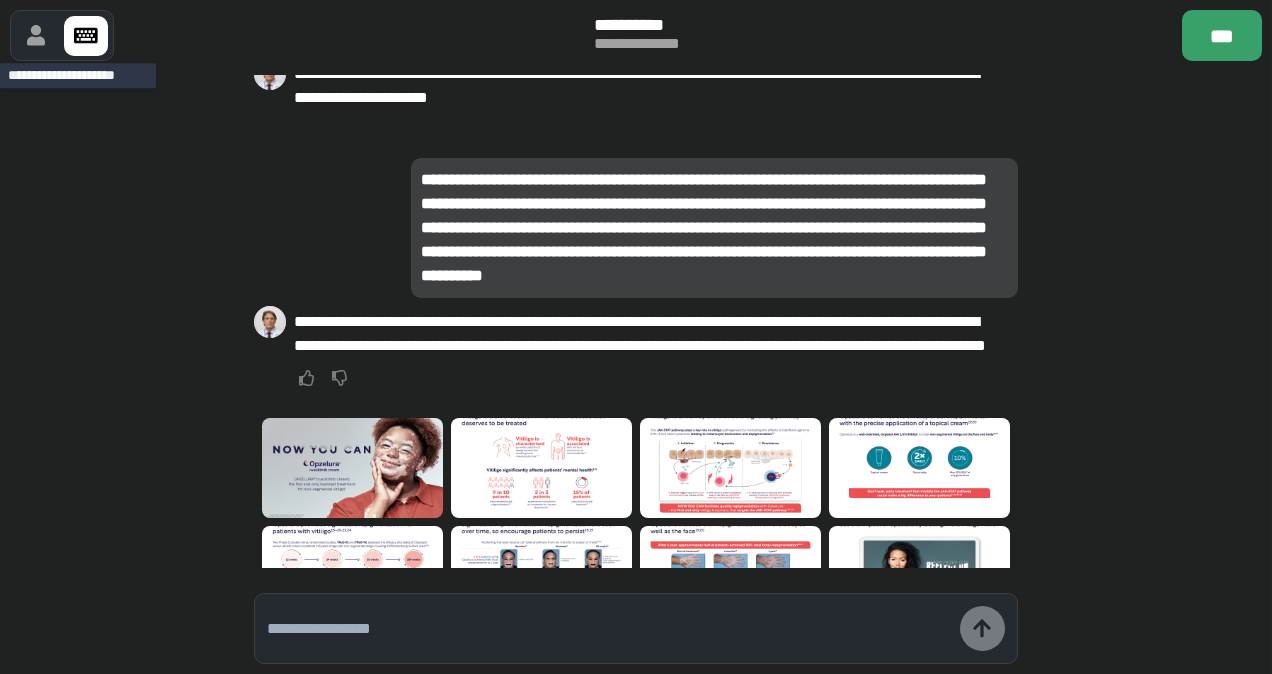 click at bounding box center (36, 36) 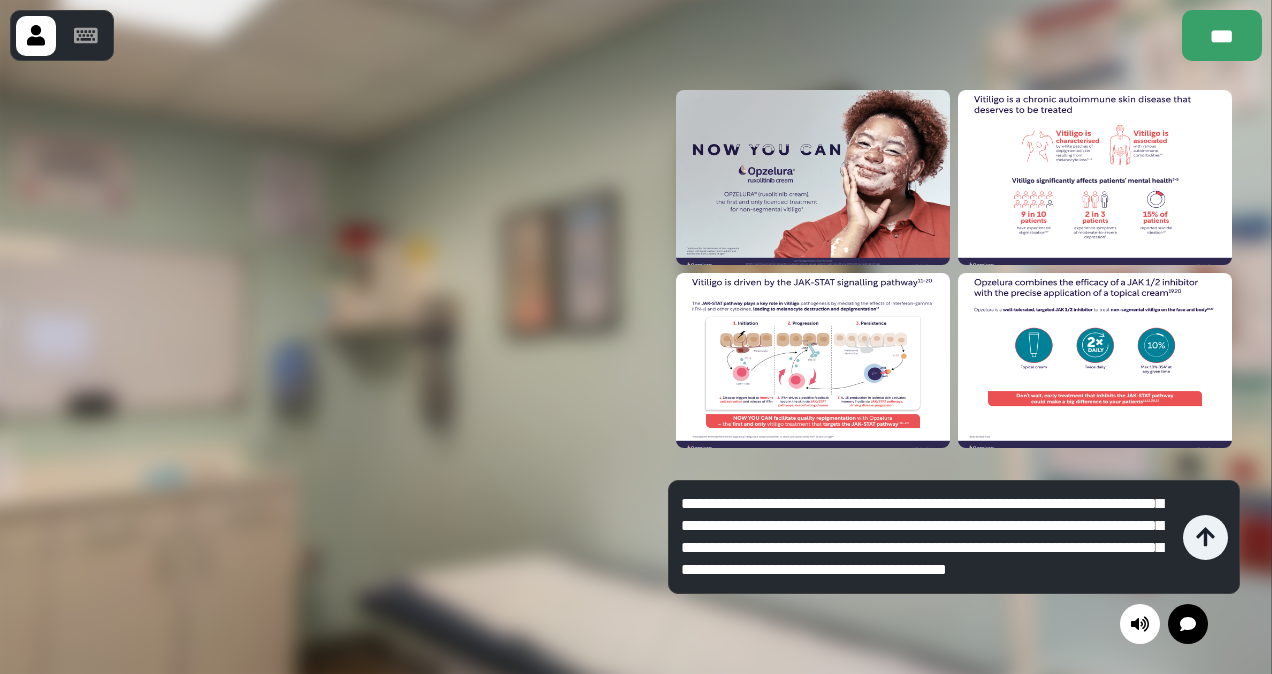 scroll, scrollTop: 152, scrollLeft: 0, axis: vertical 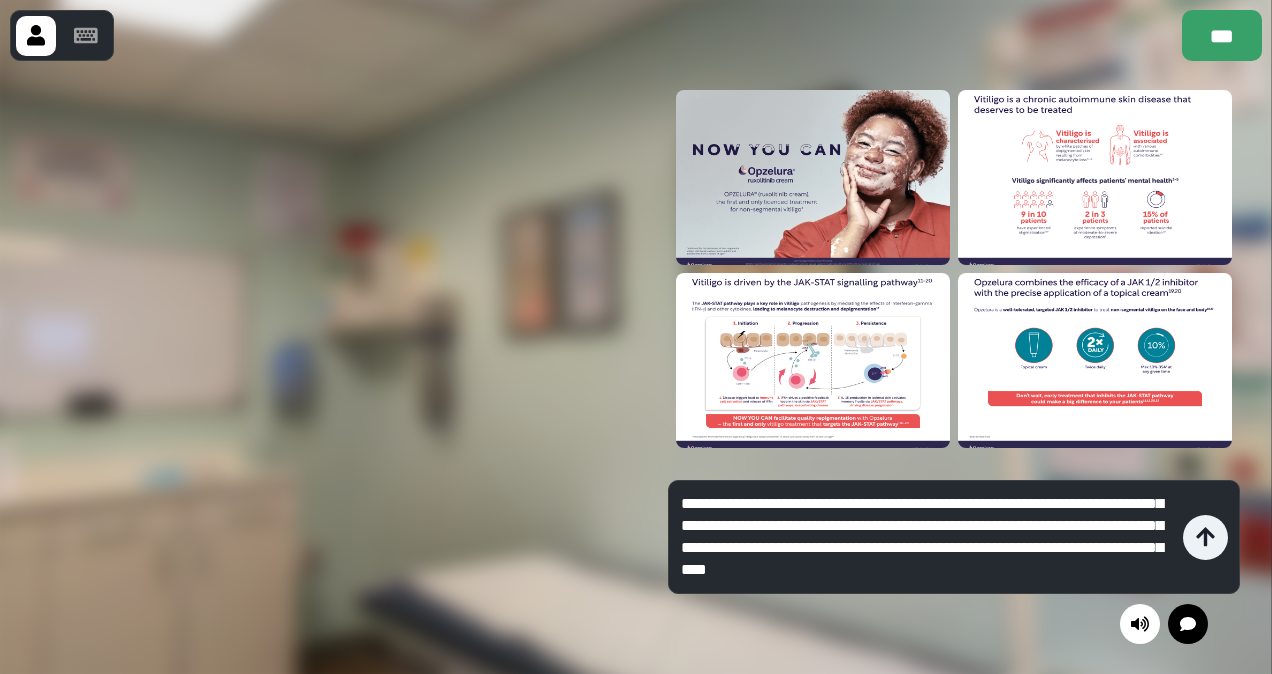 type on "**********" 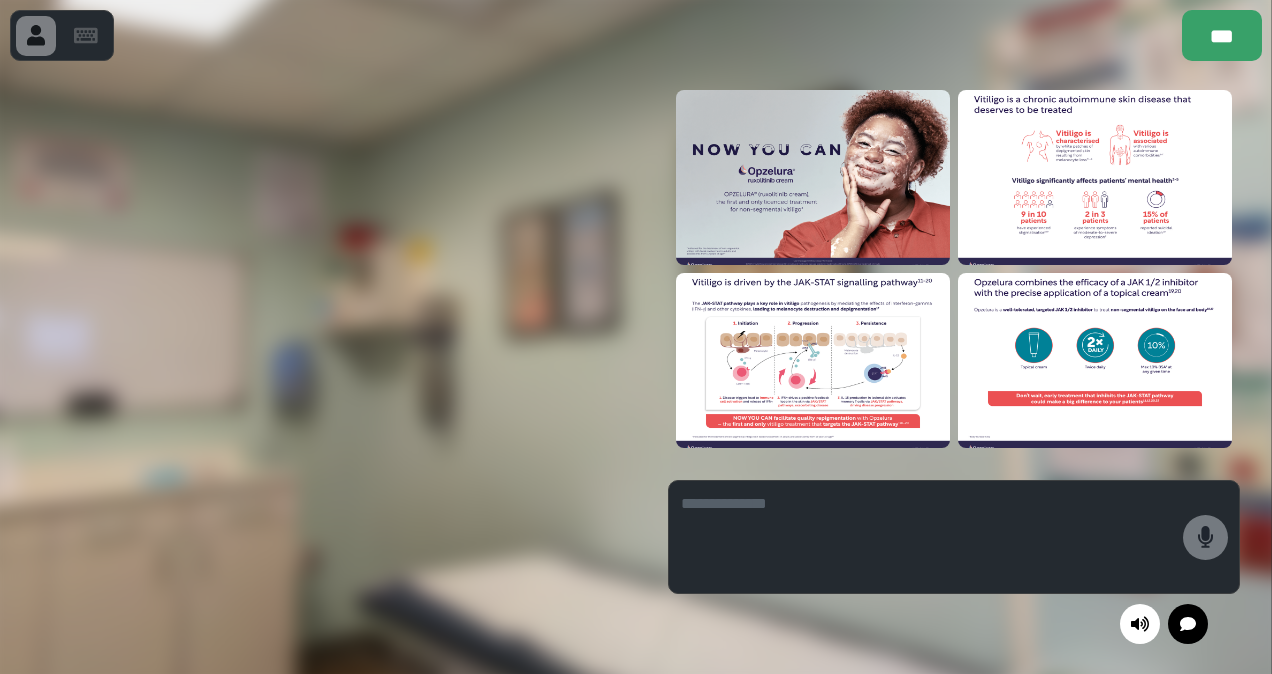 scroll, scrollTop: 0, scrollLeft: 0, axis: both 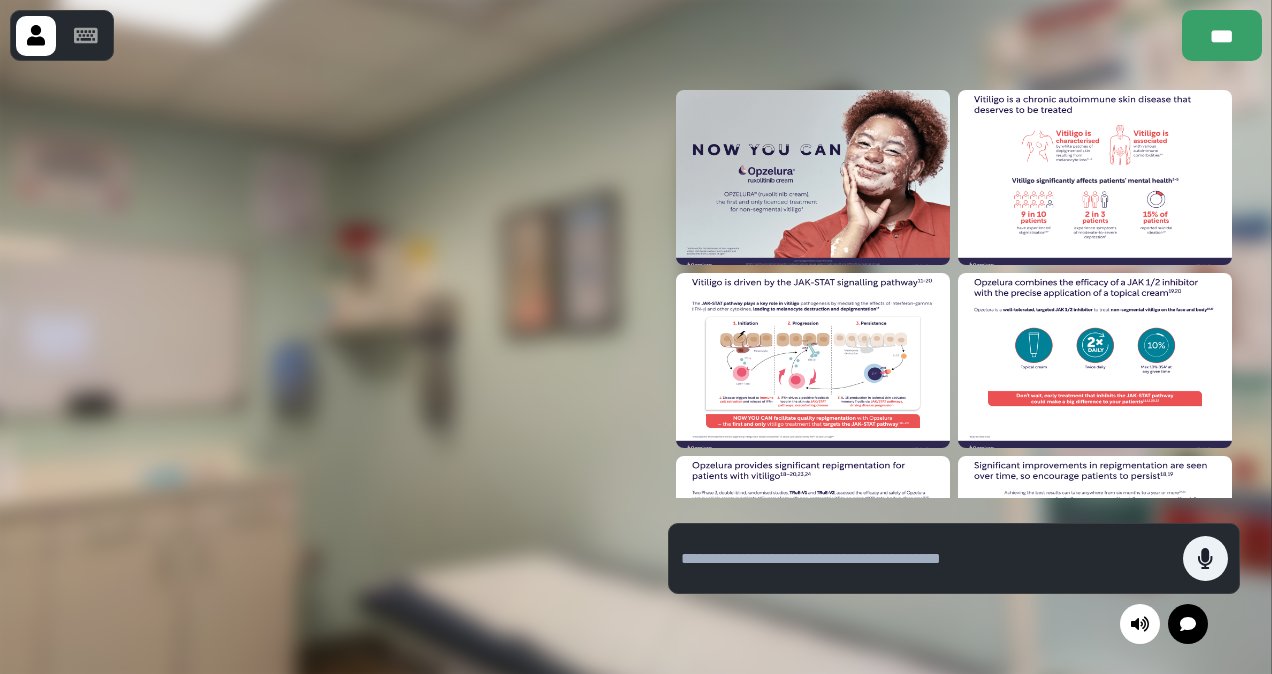 click at bounding box center (927, 559) 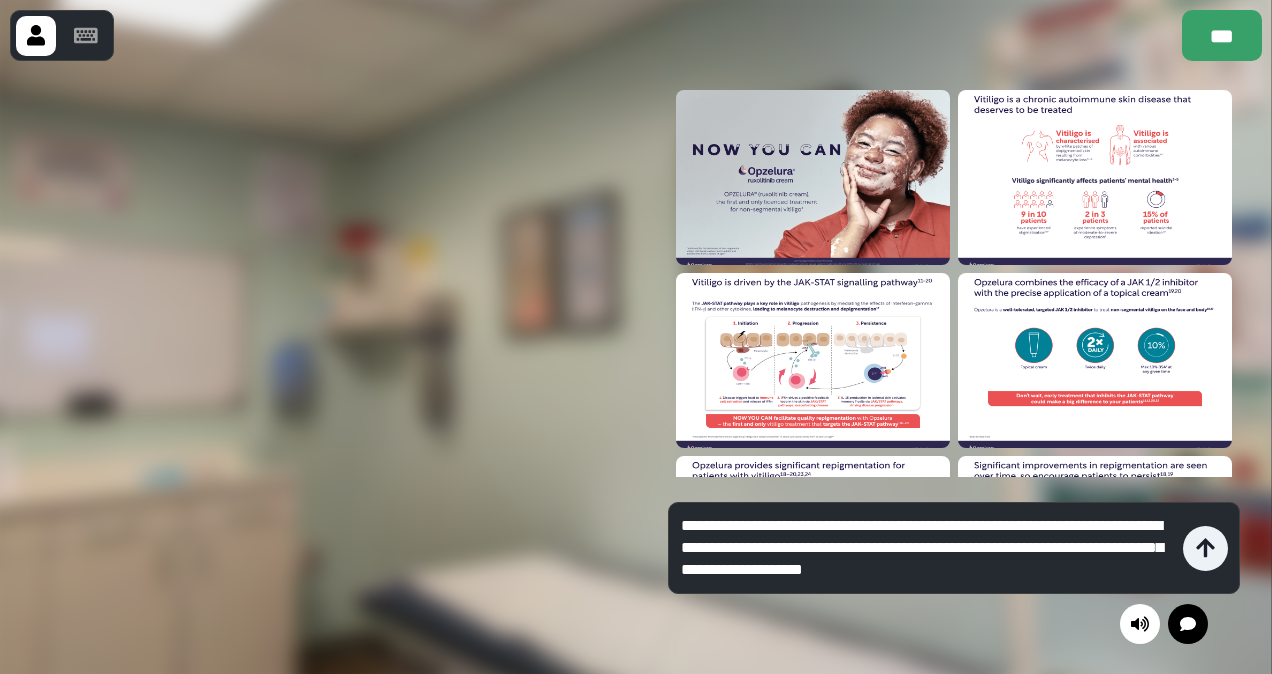 type on "**********" 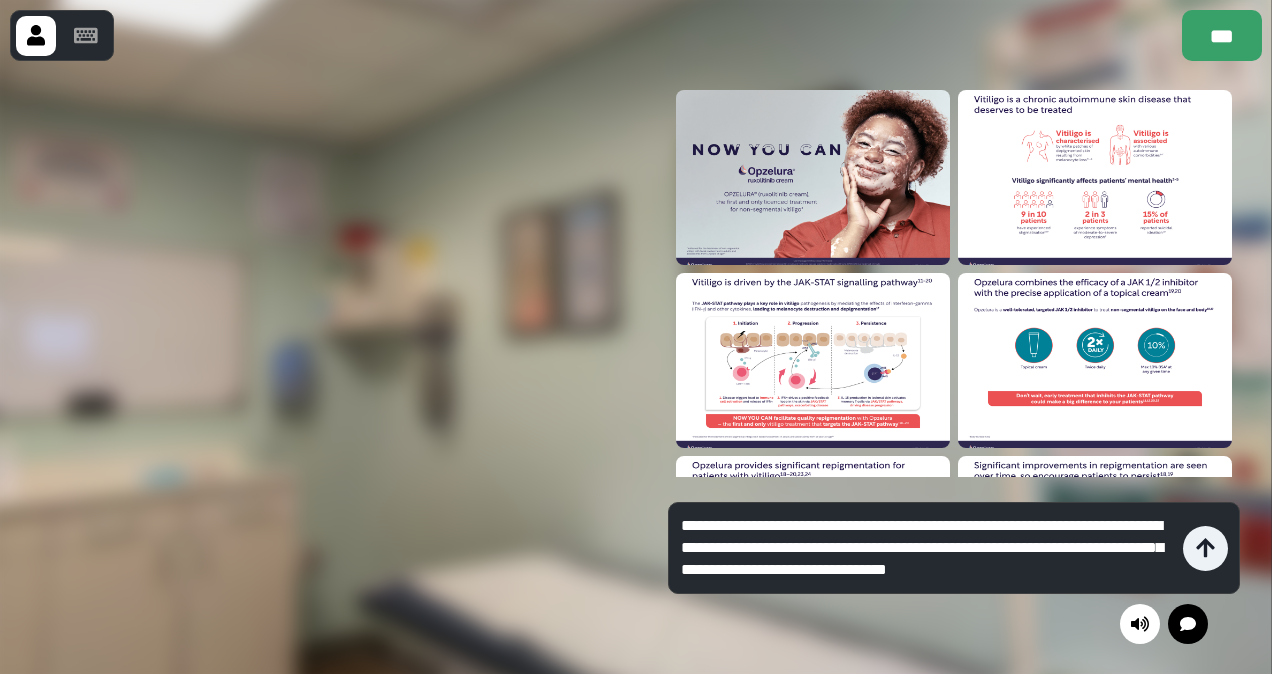 type on "**********" 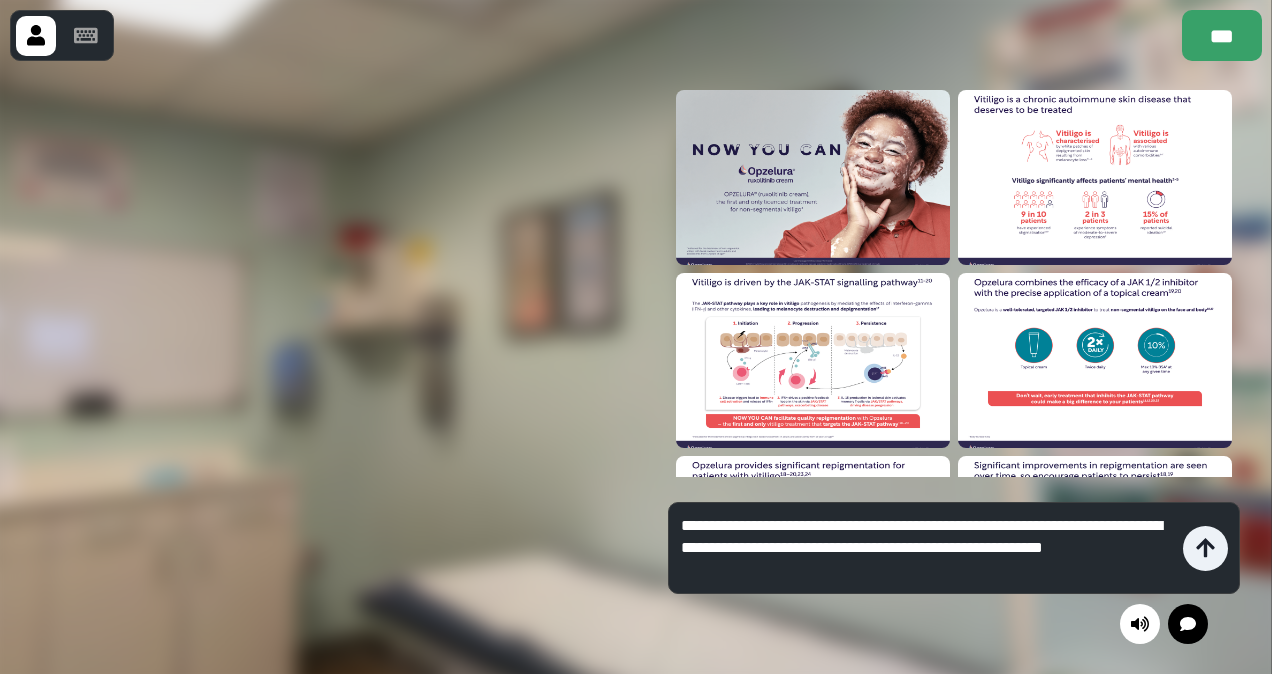 type on "**********" 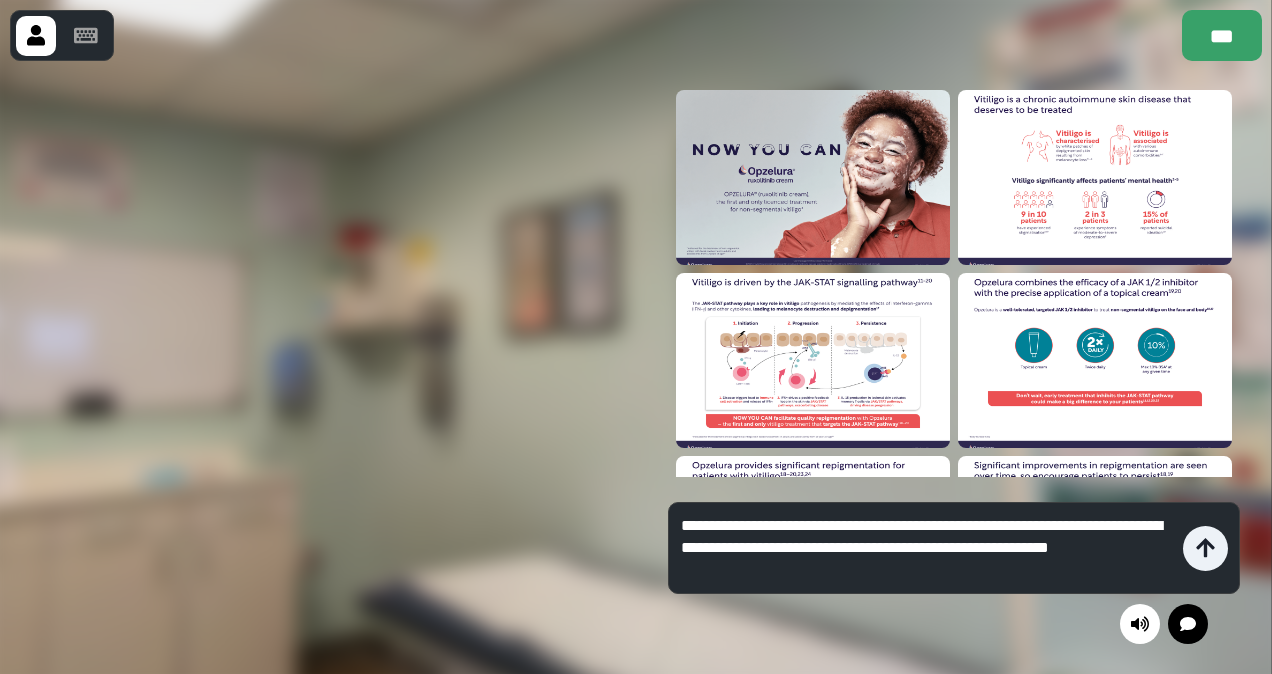 type 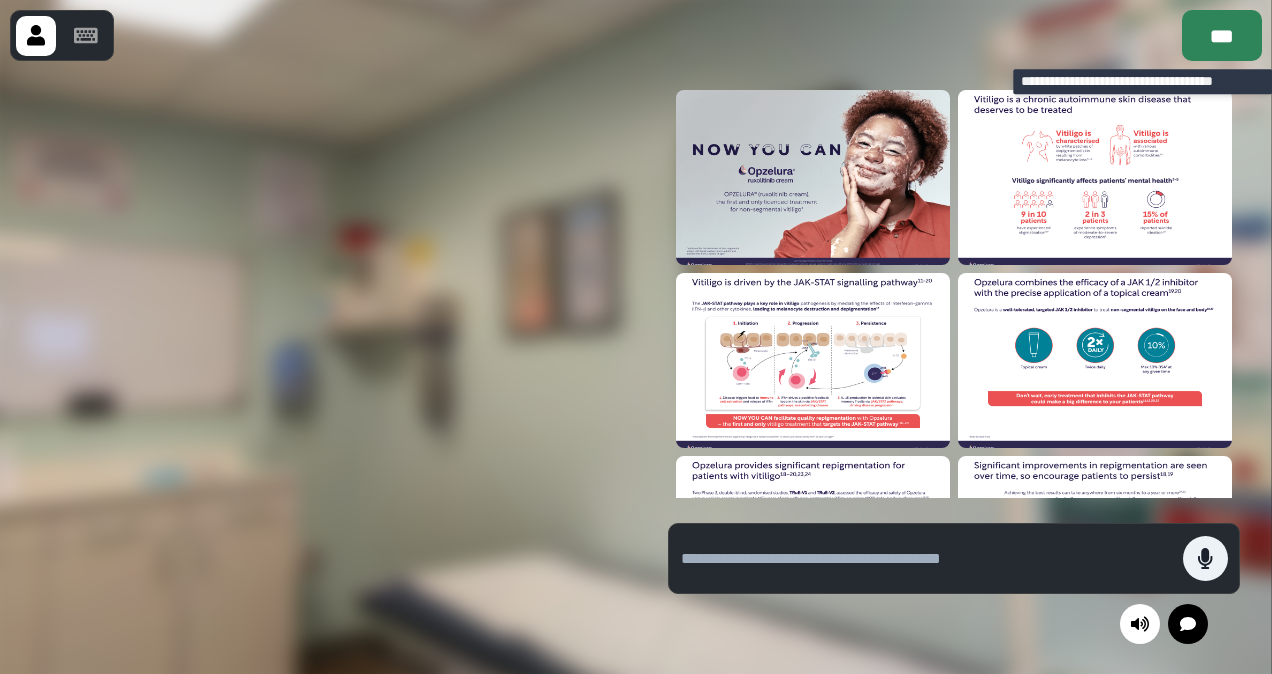 click on "***" at bounding box center [1222, 35] 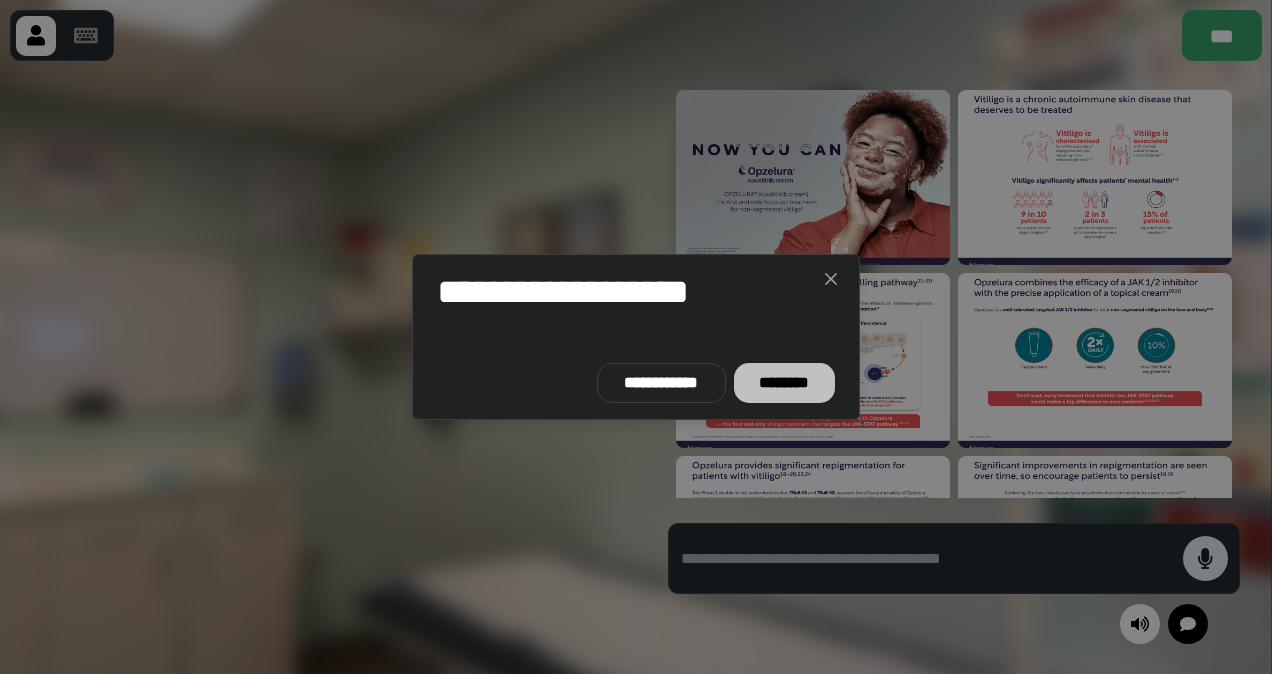 click on "********" at bounding box center (784, 383) 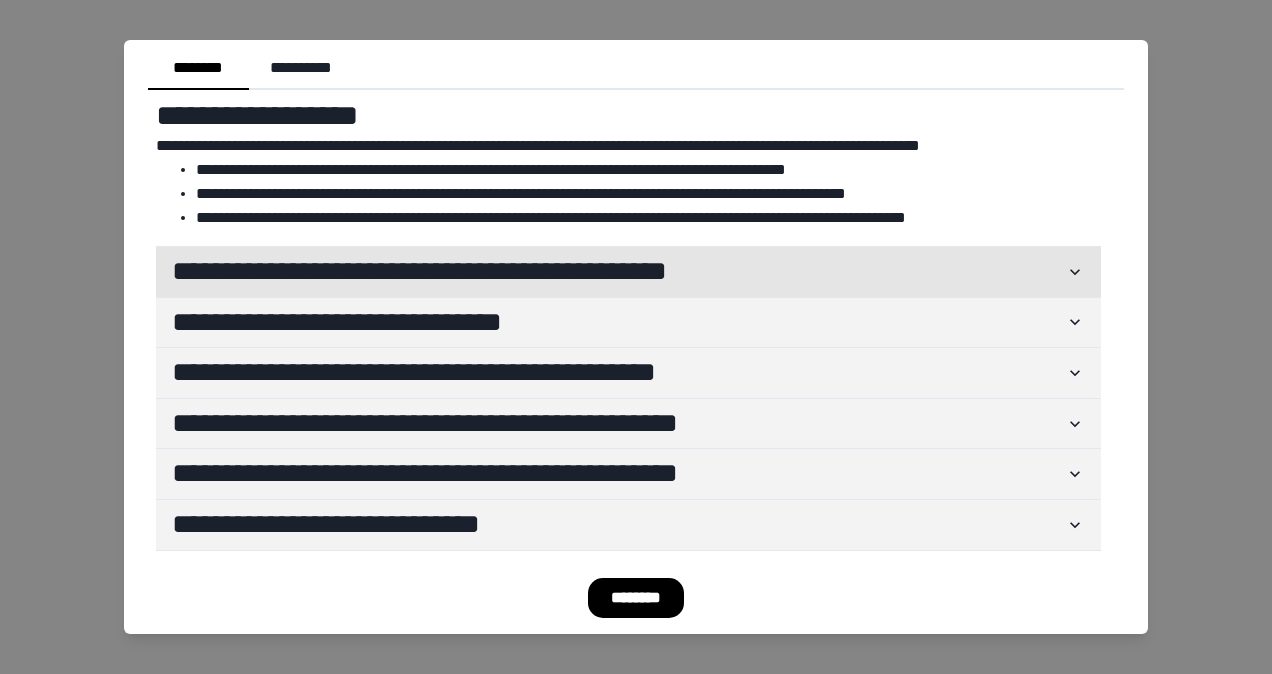 click 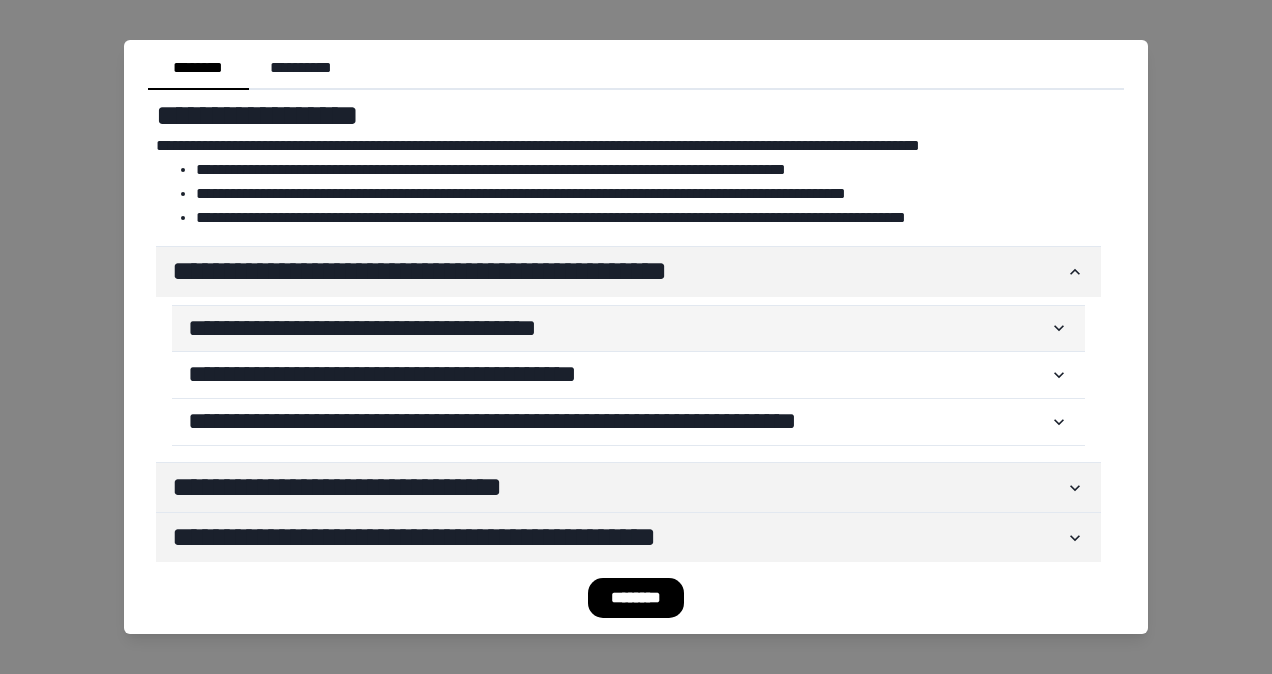 click 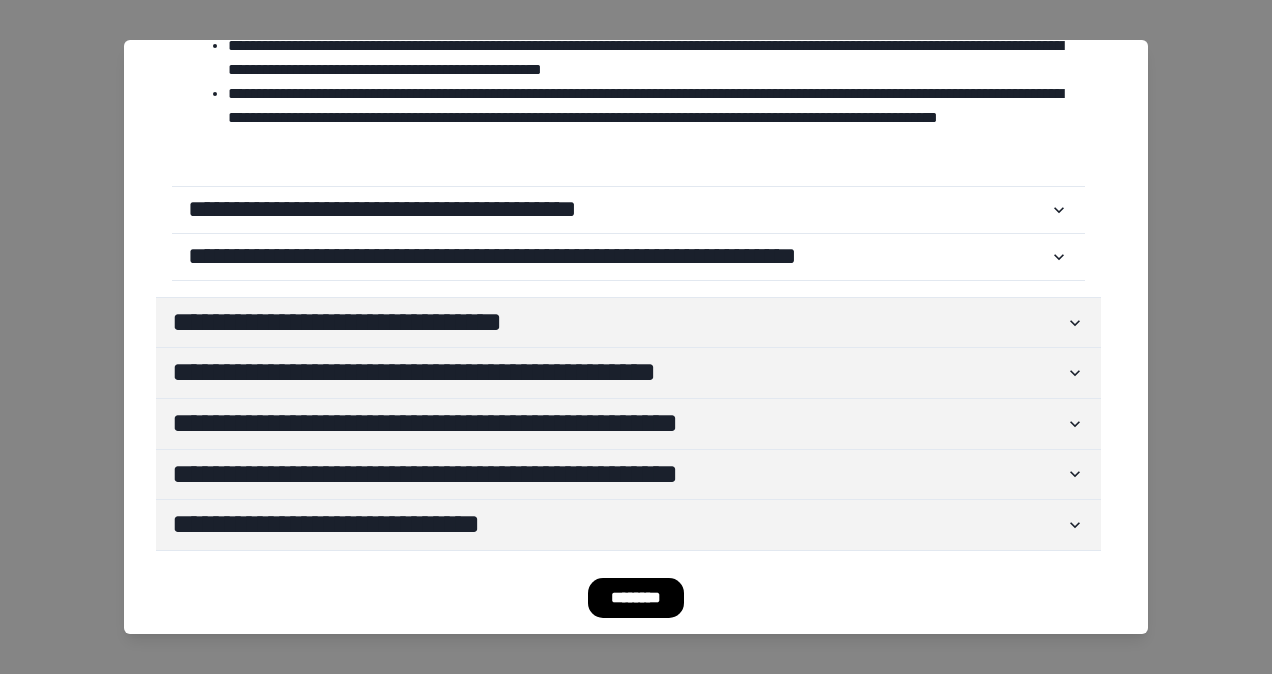 scroll, scrollTop: 350, scrollLeft: 0, axis: vertical 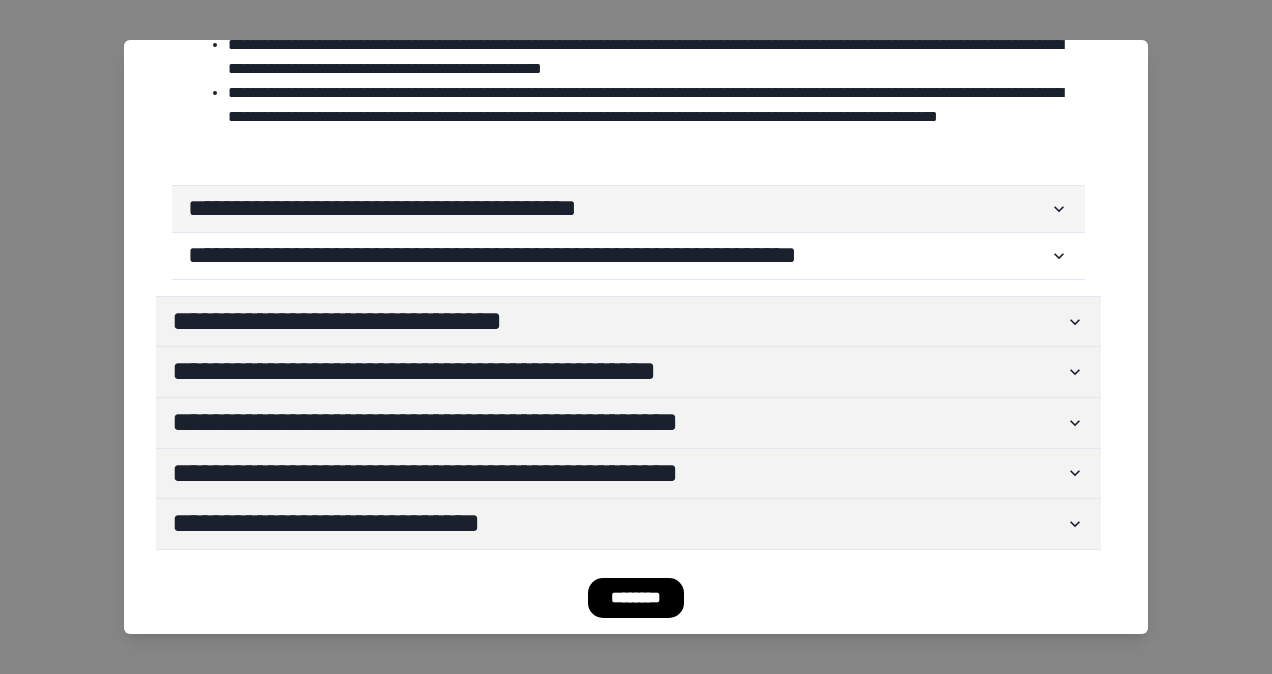 click 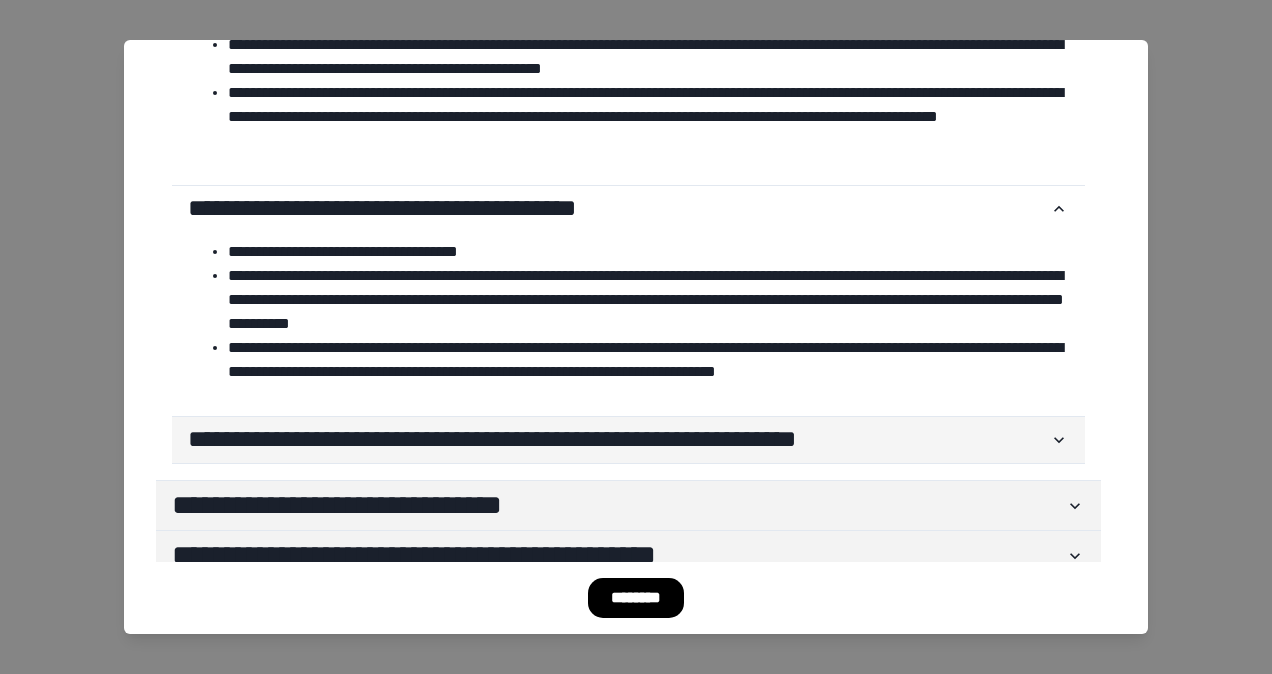 click 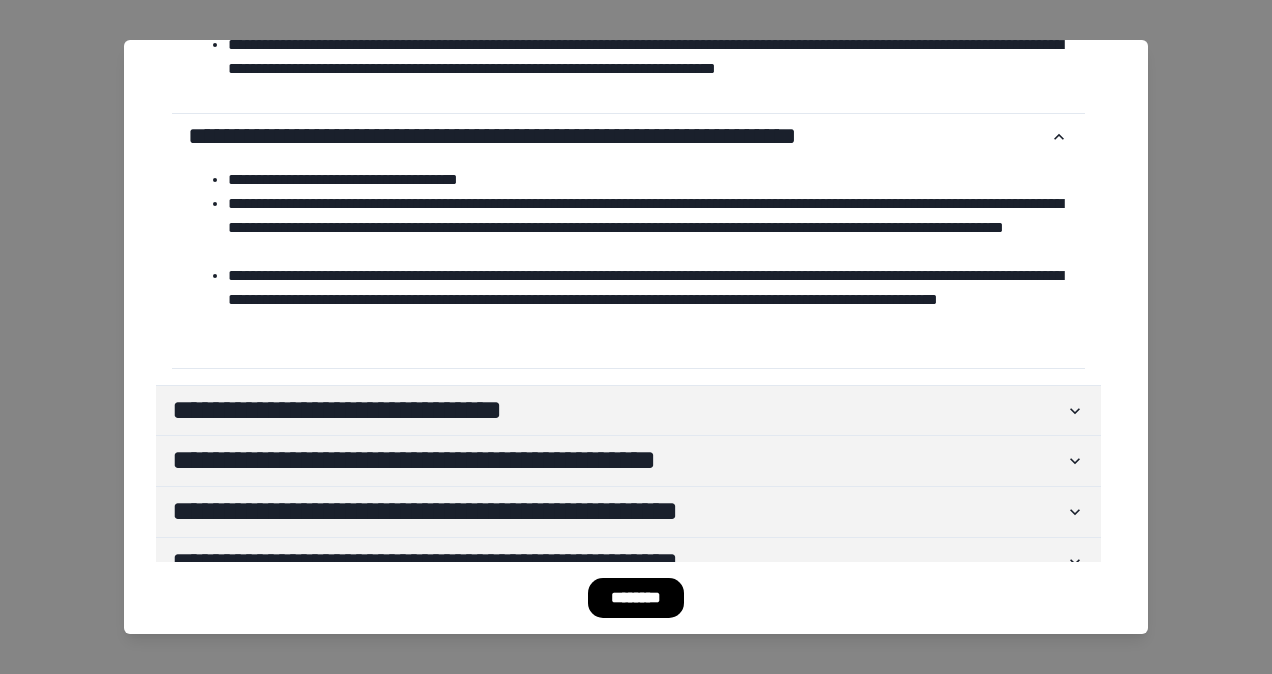scroll, scrollTop: 655, scrollLeft: 0, axis: vertical 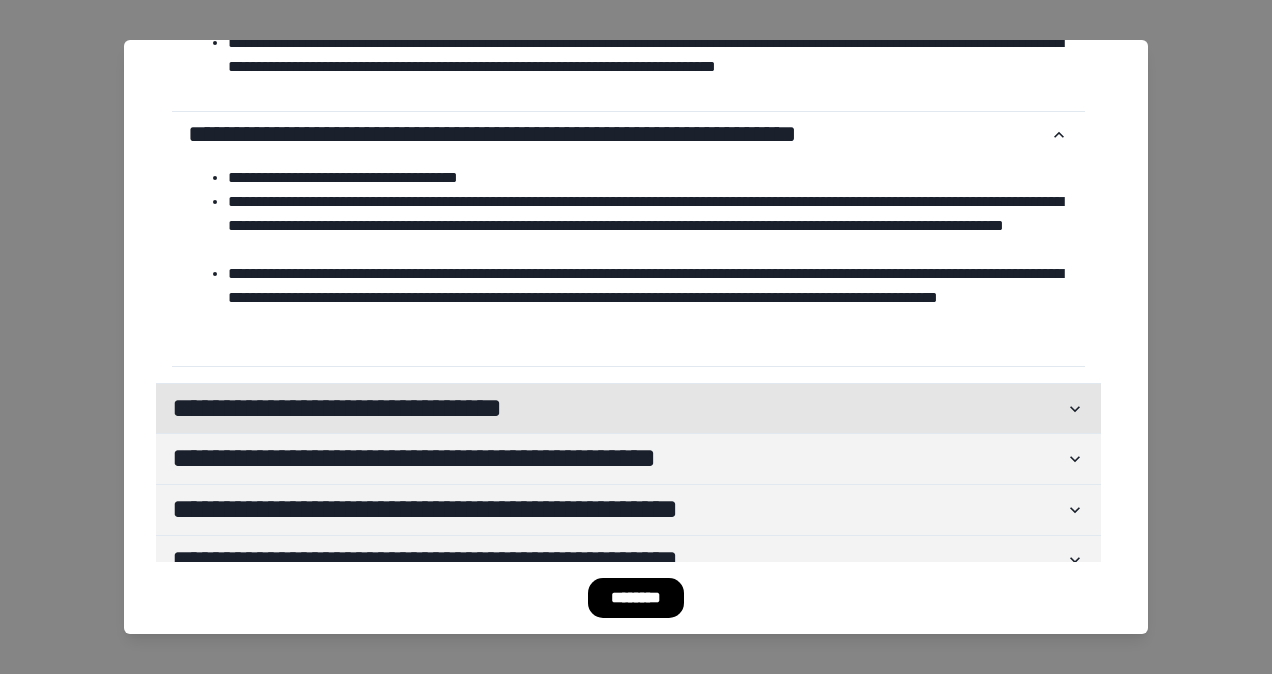 click 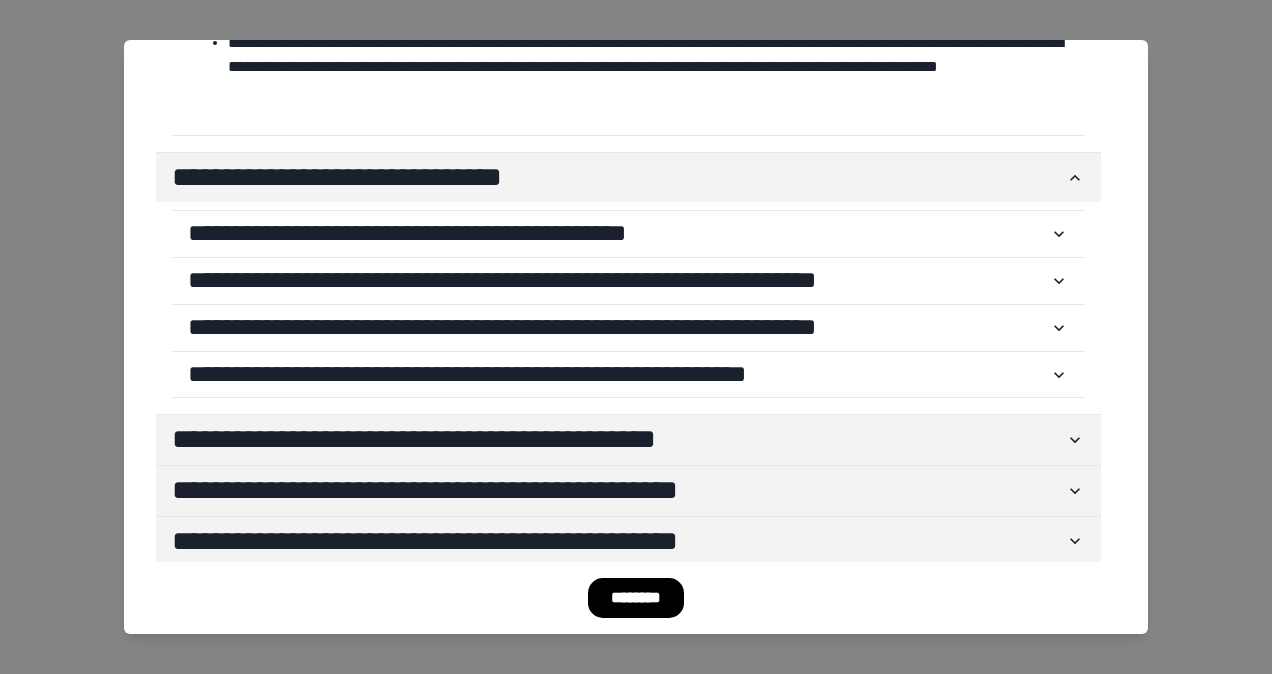 scroll, scrollTop: 888, scrollLeft: 0, axis: vertical 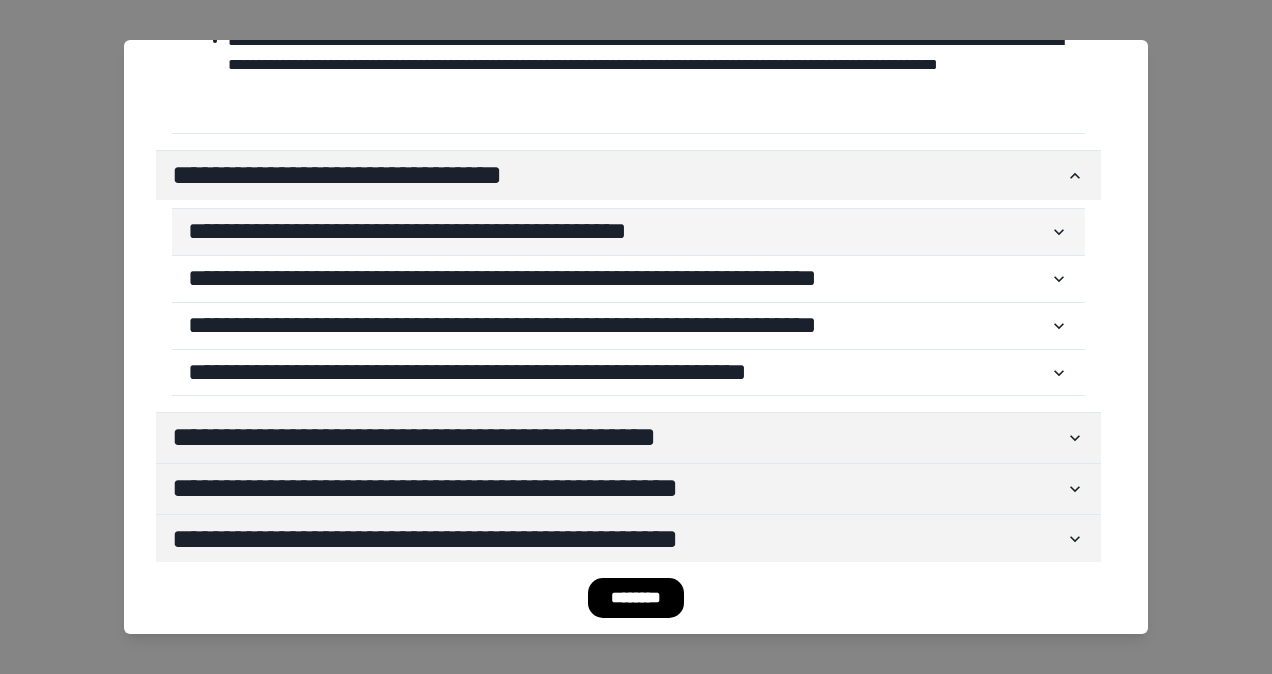 click 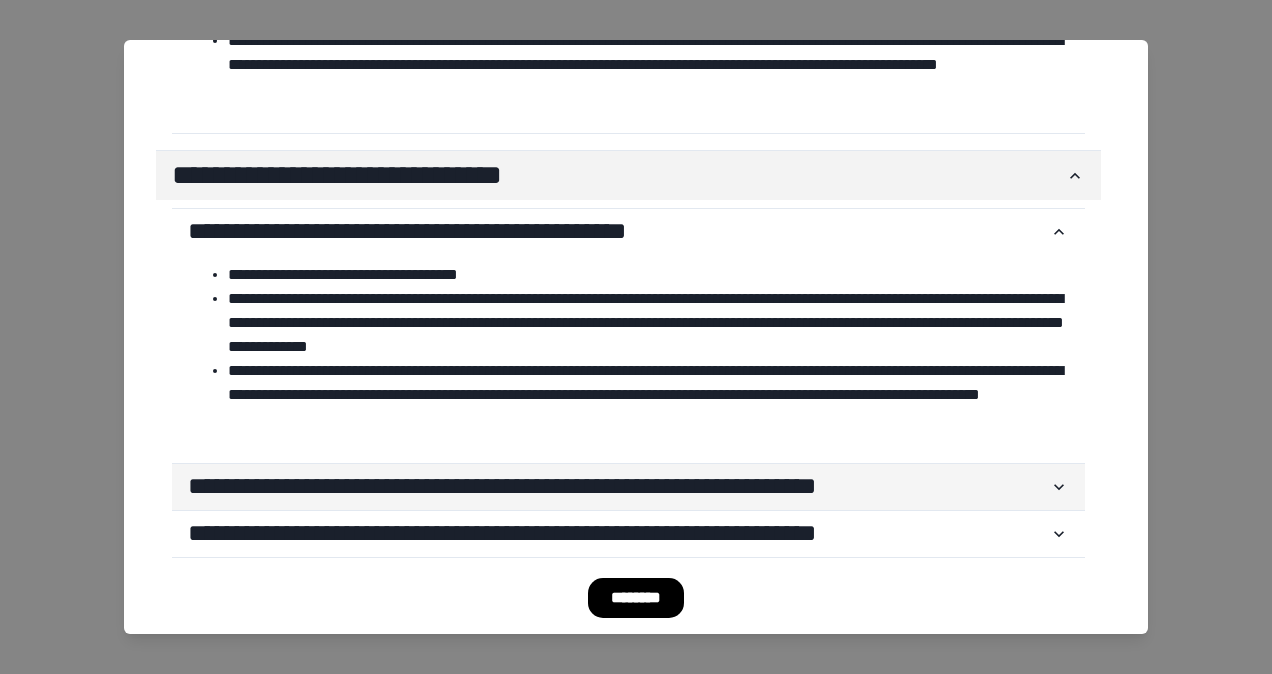 click 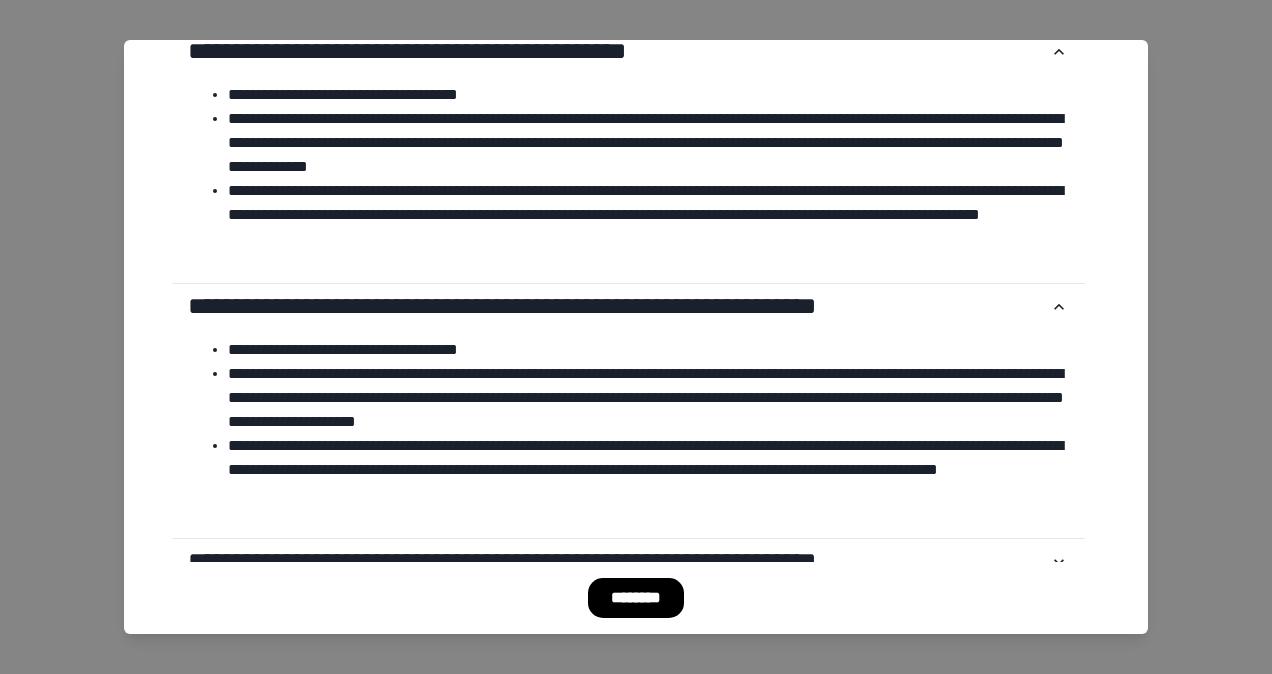 scroll, scrollTop: 1151, scrollLeft: 0, axis: vertical 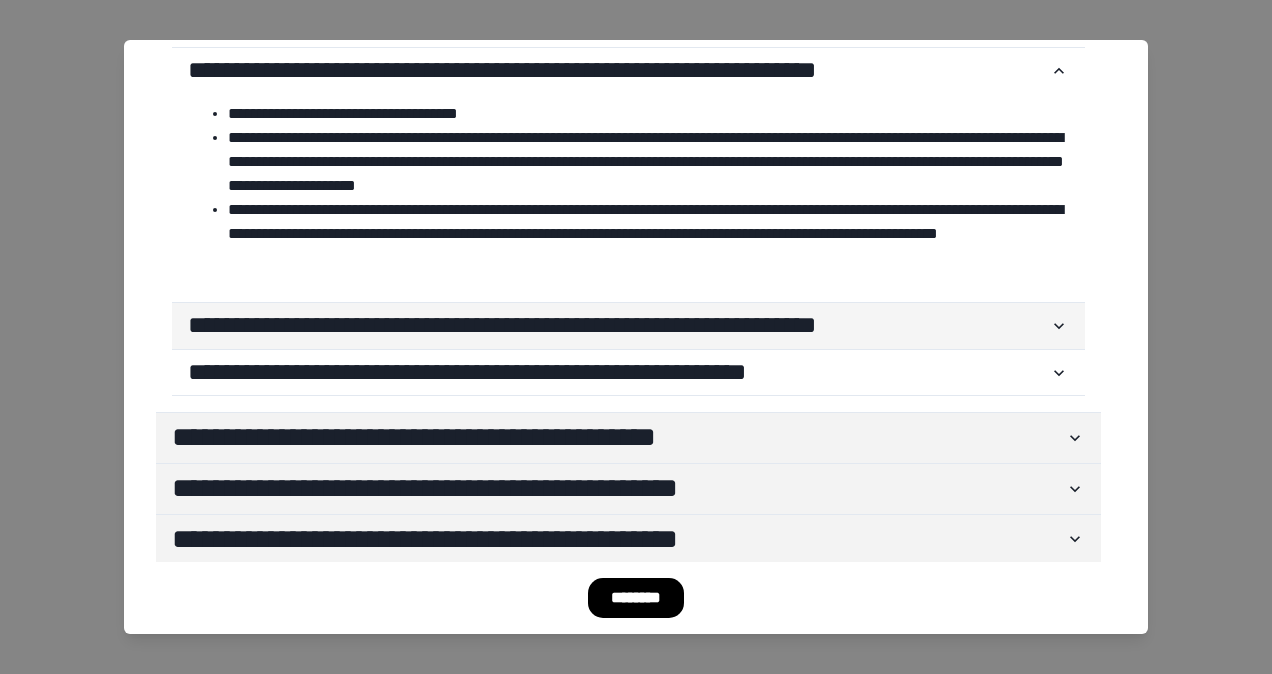 click on "**********" at bounding box center [628, 326] 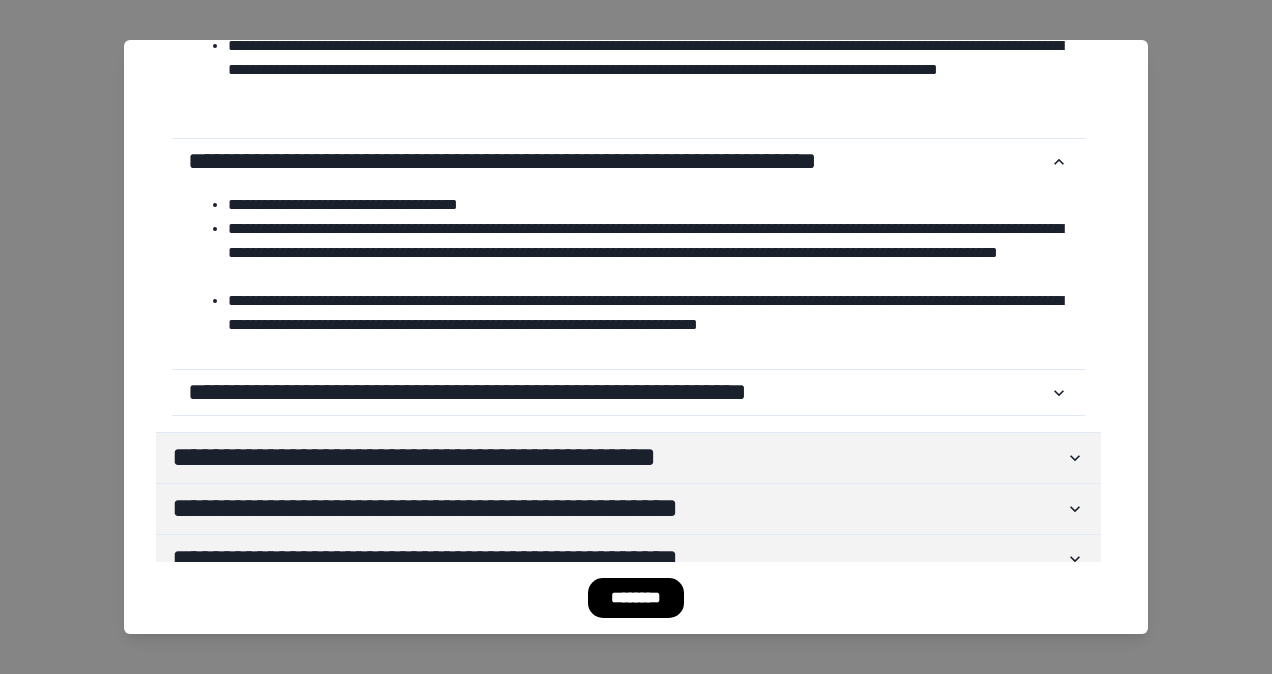 scroll, scrollTop: 1474, scrollLeft: 0, axis: vertical 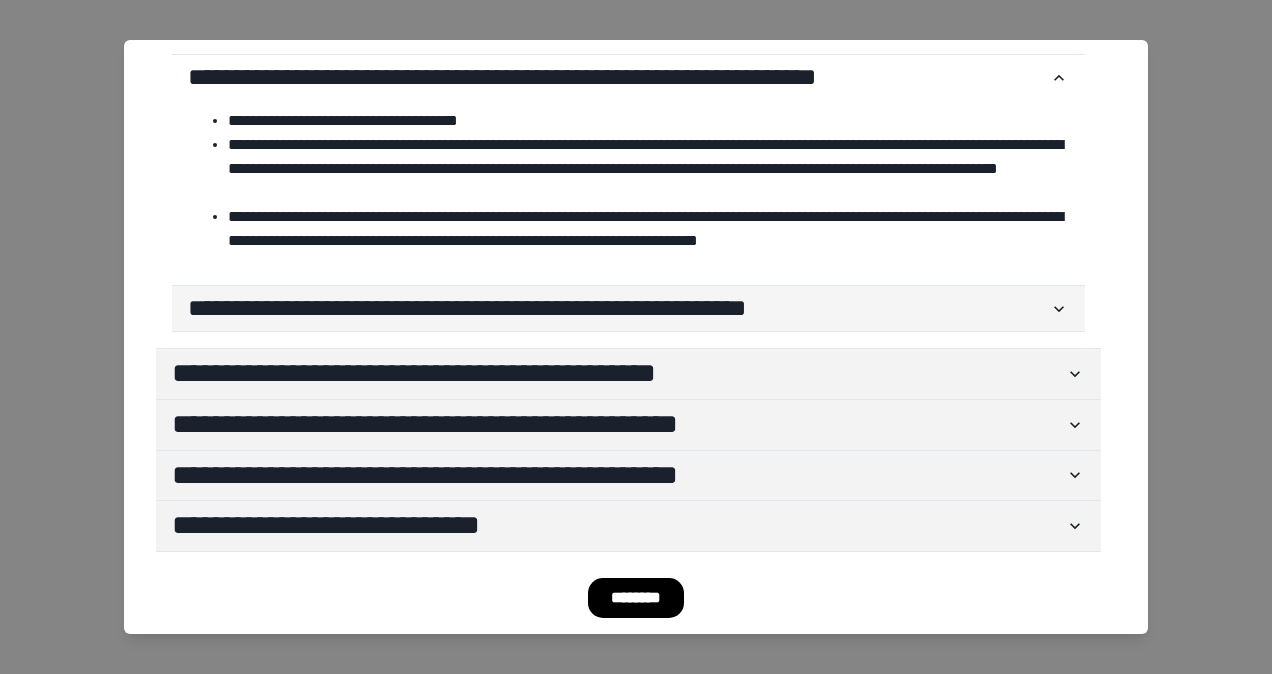 click 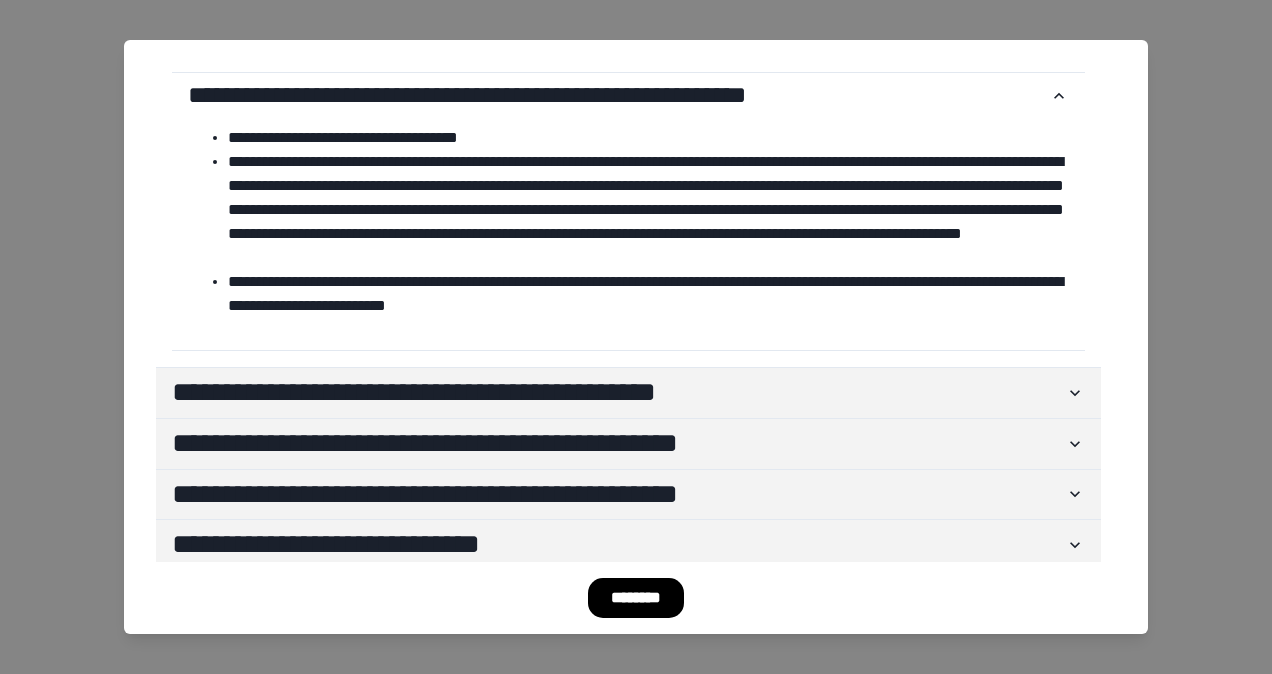 scroll, scrollTop: 1784, scrollLeft: 0, axis: vertical 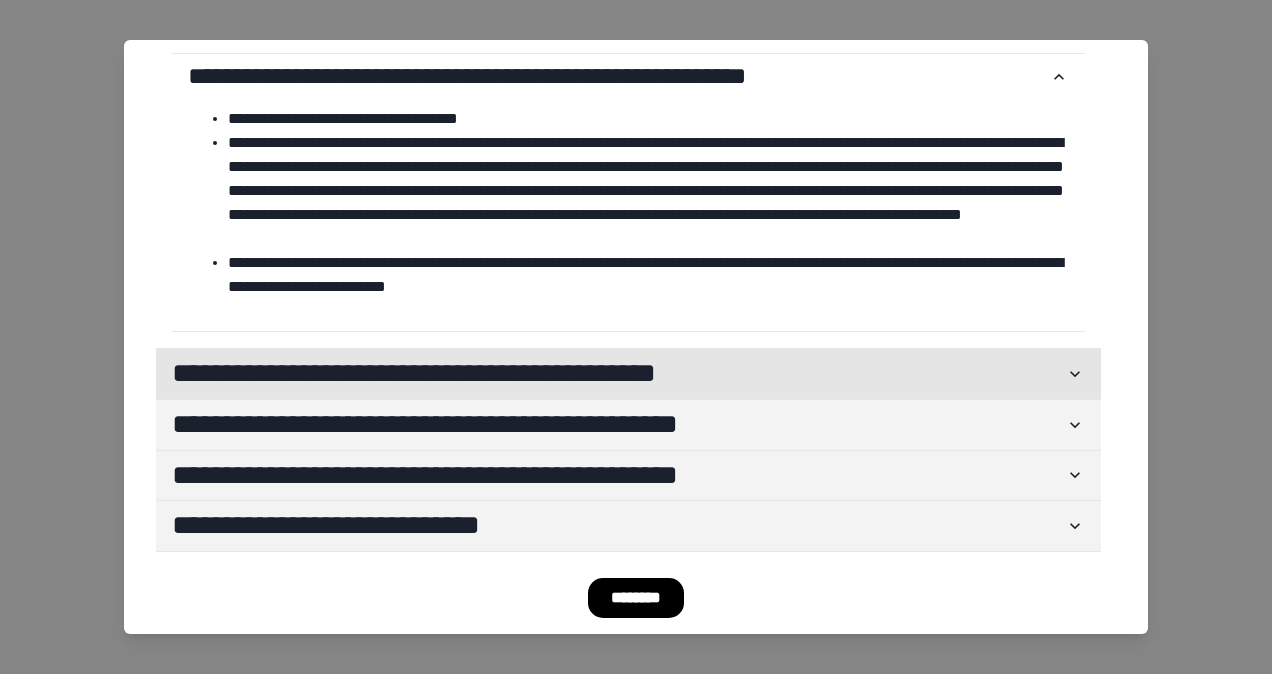 click 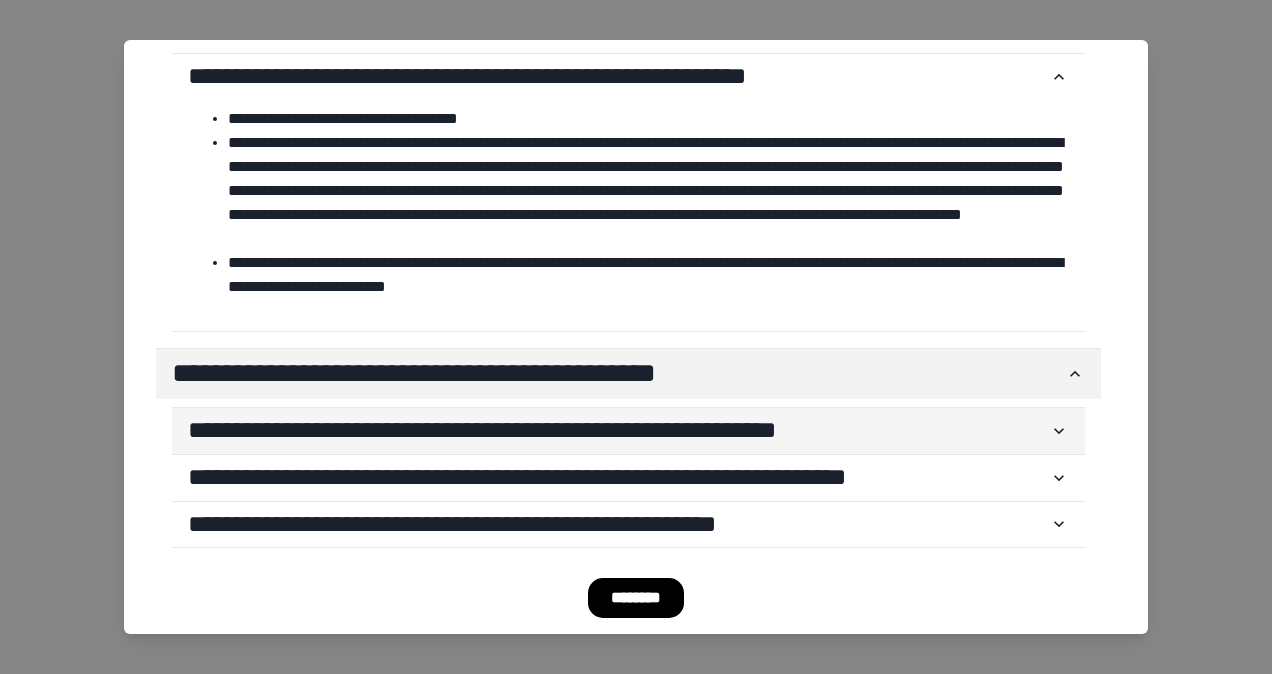 click 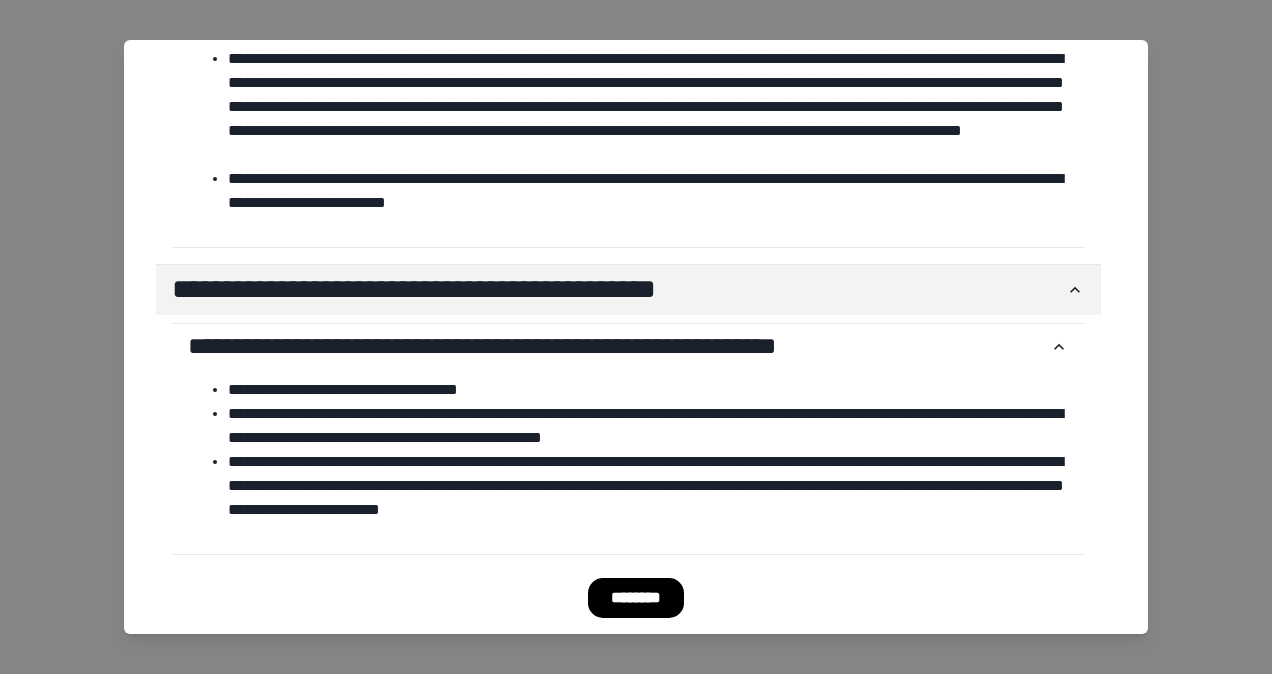scroll, scrollTop: 1980, scrollLeft: 0, axis: vertical 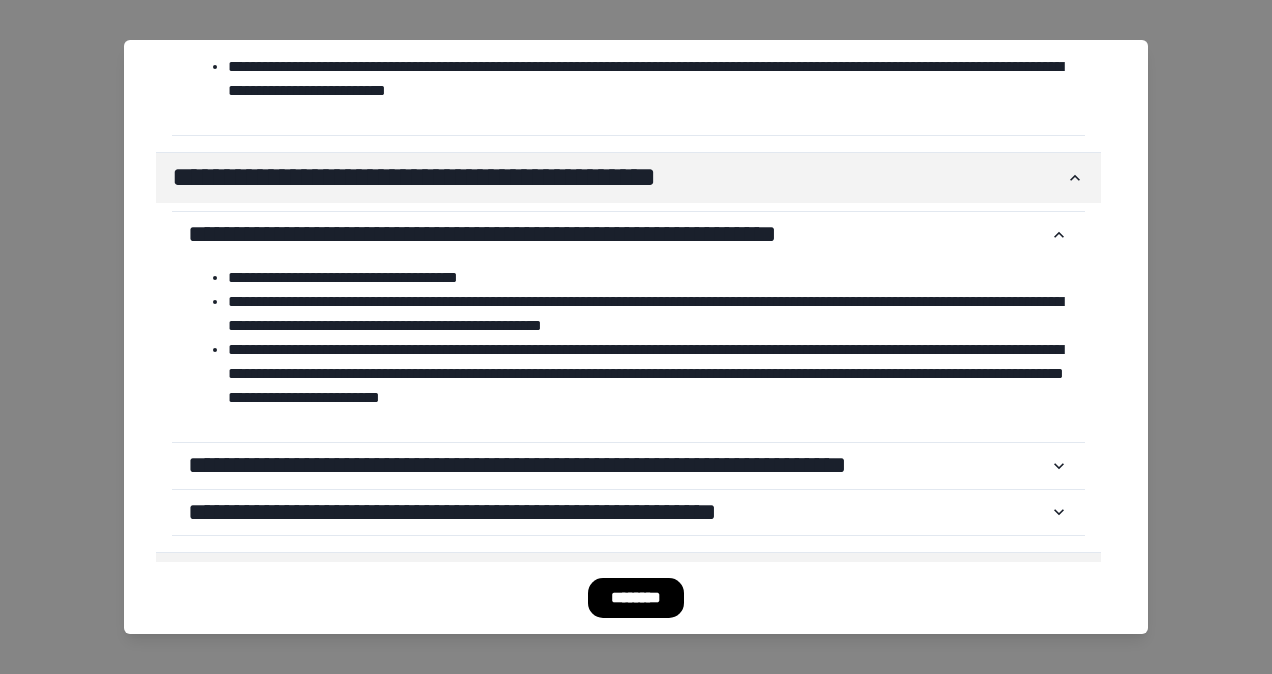 drag, startPoint x: 1150, startPoint y: 442, endPoint x: 1144, endPoint y: 472, distance: 30.594116 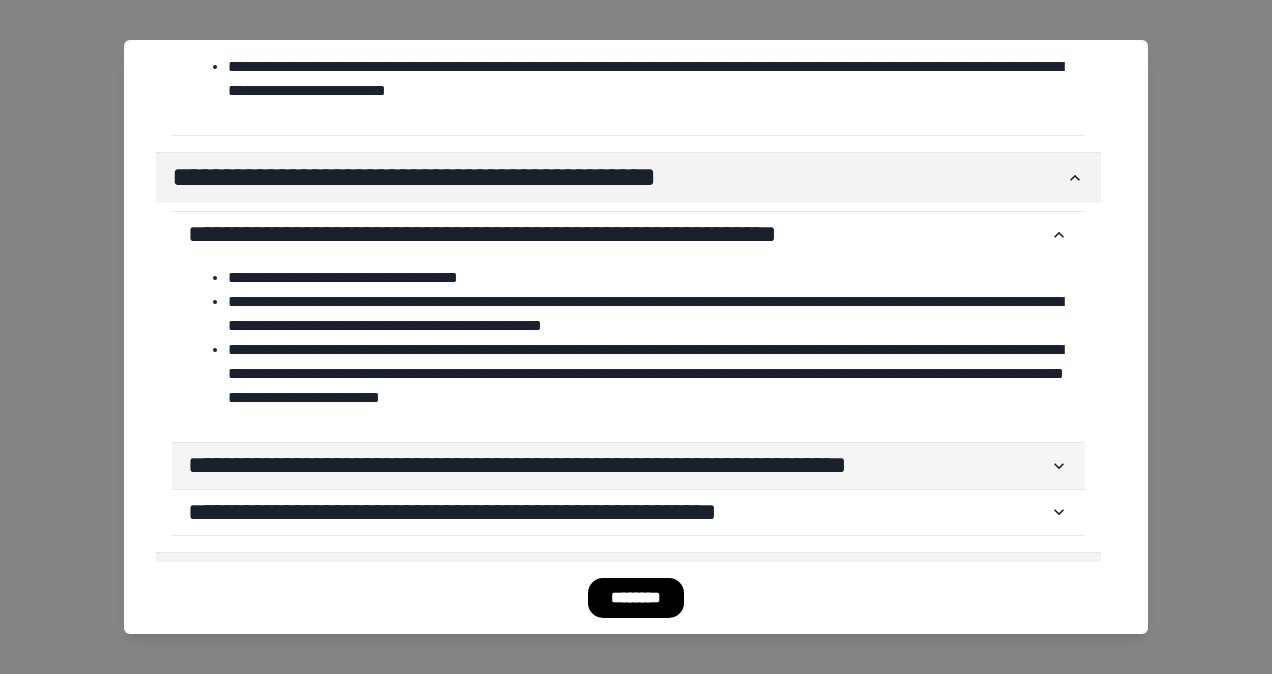 click 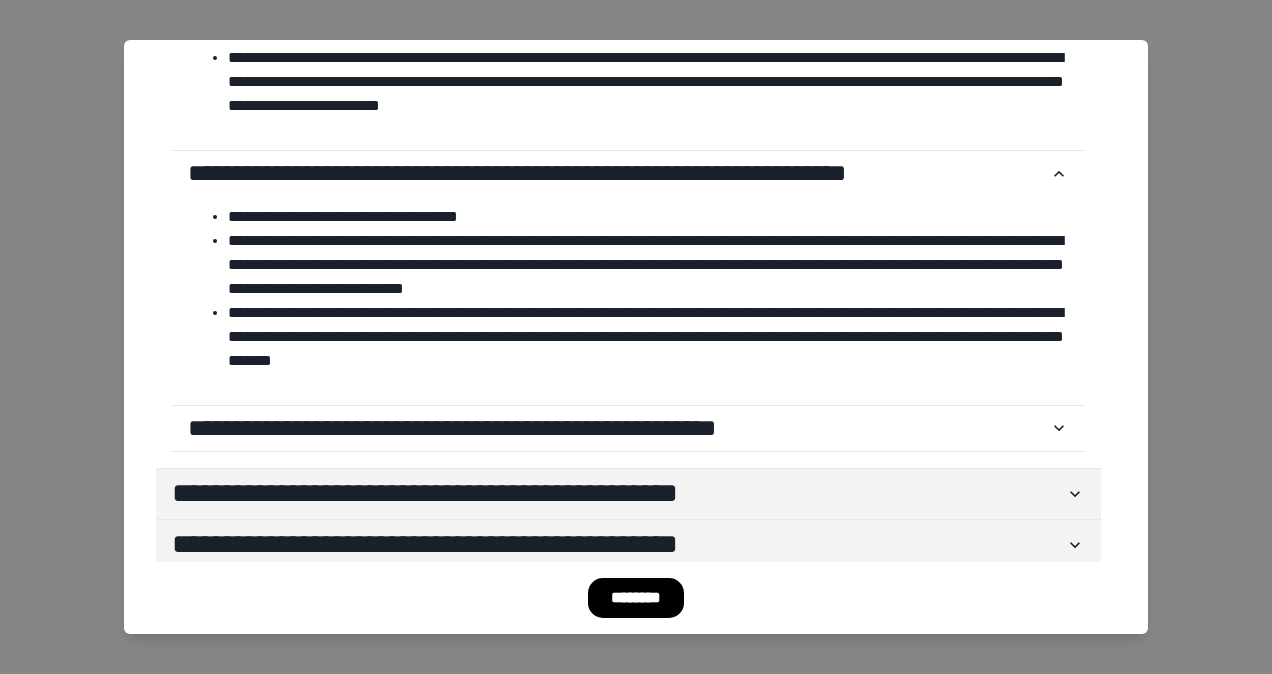 scroll, scrollTop: 2272, scrollLeft: 0, axis: vertical 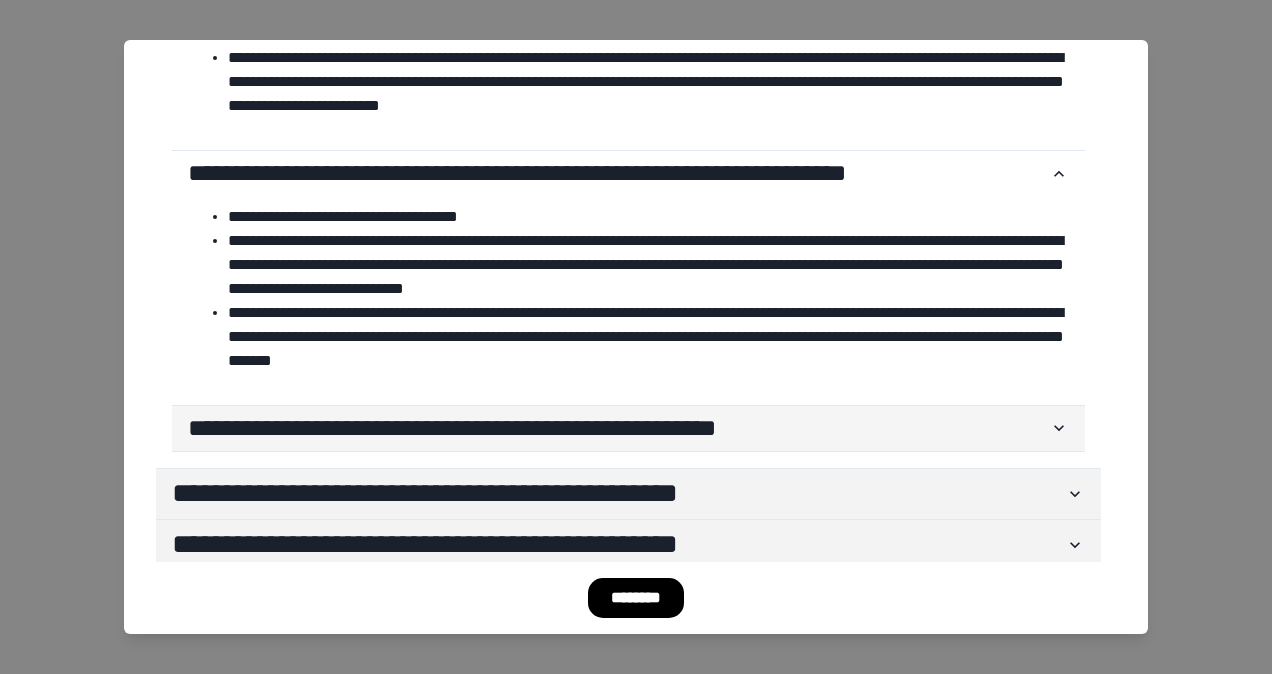 click 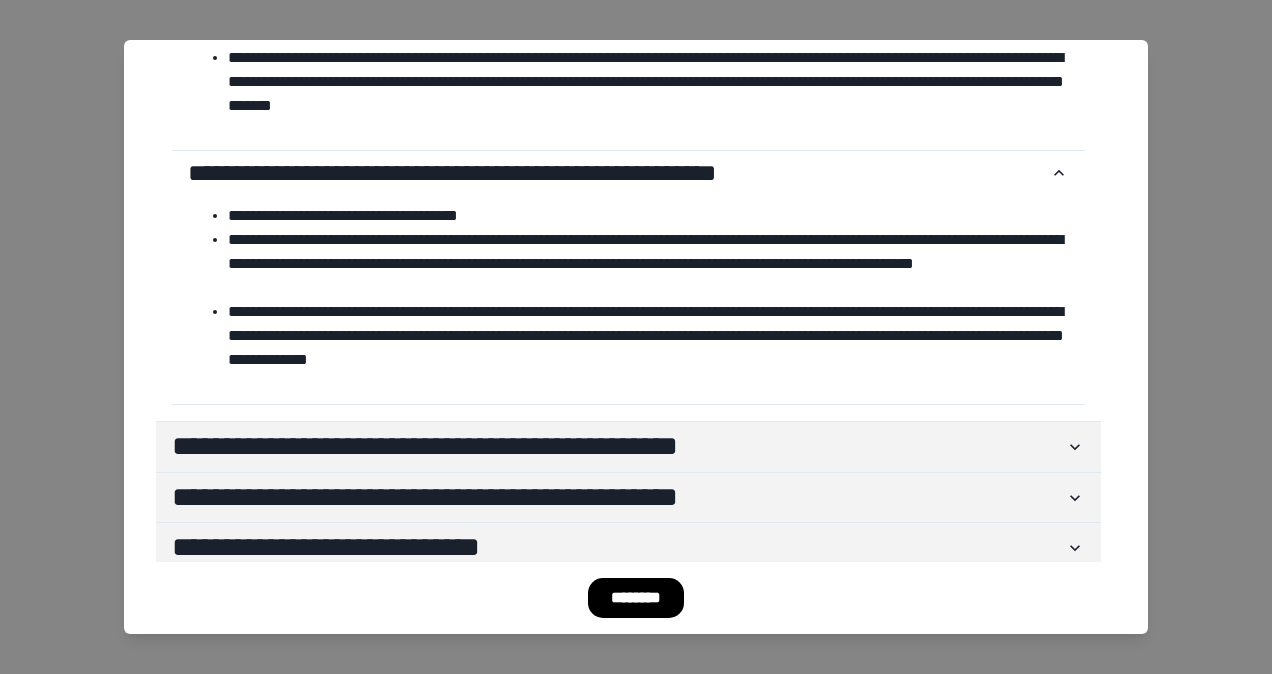 scroll, scrollTop: 2548, scrollLeft: 0, axis: vertical 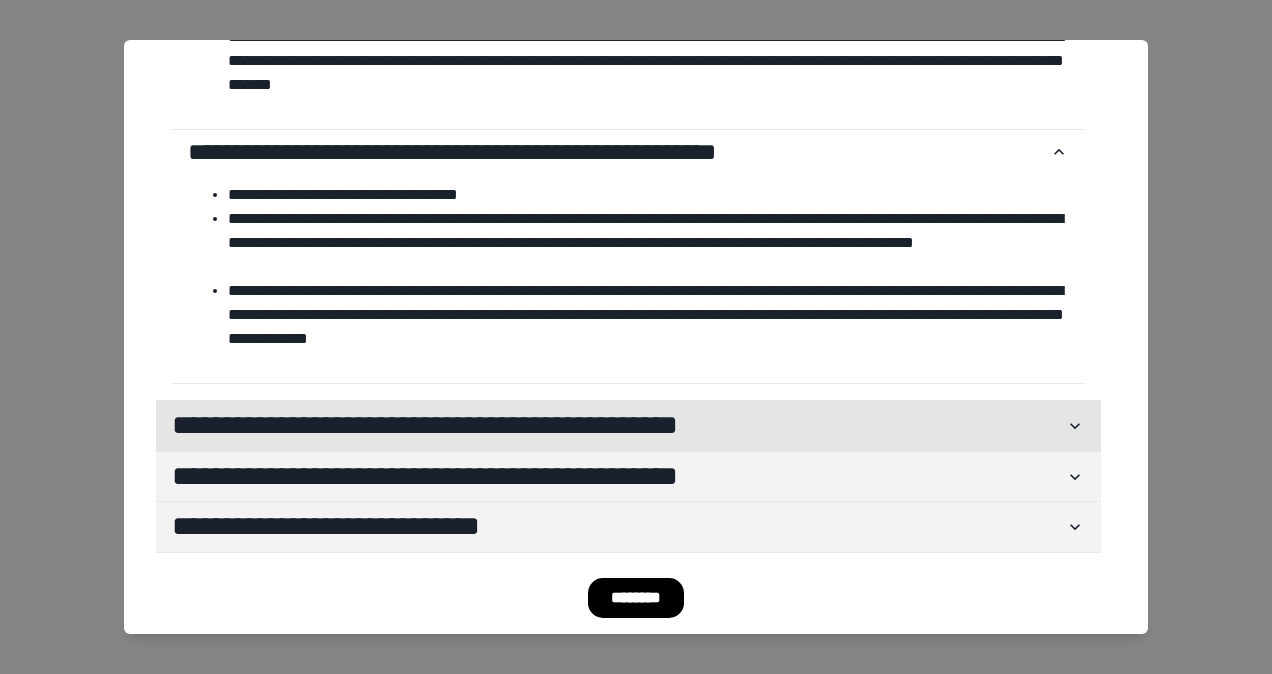 click 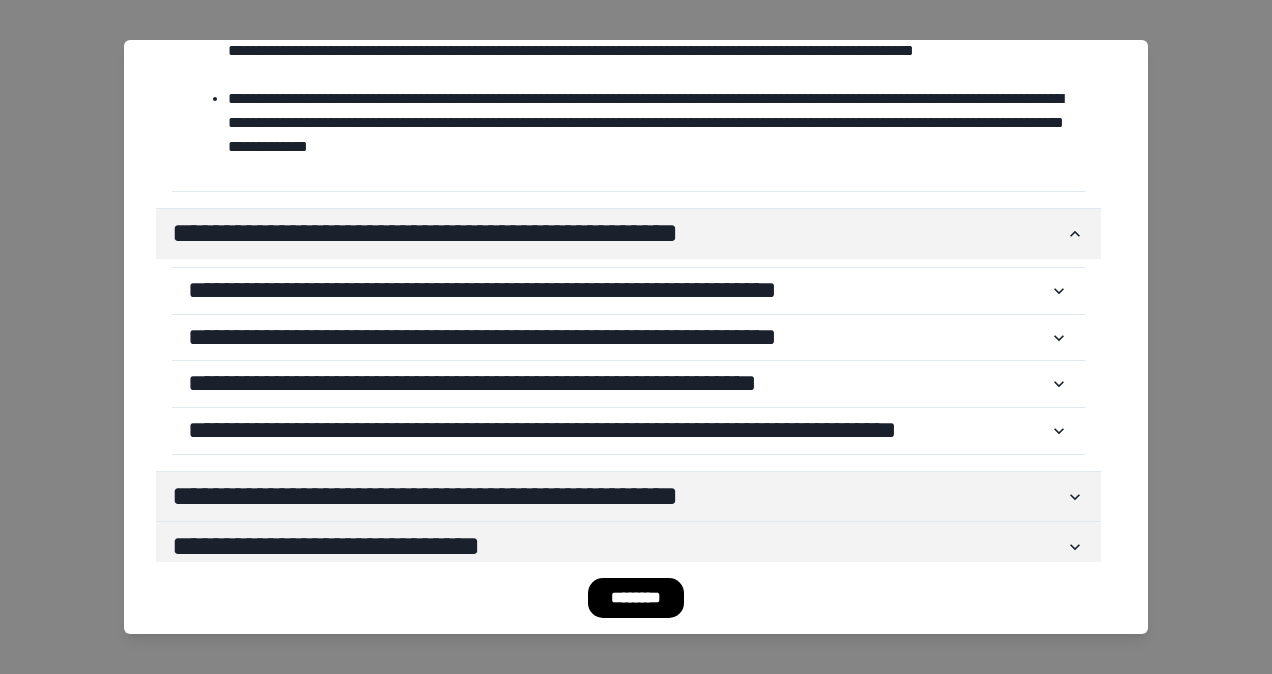 scroll, scrollTop: 2758, scrollLeft: 0, axis: vertical 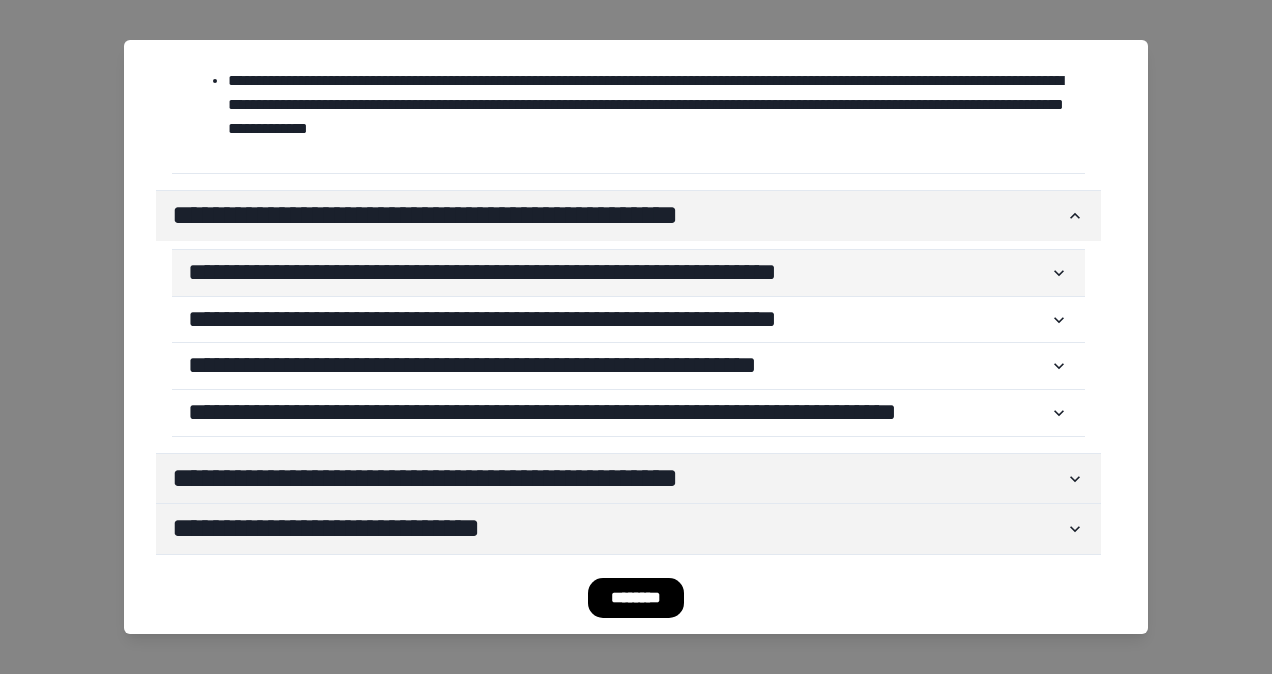 click 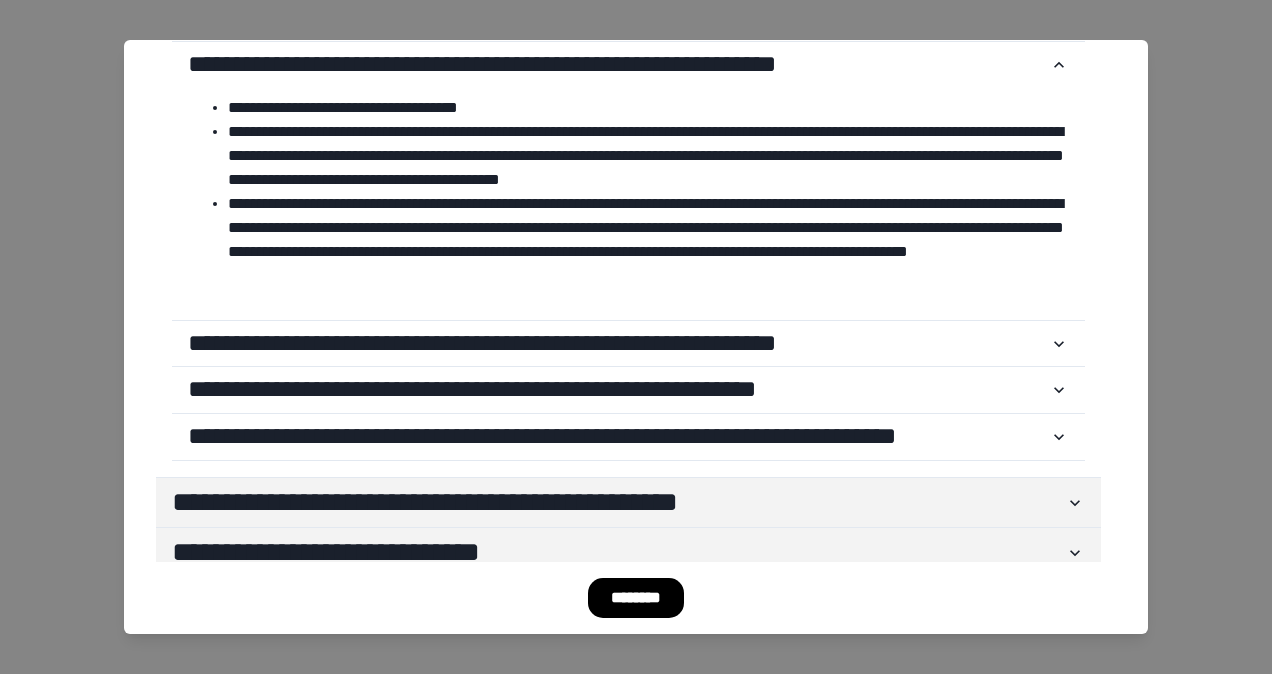 scroll, scrollTop: 2990, scrollLeft: 0, axis: vertical 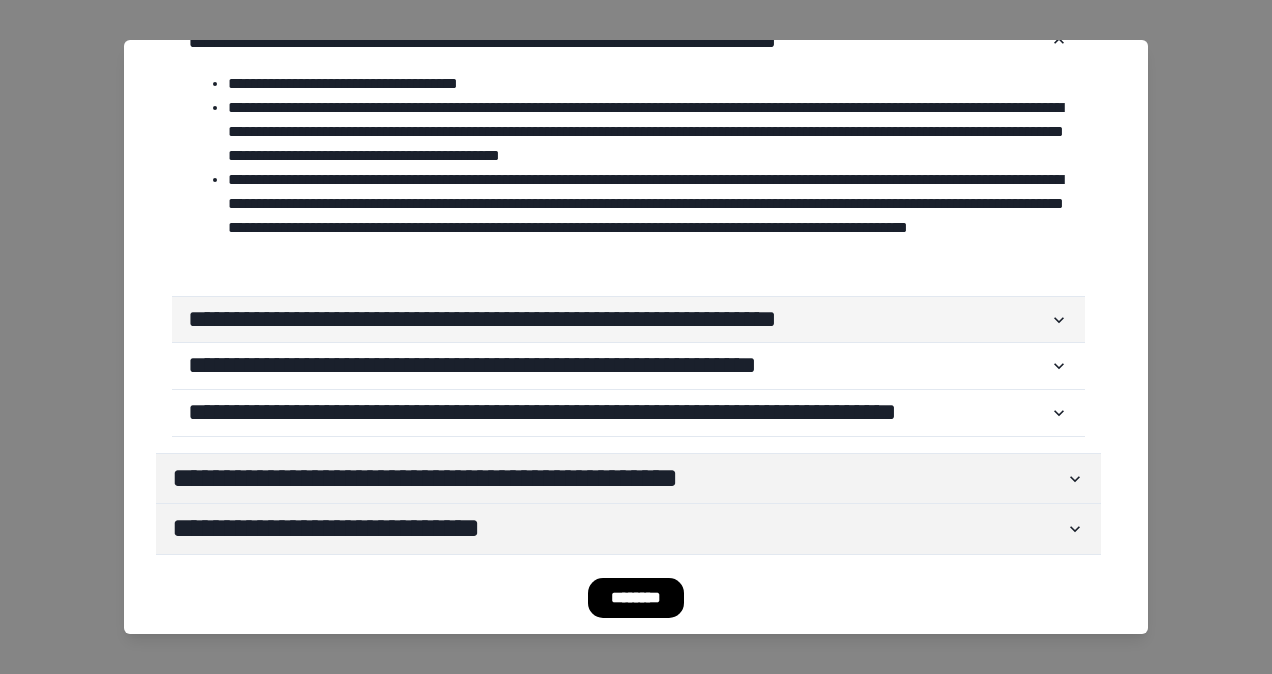 click on "**********" at bounding box center (628, 320) 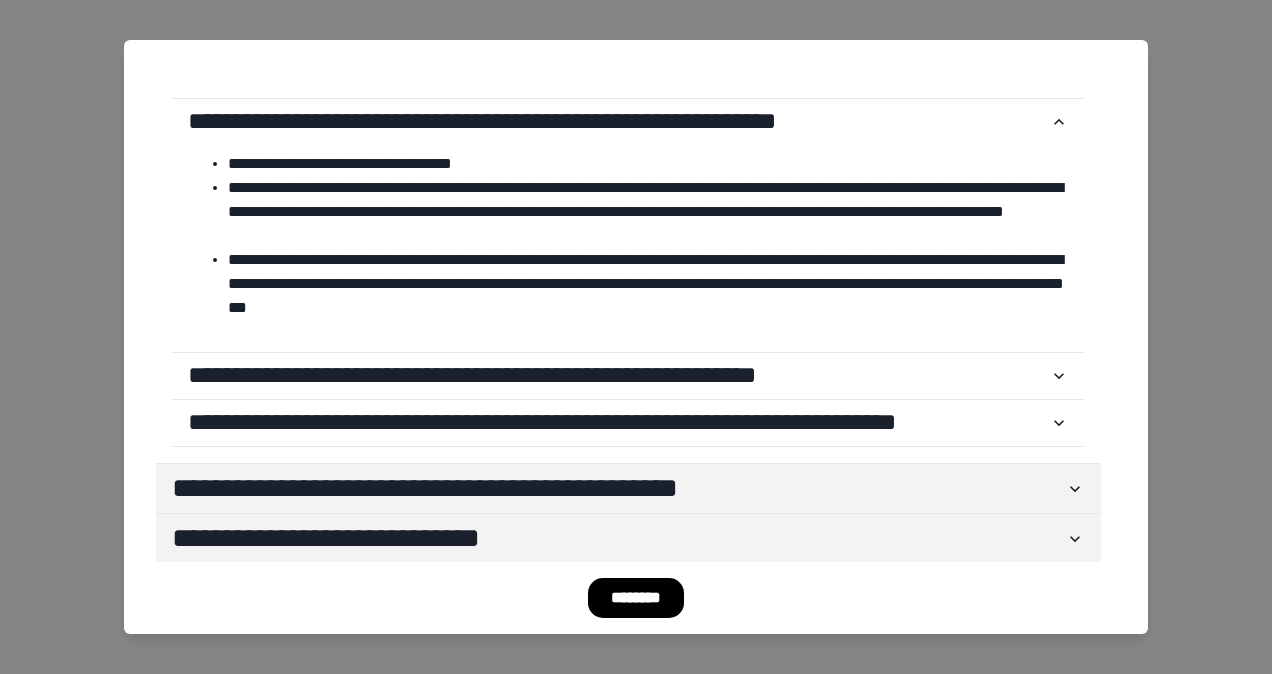 scroll, scrollTop: 3193, scrollLeft: 0, axis: vertical 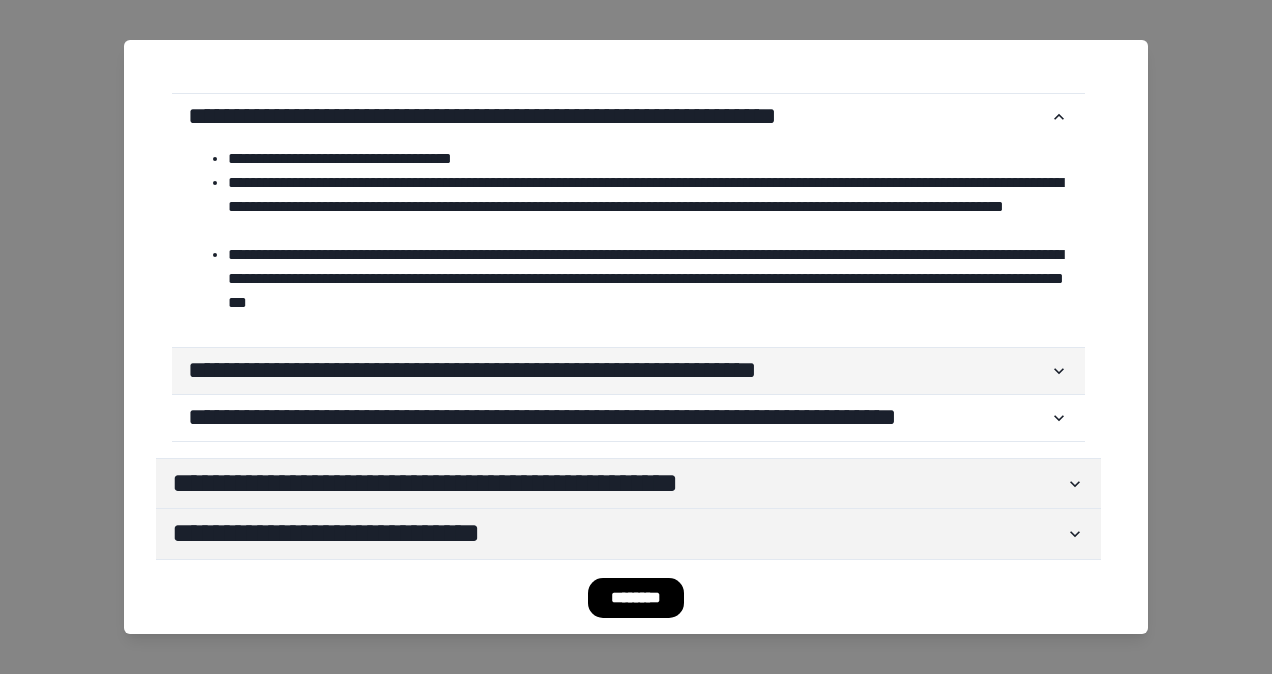 click 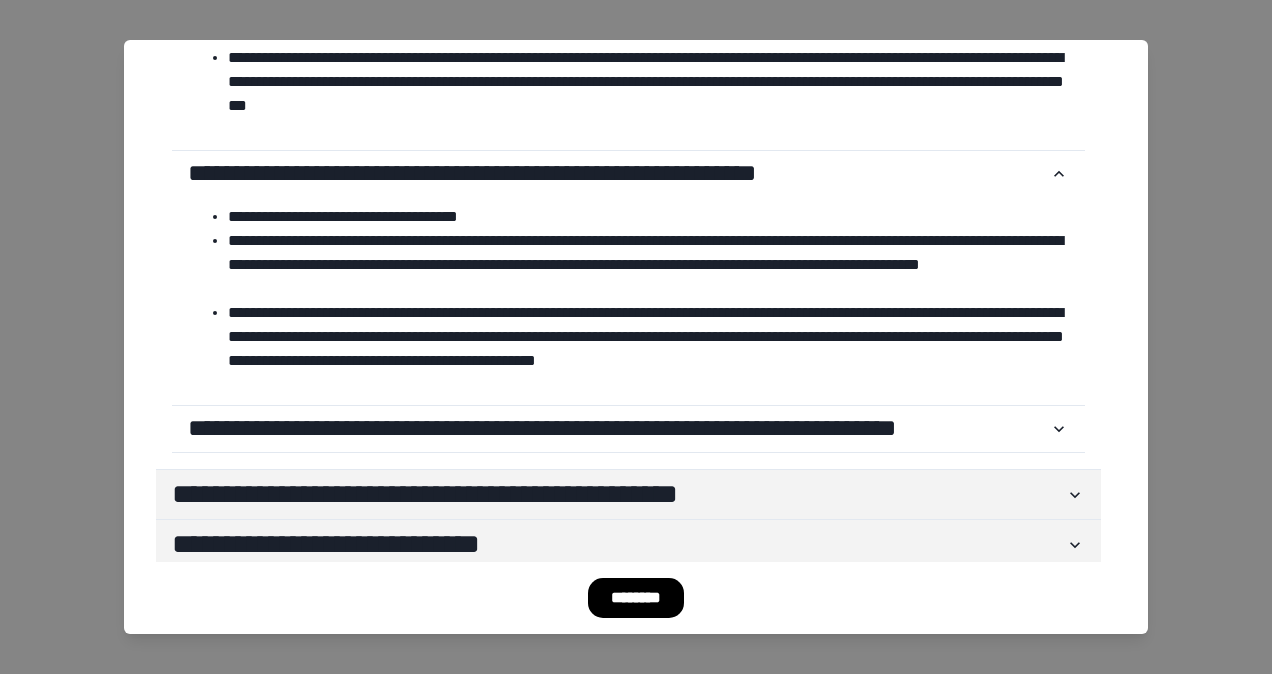 scroll, scrollTop: 3406, scrollLeft: 0, axis: vertical 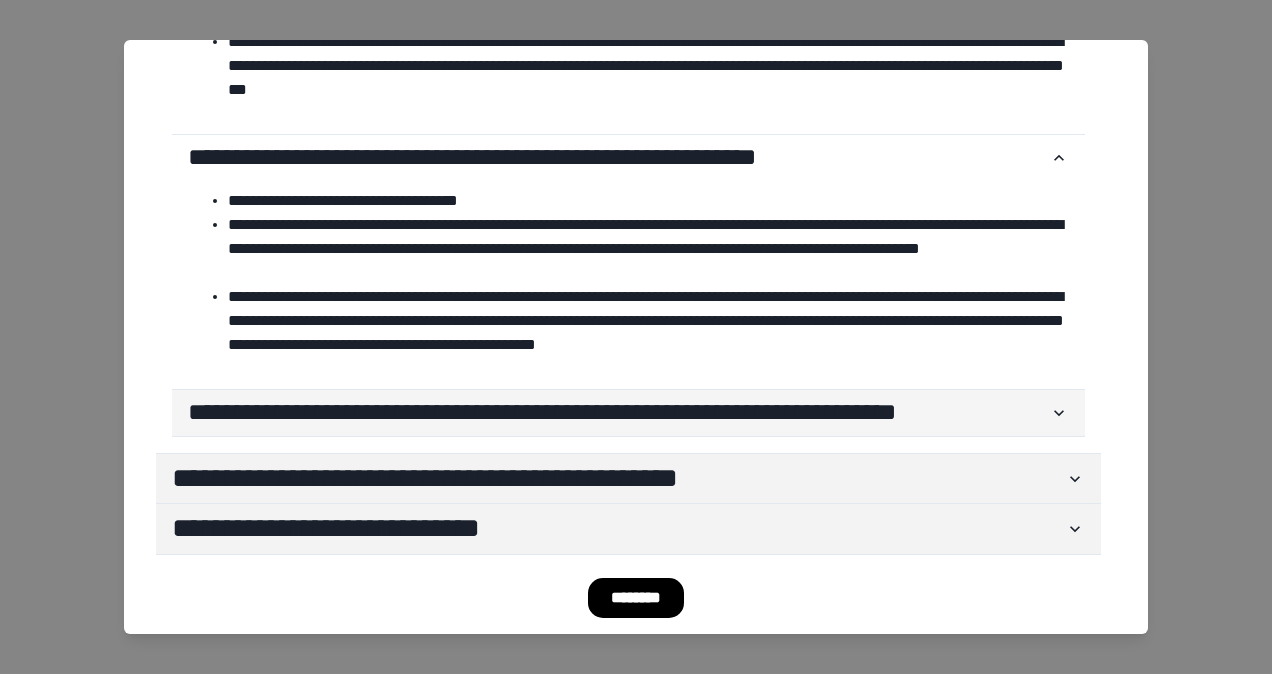 click 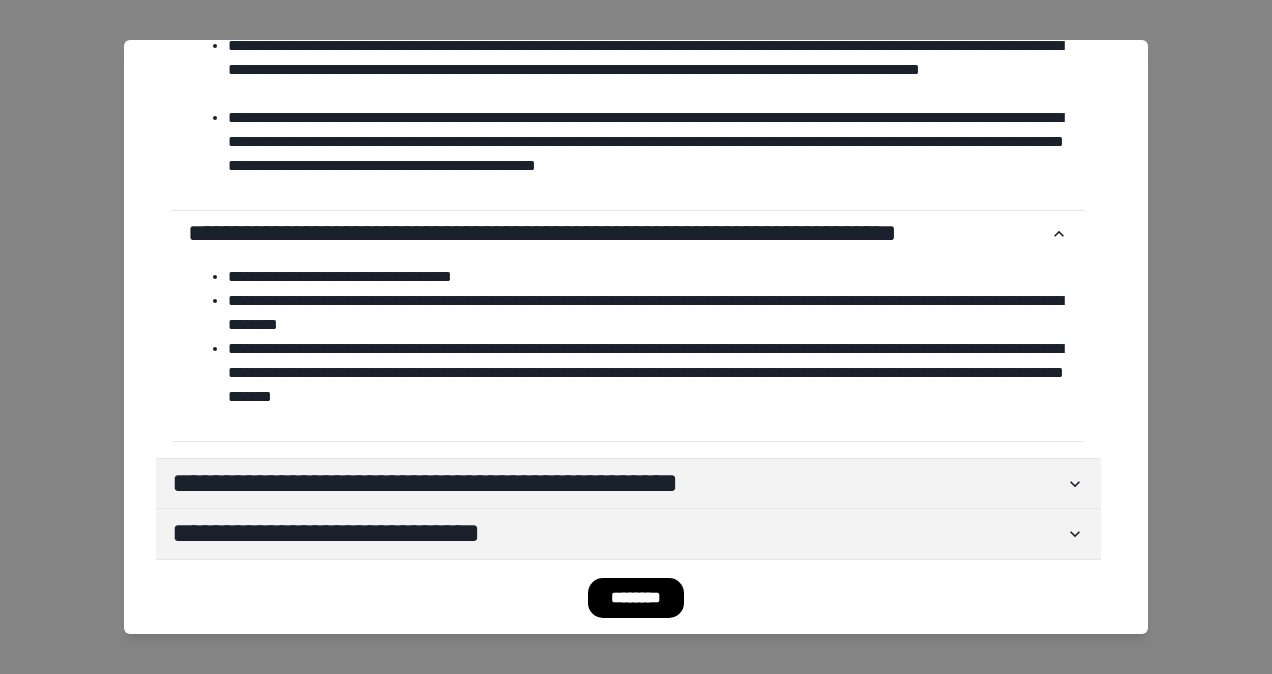 scroll, scrollTop: 3590, scrollLeft: 0, axis: vertical 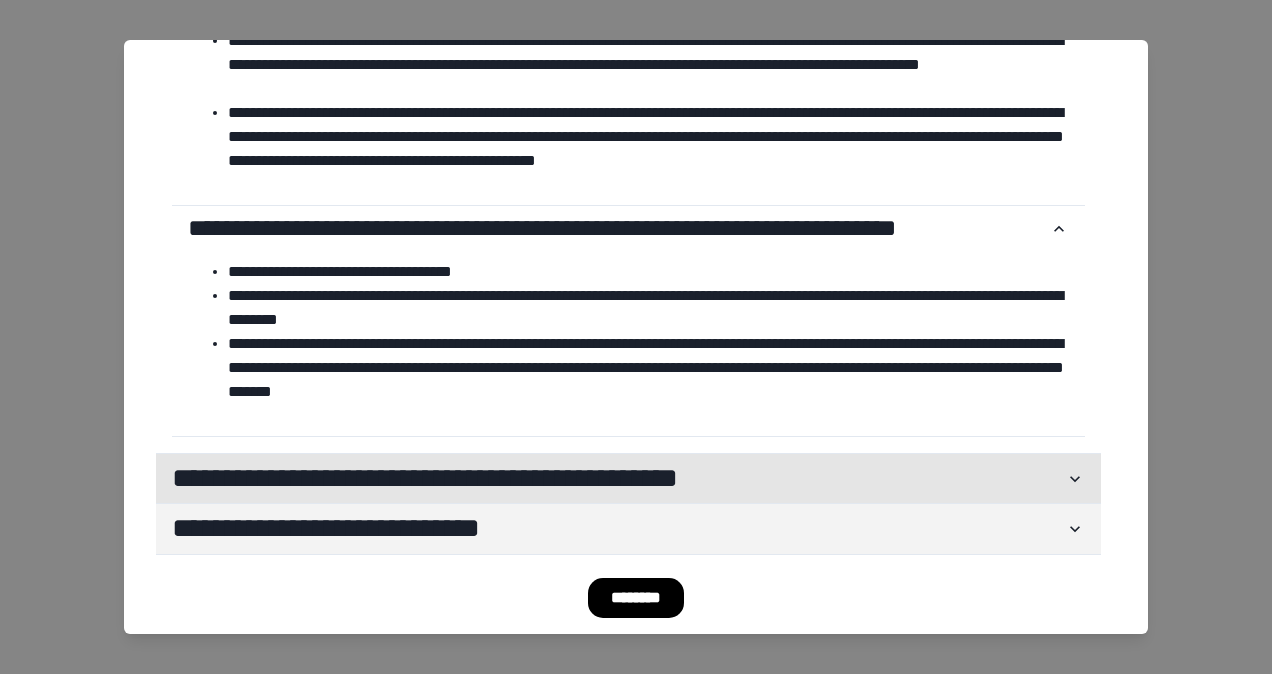 click on "**********" at bounding box center (628, 479) 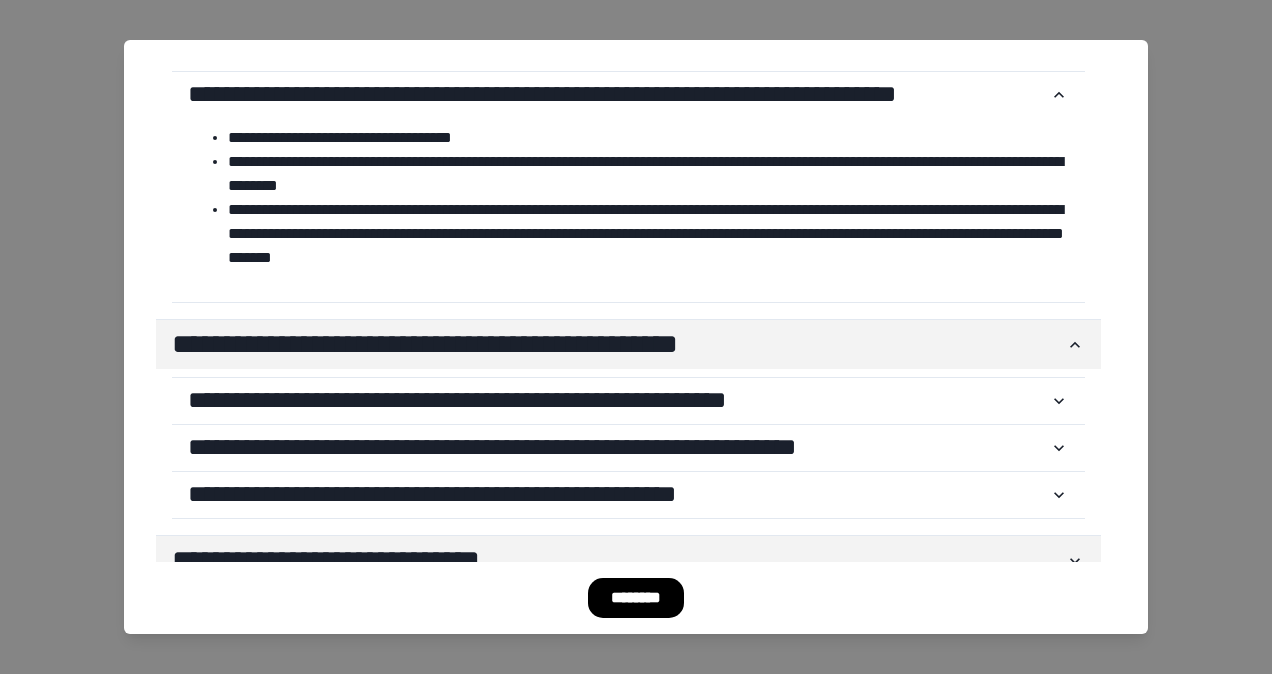scroll, scrollTop: 3754, scrollLeft: 0, axis: vertical 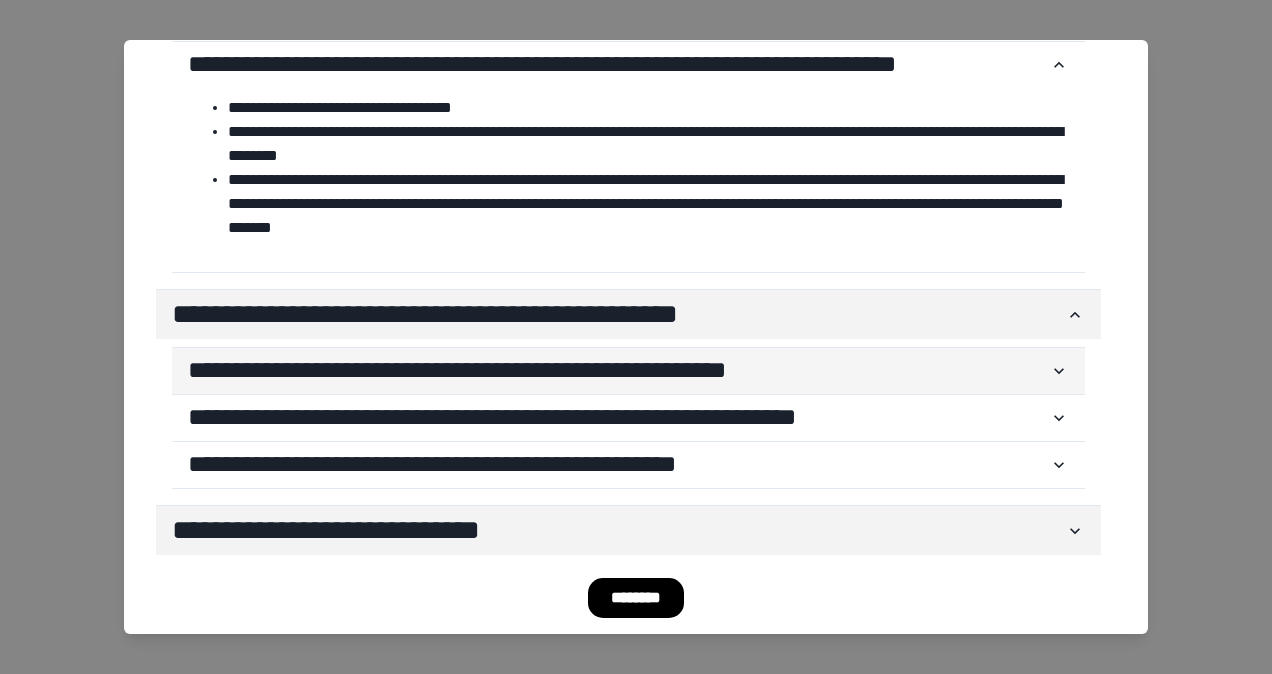 click on "**********" at bounding box center (628, 371) 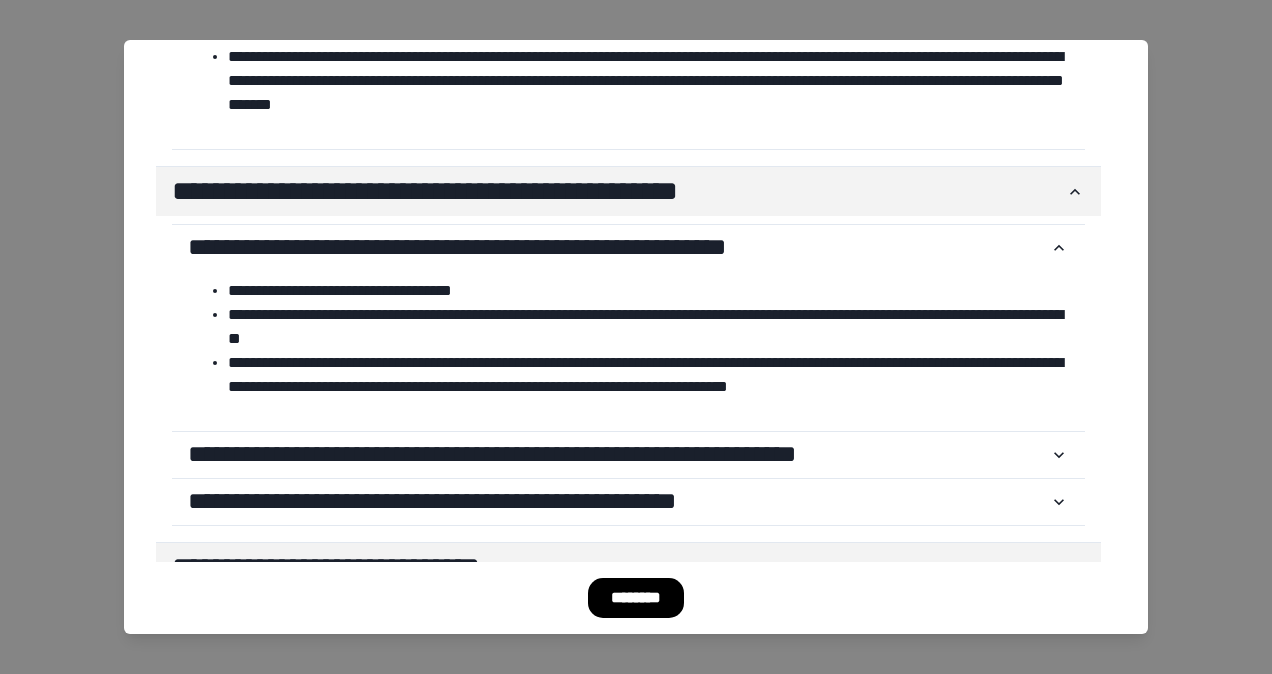 scroll, scrollTop: 3914, scrollLeft: 0, axis: vertical 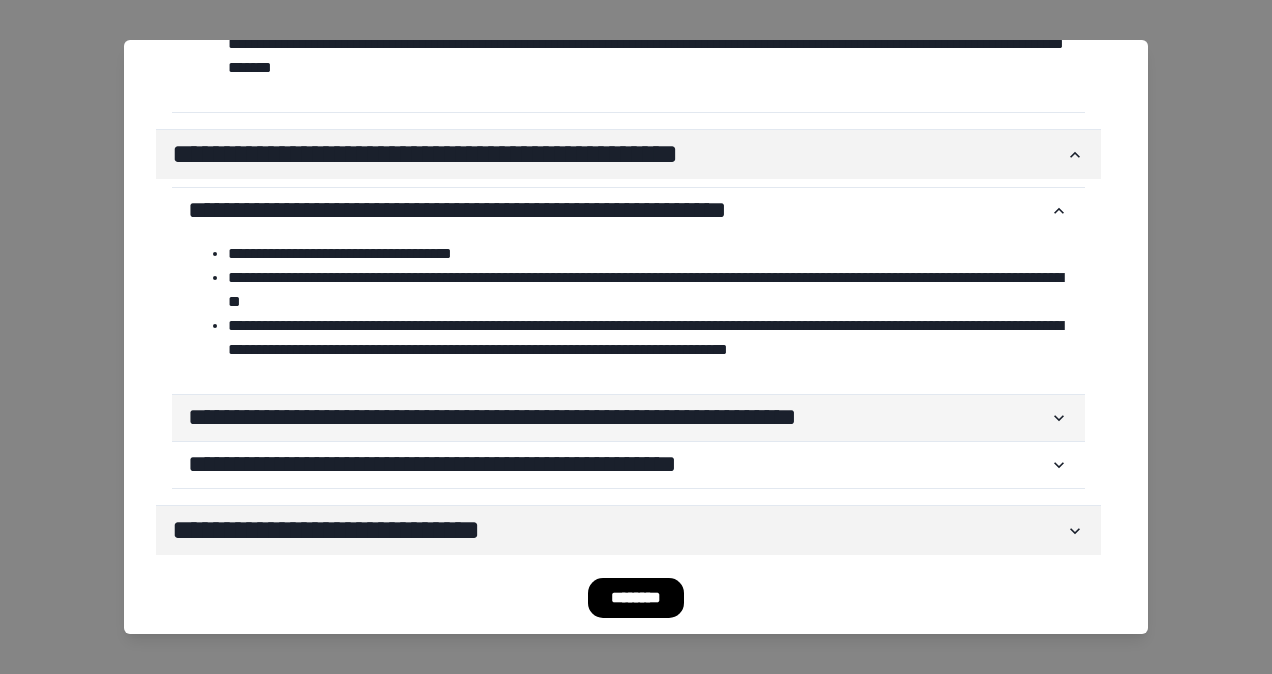 click 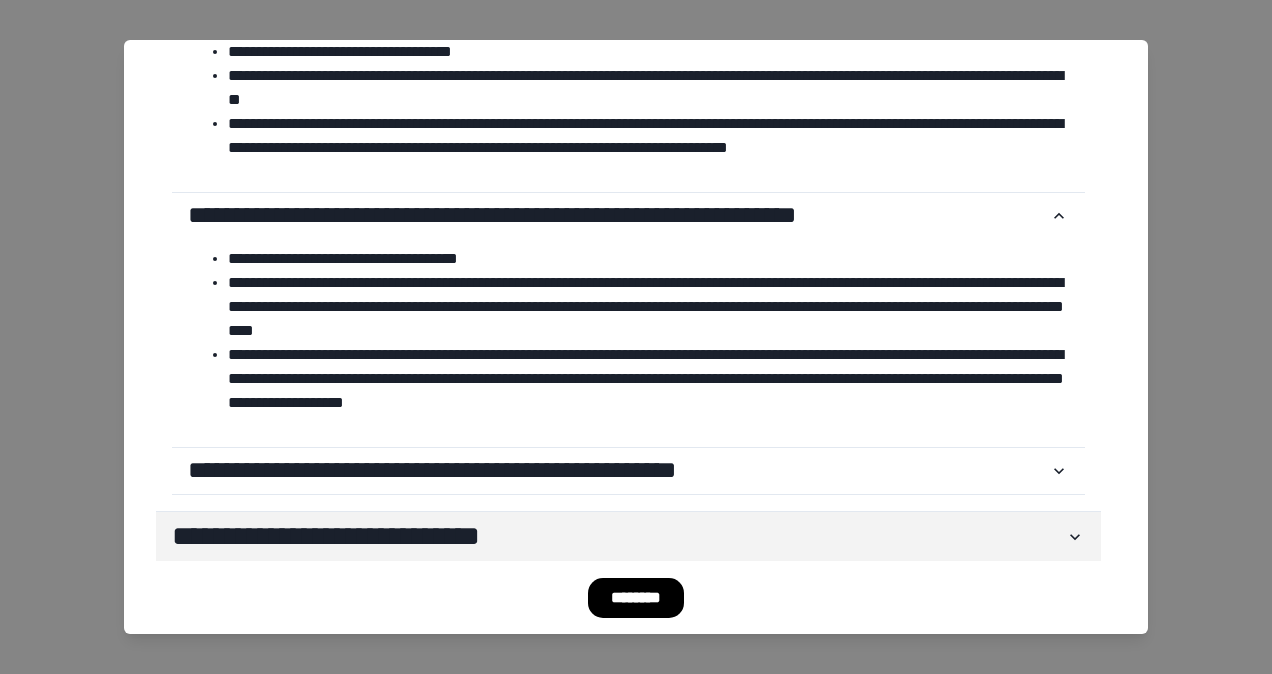 scroll, scrollTop: 4122, scrollLeft: 0, axis: vertical 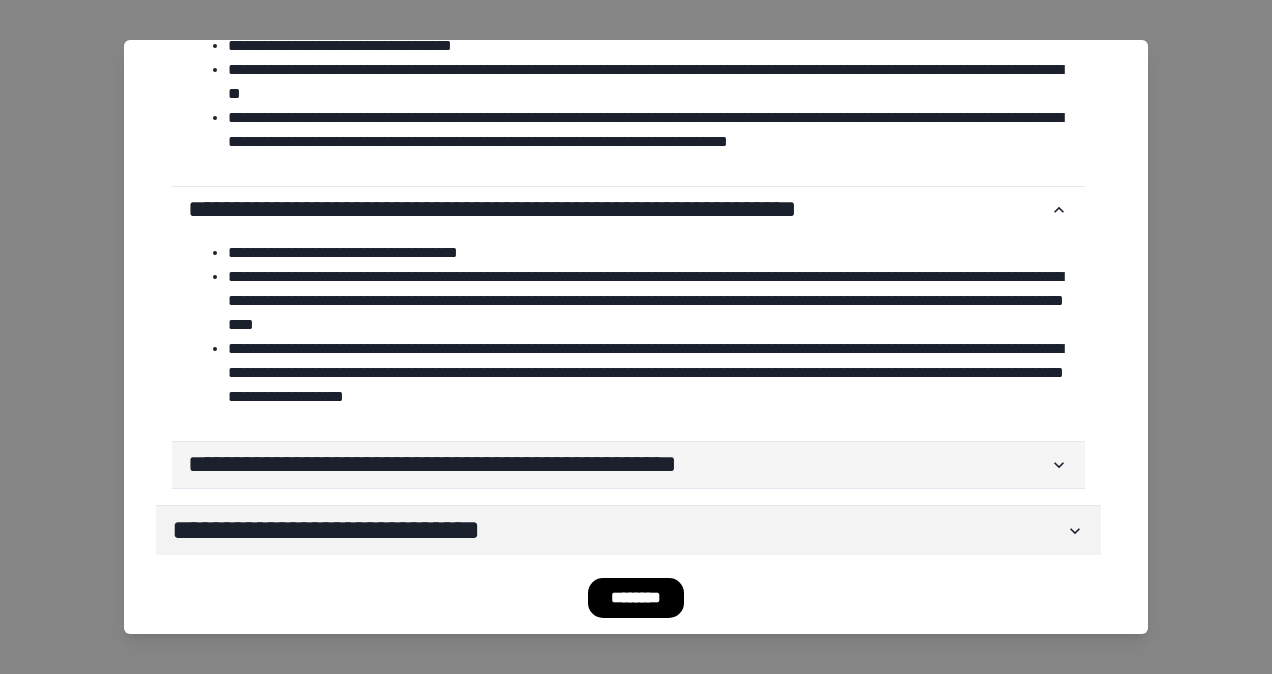 click 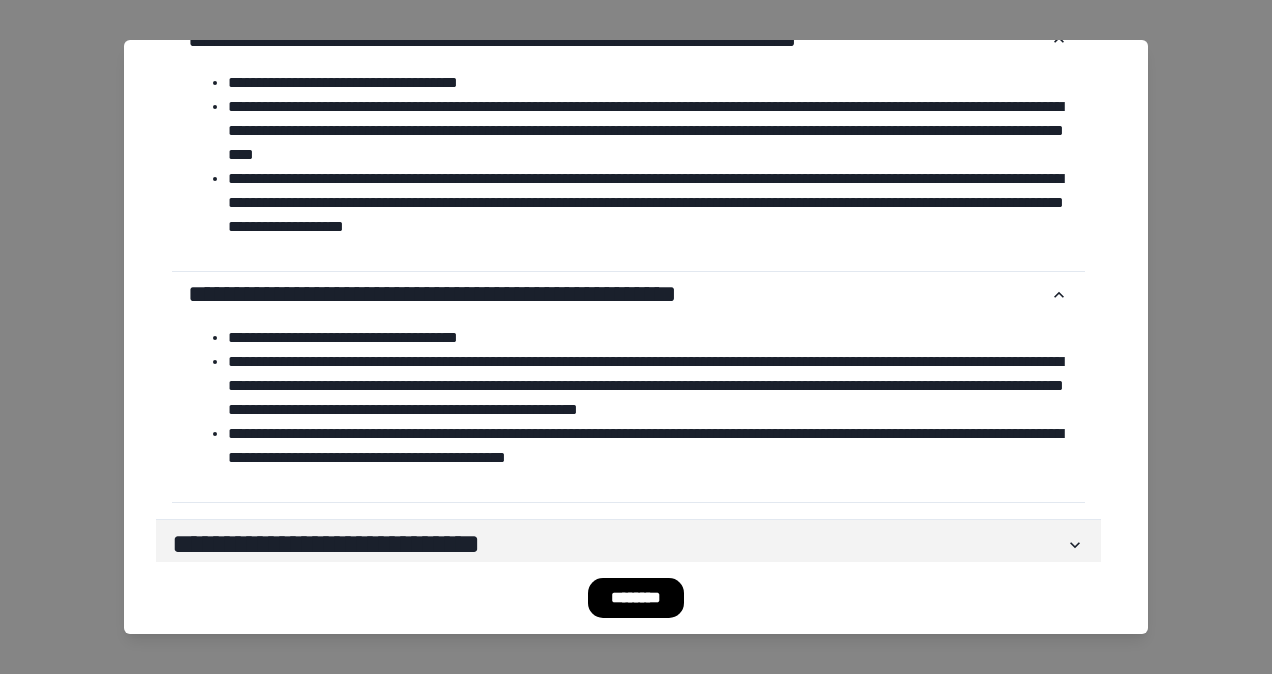 scroll, scrollTop: 4306, scrollLeft: 0, axis: vertical 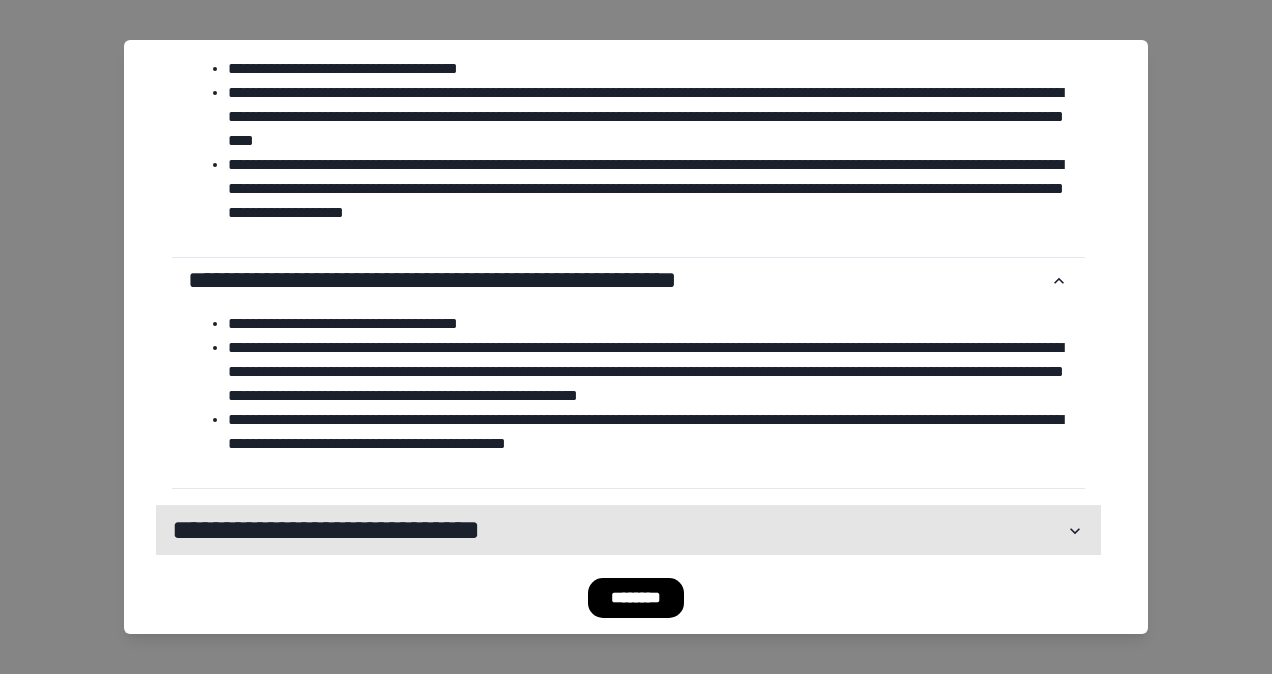 click 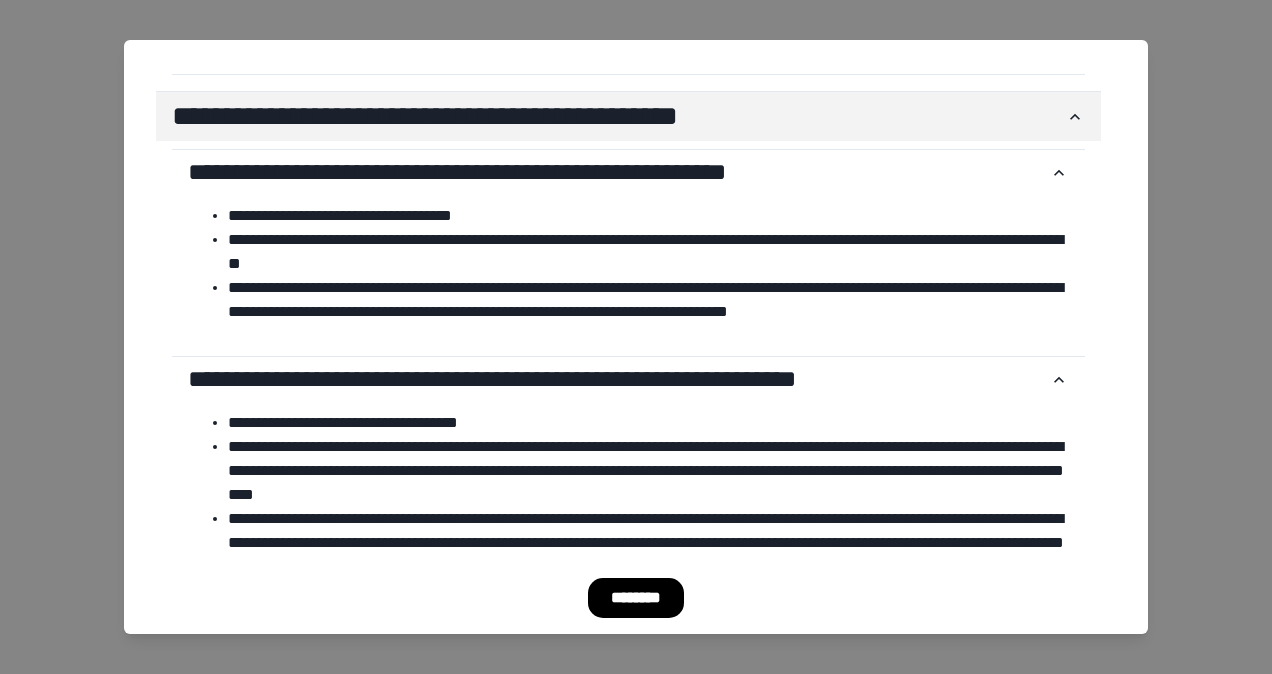 scroll, scrollTop: 4470, scrollLeft: 0, axis: vertical 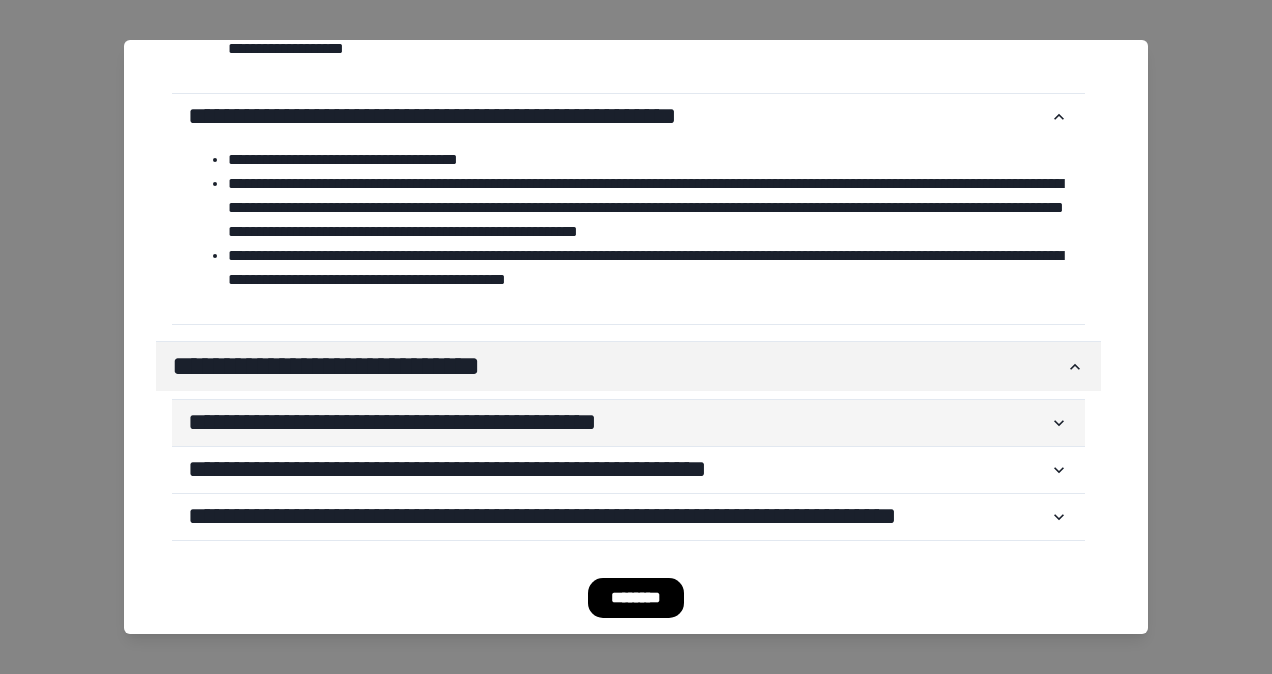 click 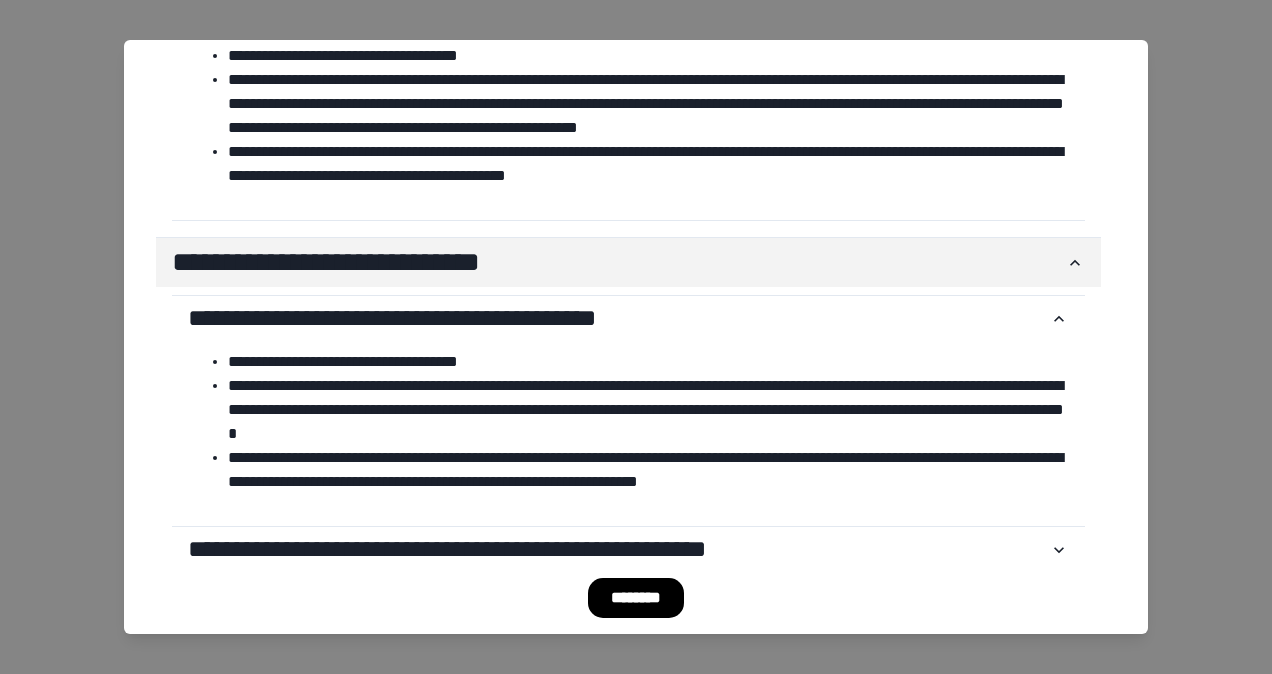 scroll, scrollTop: 4654, scrollLeft: 0, axis: vertical 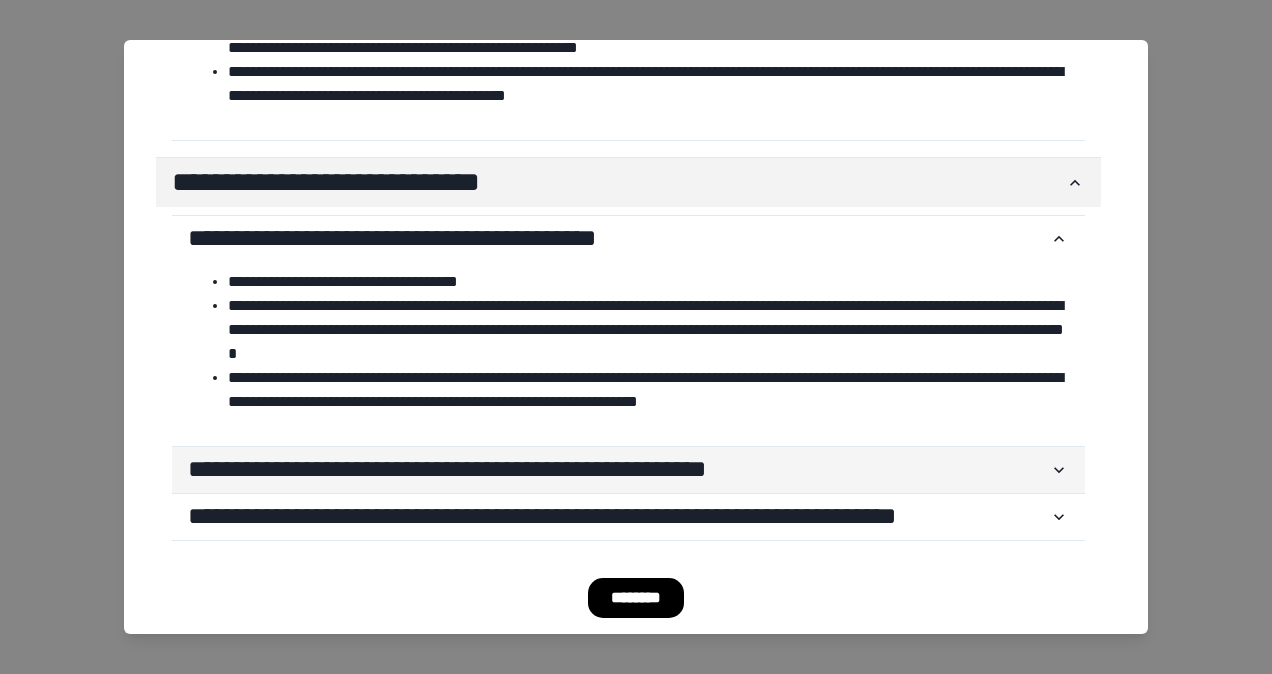 click on "**********" at bounding box center [628, 470] 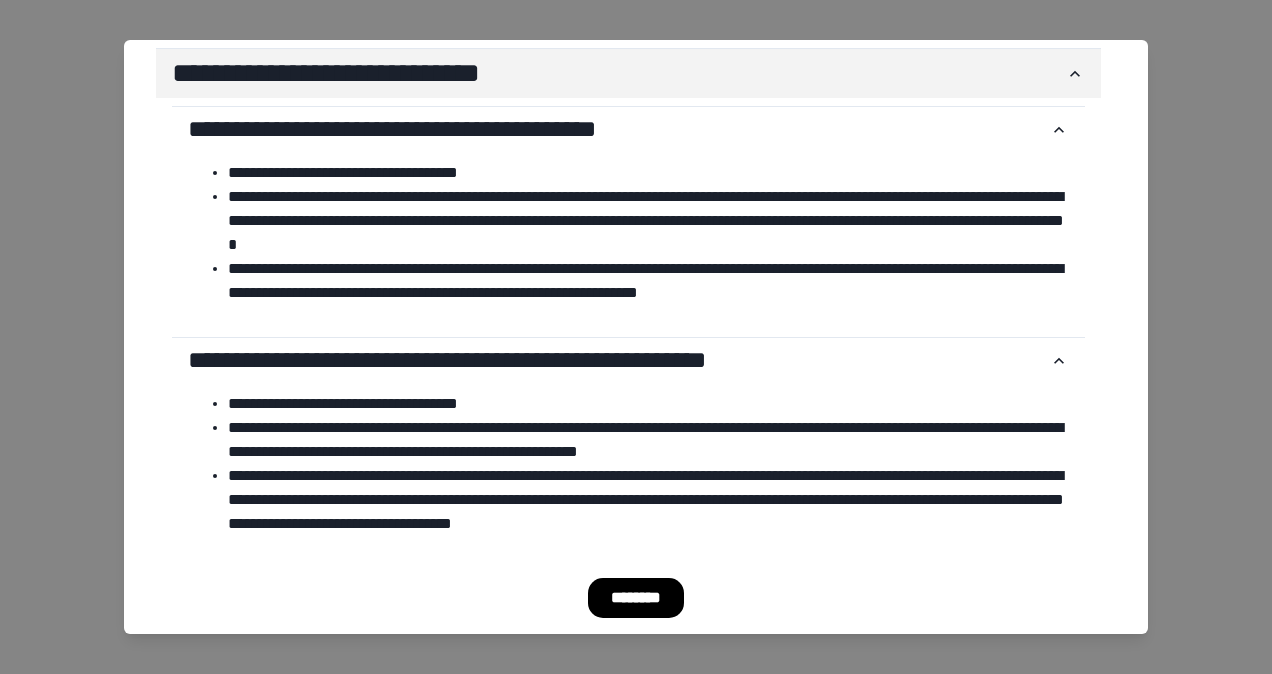 scroll, scrollTop: 4838, scrollLeft: 0, axis: vertical 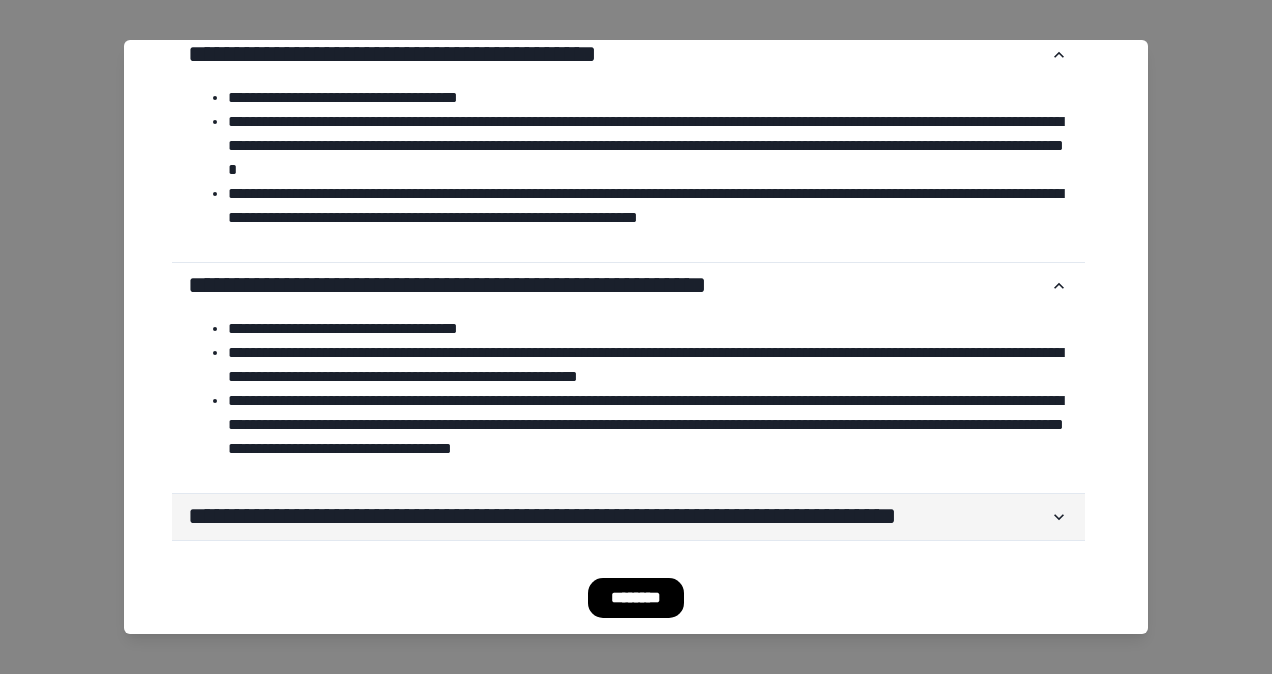 click 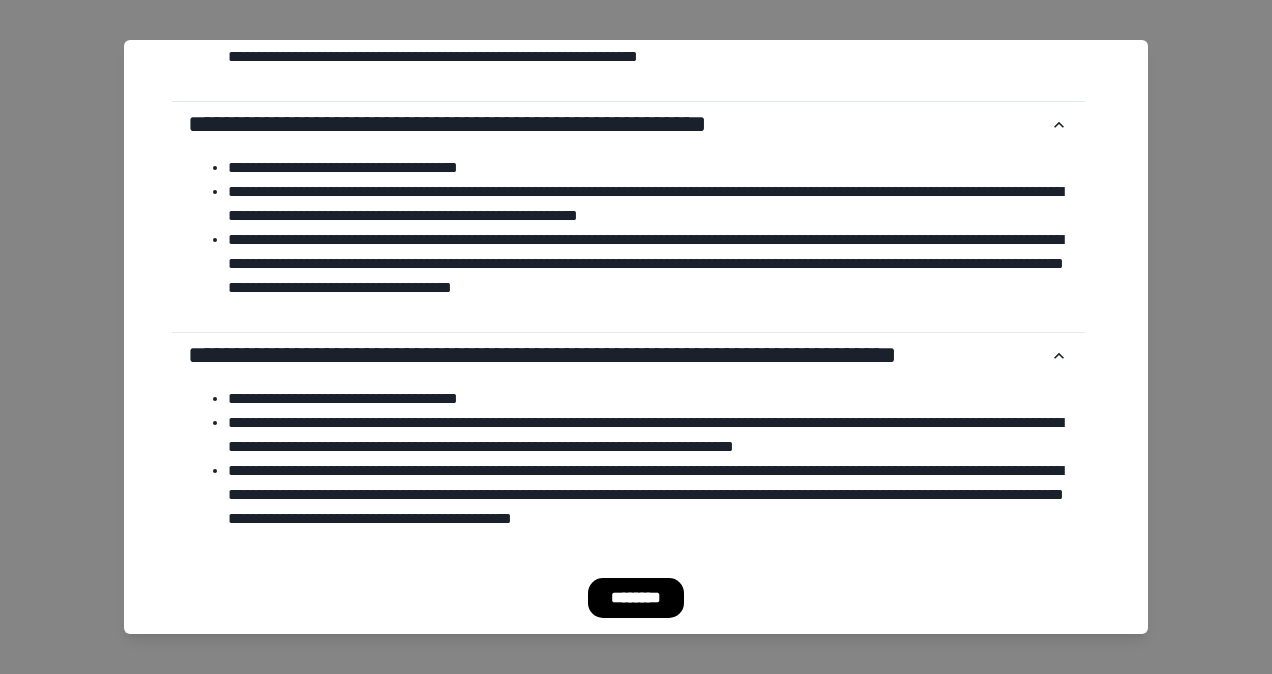 scroll, scrollTop: 5022, scrollLeft: 0, axis: vertical 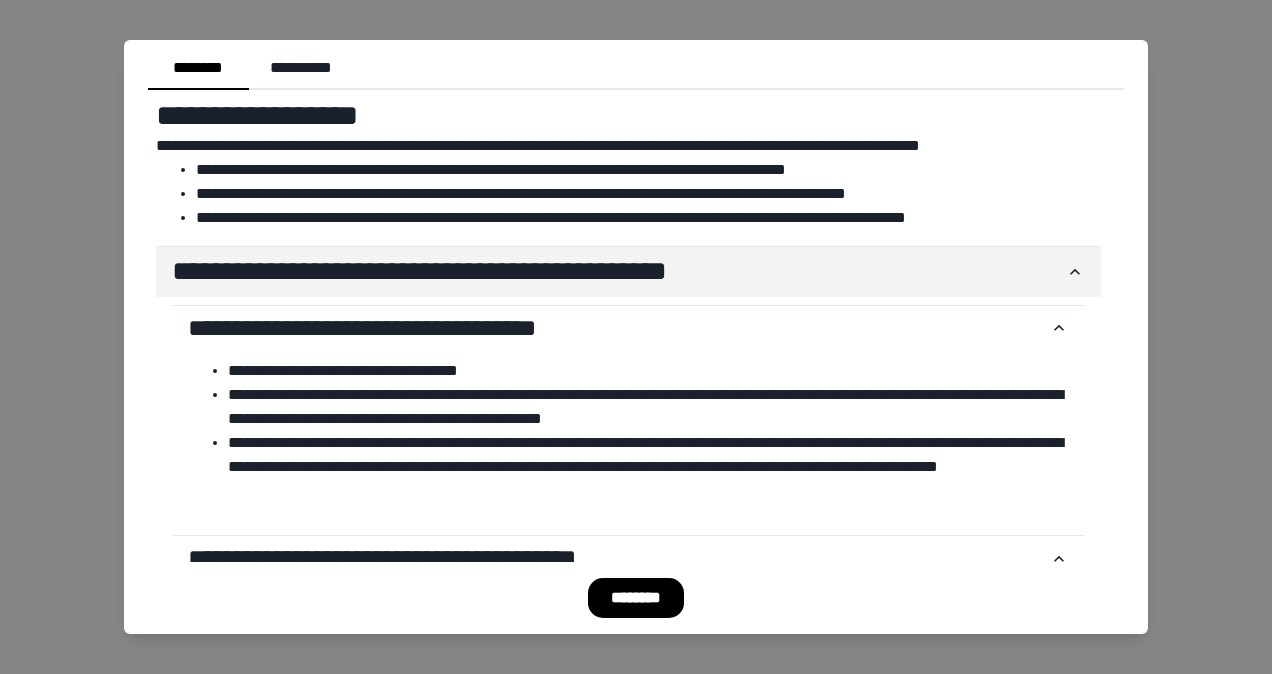 click on "********" at bounding box center (636, 598) 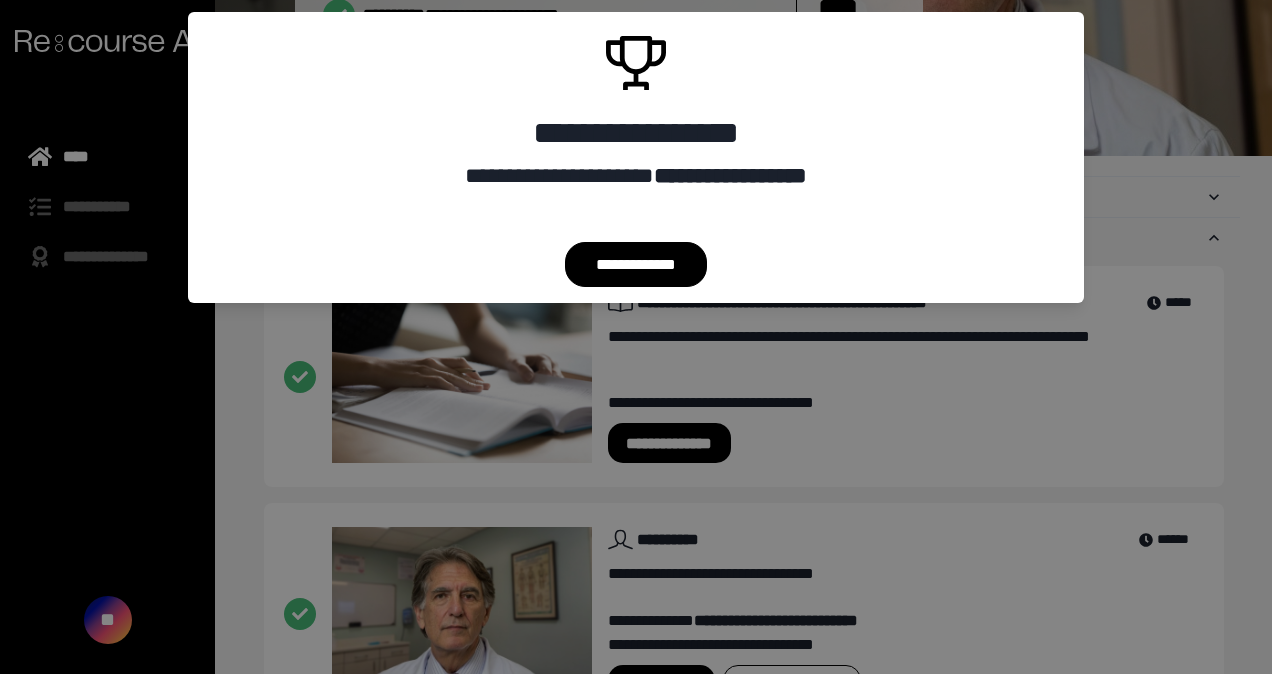 click on "**********" at bounding box center [636, 337] 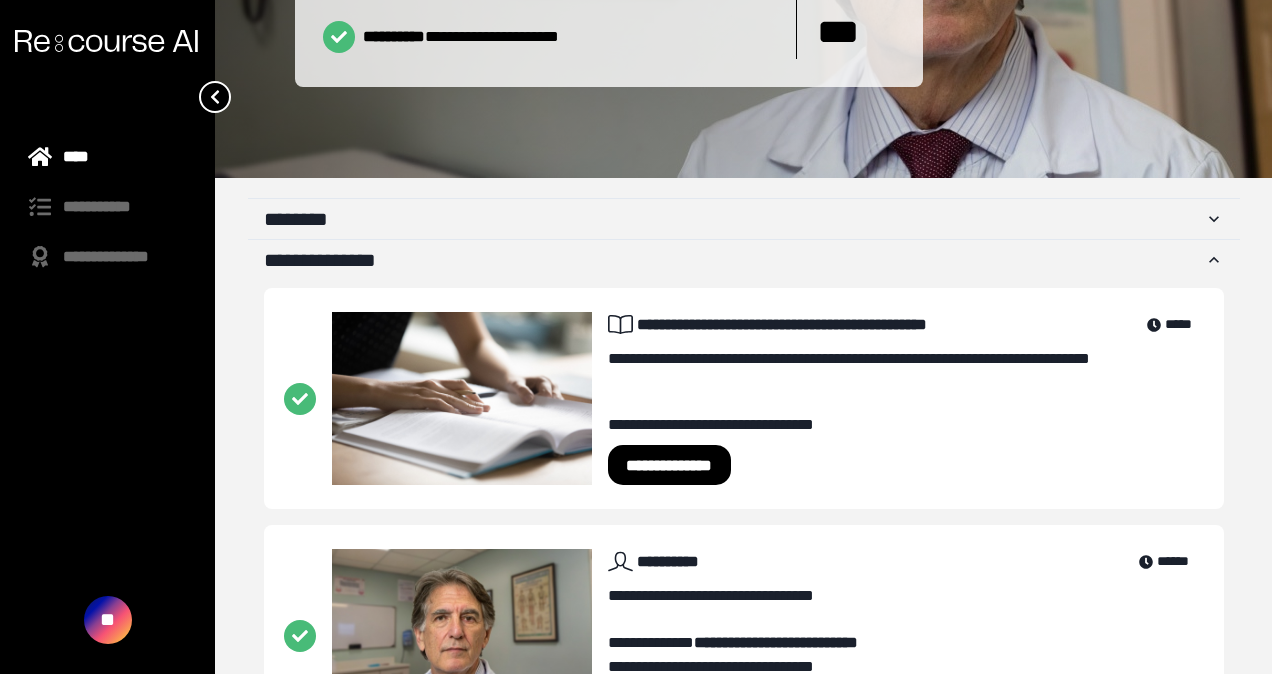 scroll, scrollTop: 414, scrollLeft: 0, axis: vertical 